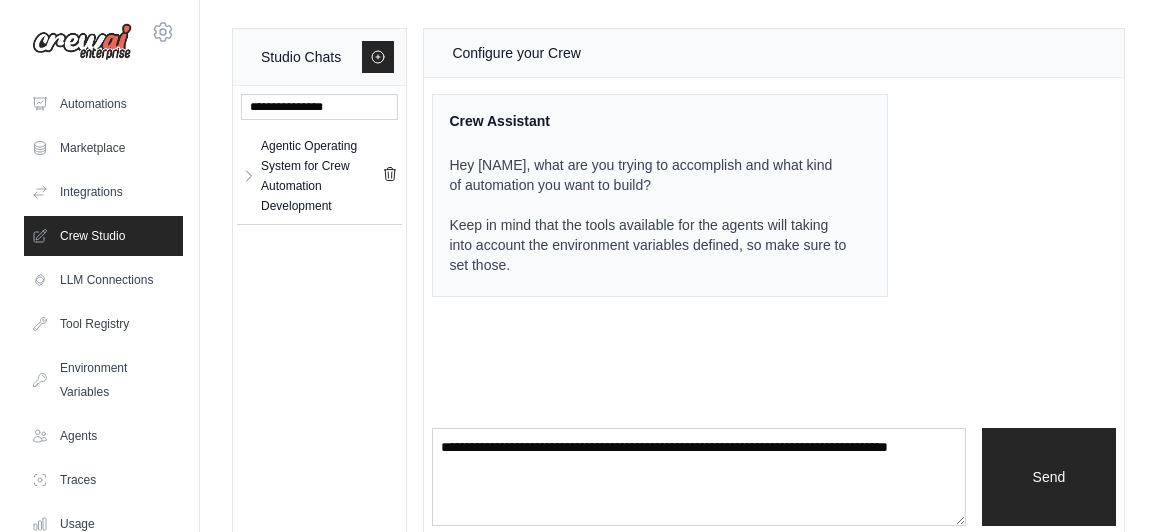 scroll, scrollTop: 0, scrollLeft: 0, axis: both 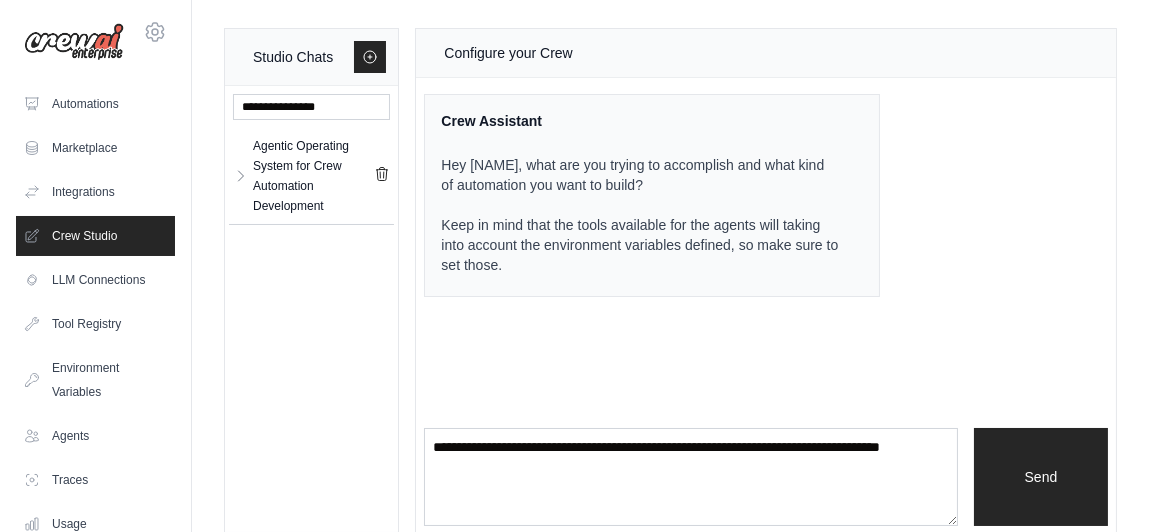 click at bounding box center [74, 42] 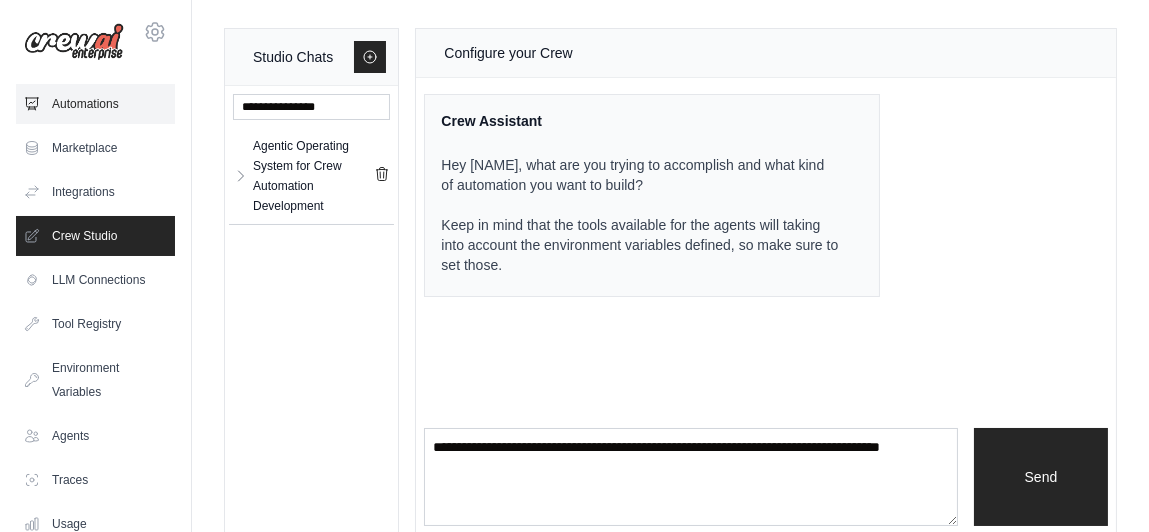 click on "Automations" at bounding box center [95, 104] 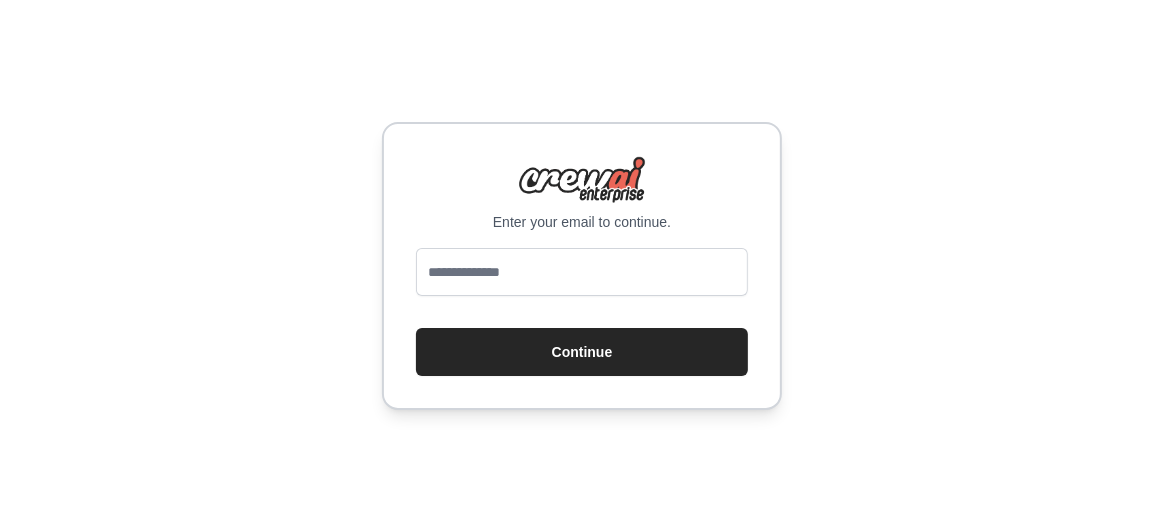 scroll, scrollTop: 0, scrollLeft: 0, axis: both 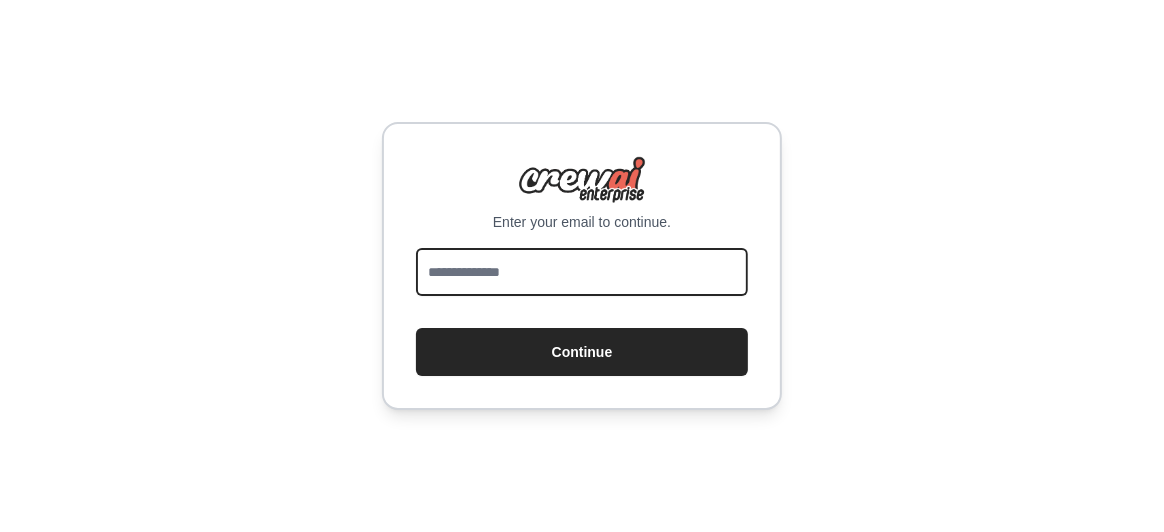 click at bounding box center (582, 272) 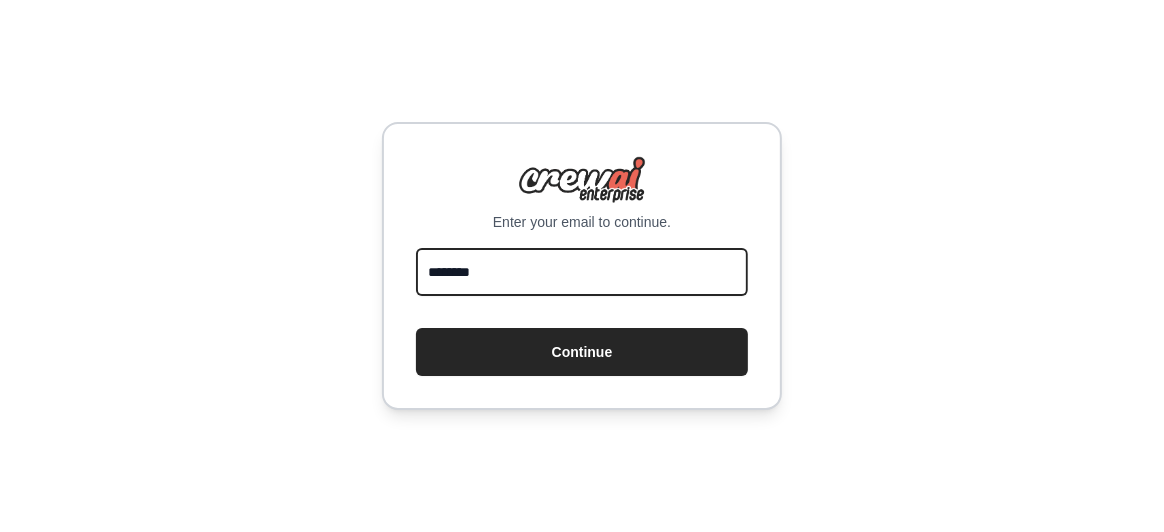 type on "**********" 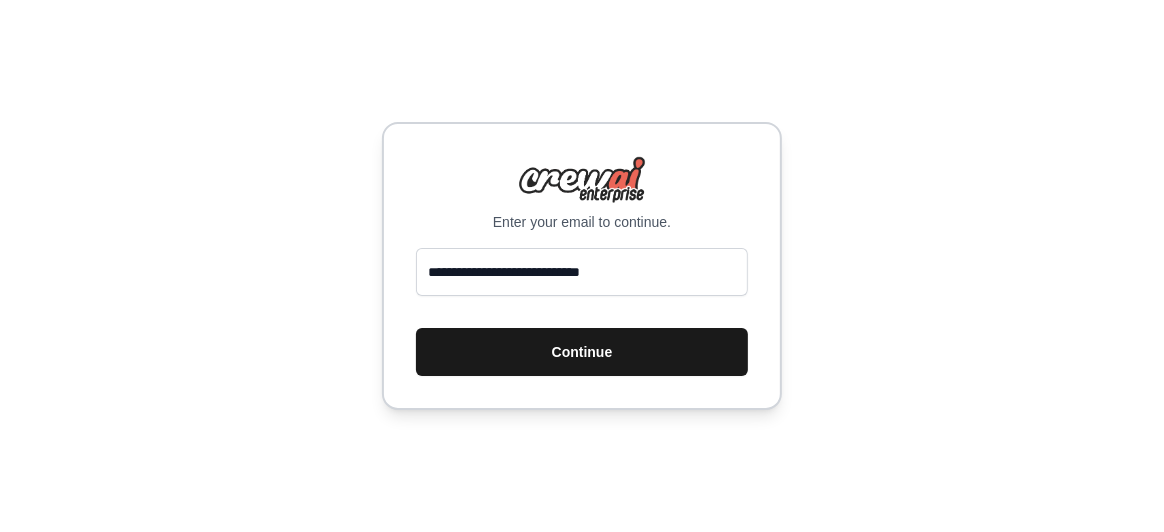 click on "Continue" at bounding box center [582, 352] 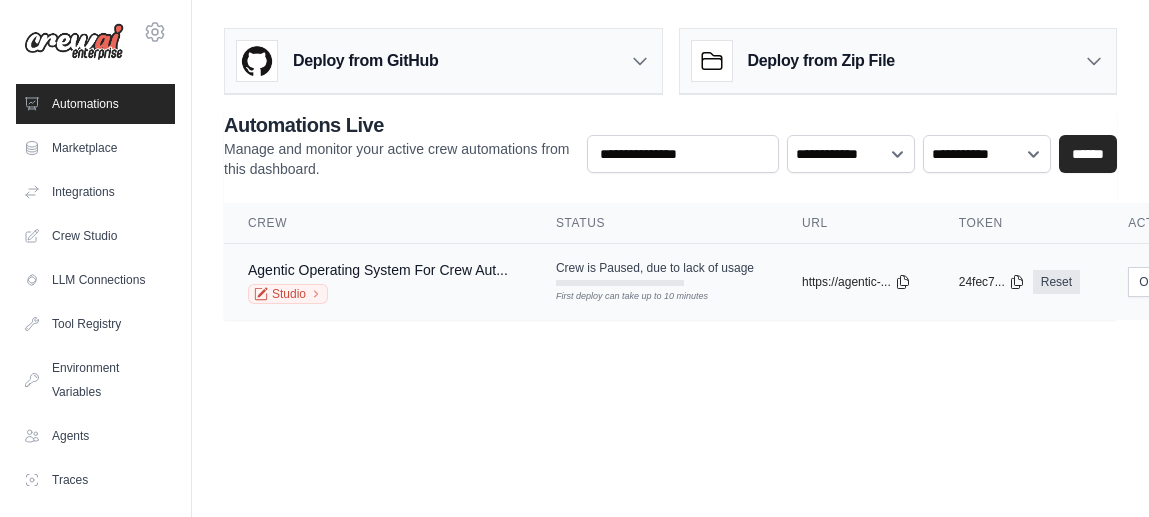scroll, scrollTop: 0, scrollLeft: 0, axis: both 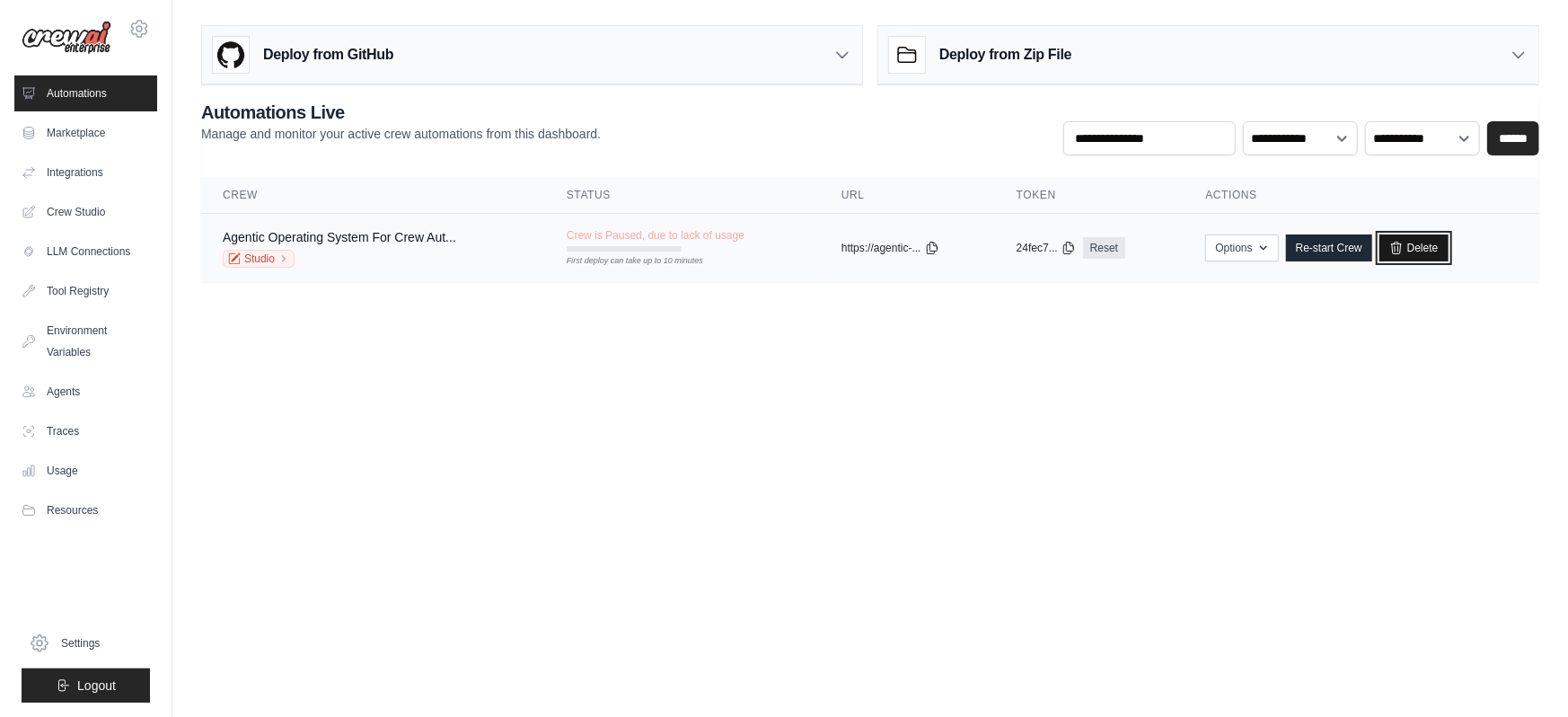 click on "Delete" at bounding box center (1414, 248) 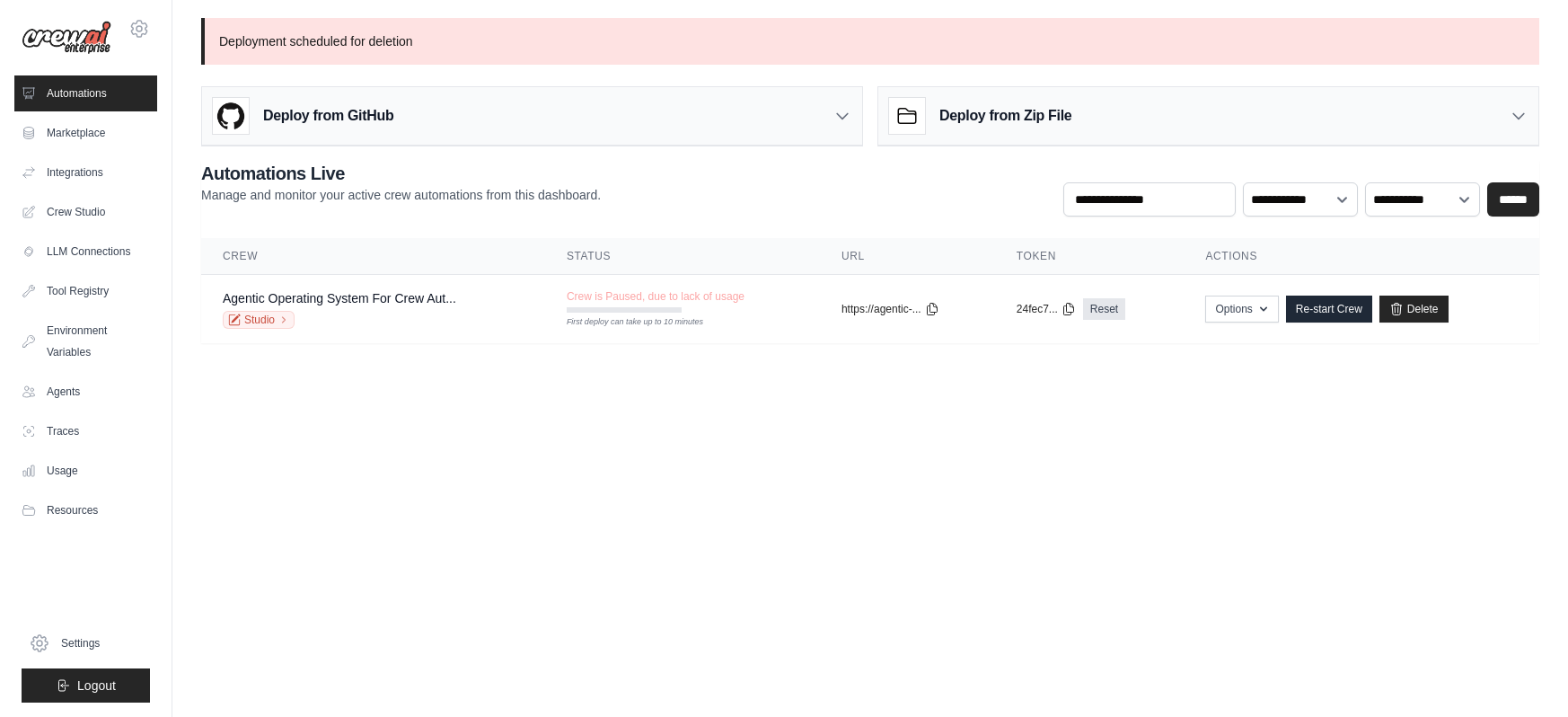 scroll, scrollTop: 0, scrollLeft: 0, axis: both 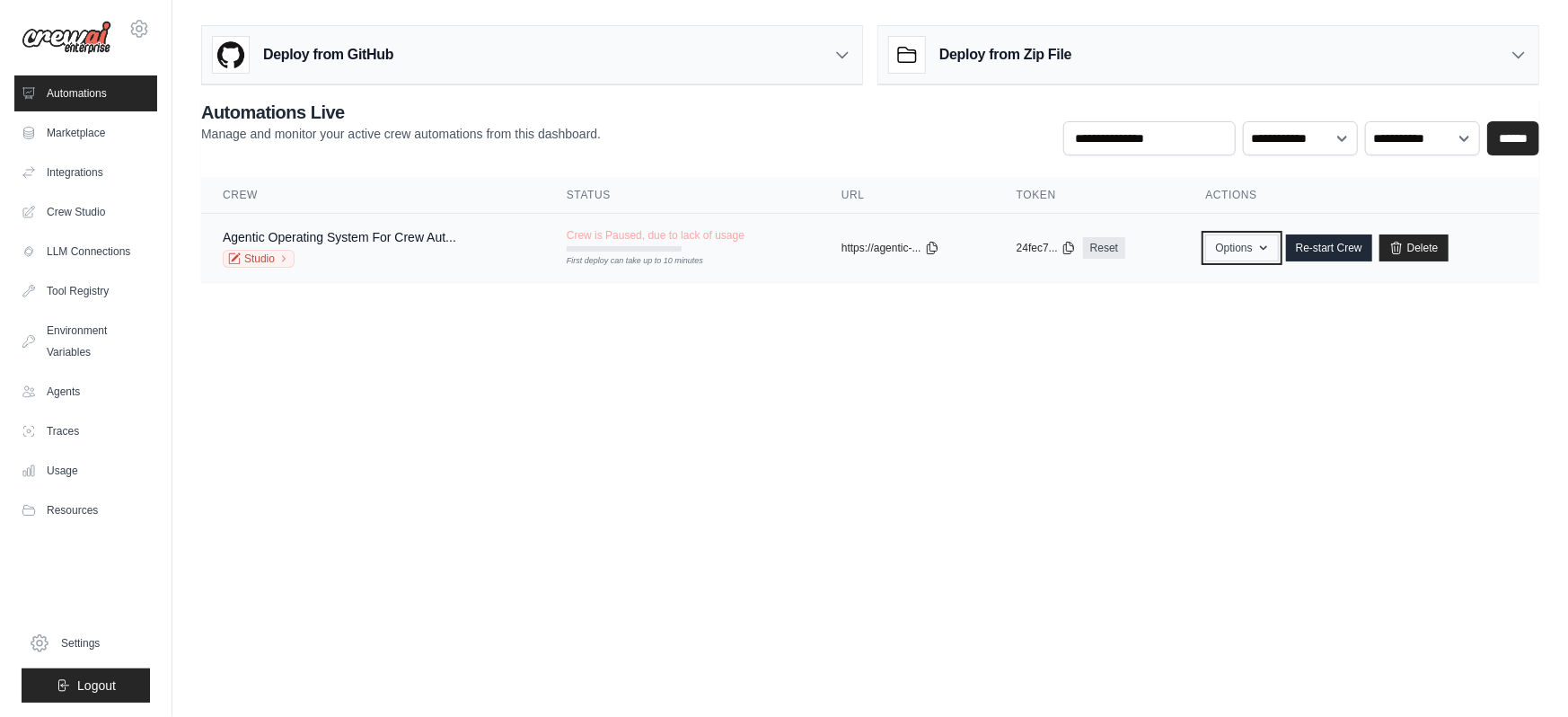 click on "Options" at bounding box center [1241, 248] 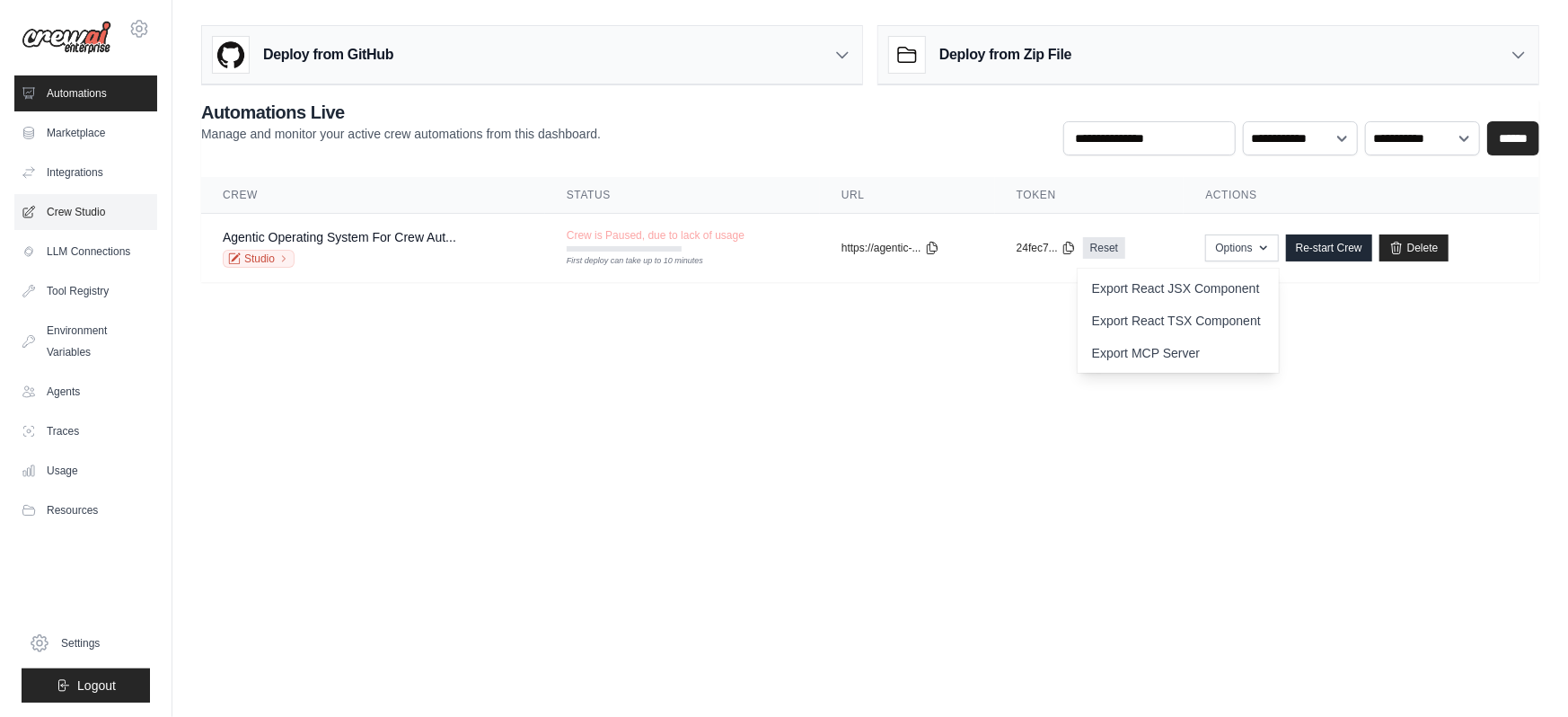 click on "Crew Studio" at bounding box center (85, 212) 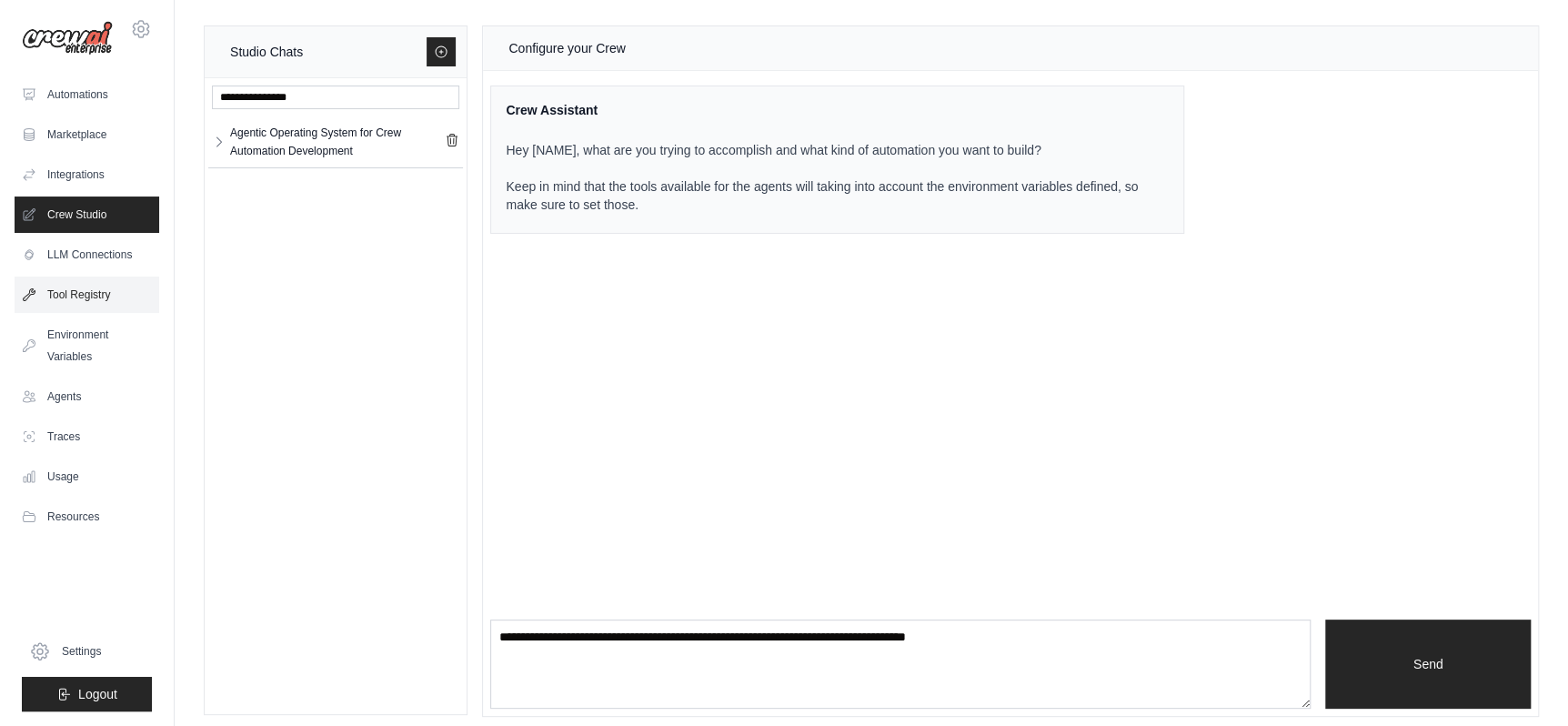 click on "Tool Registry" at bounding box center [86, 295] 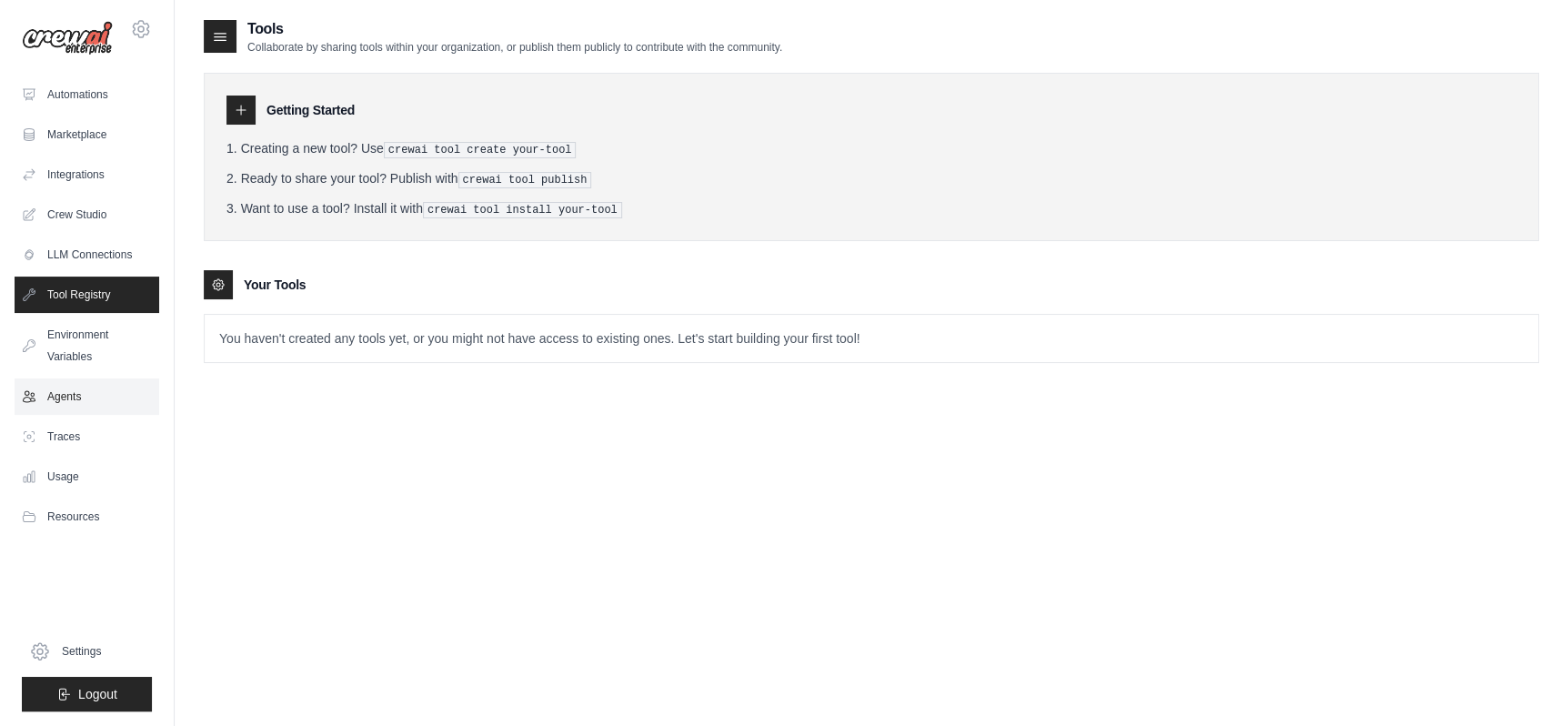click on "Agents" at bounding box center (86, 397) 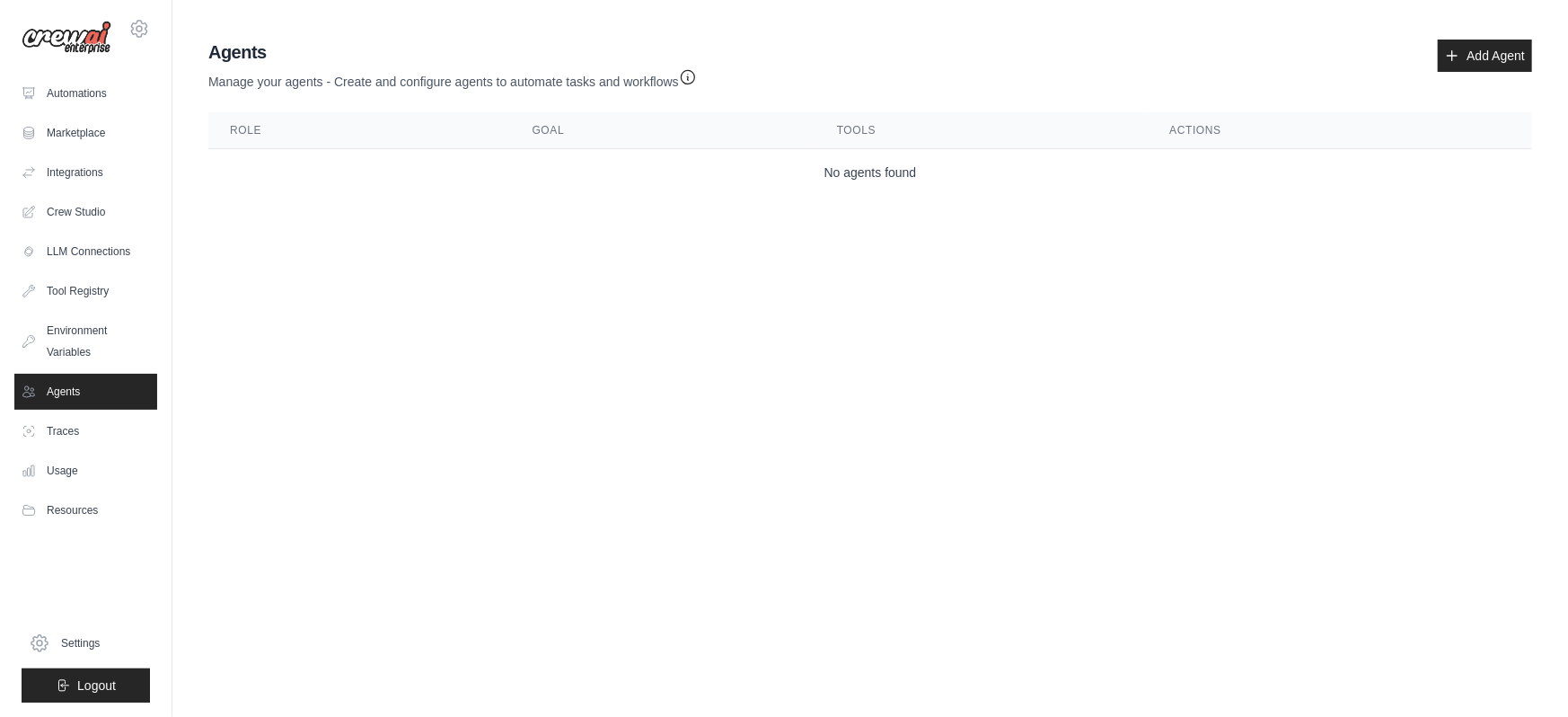 click on "Automations
Marketplace
Integrations
Crew Studio
LLM Connections" at bounding box center [85, 302] 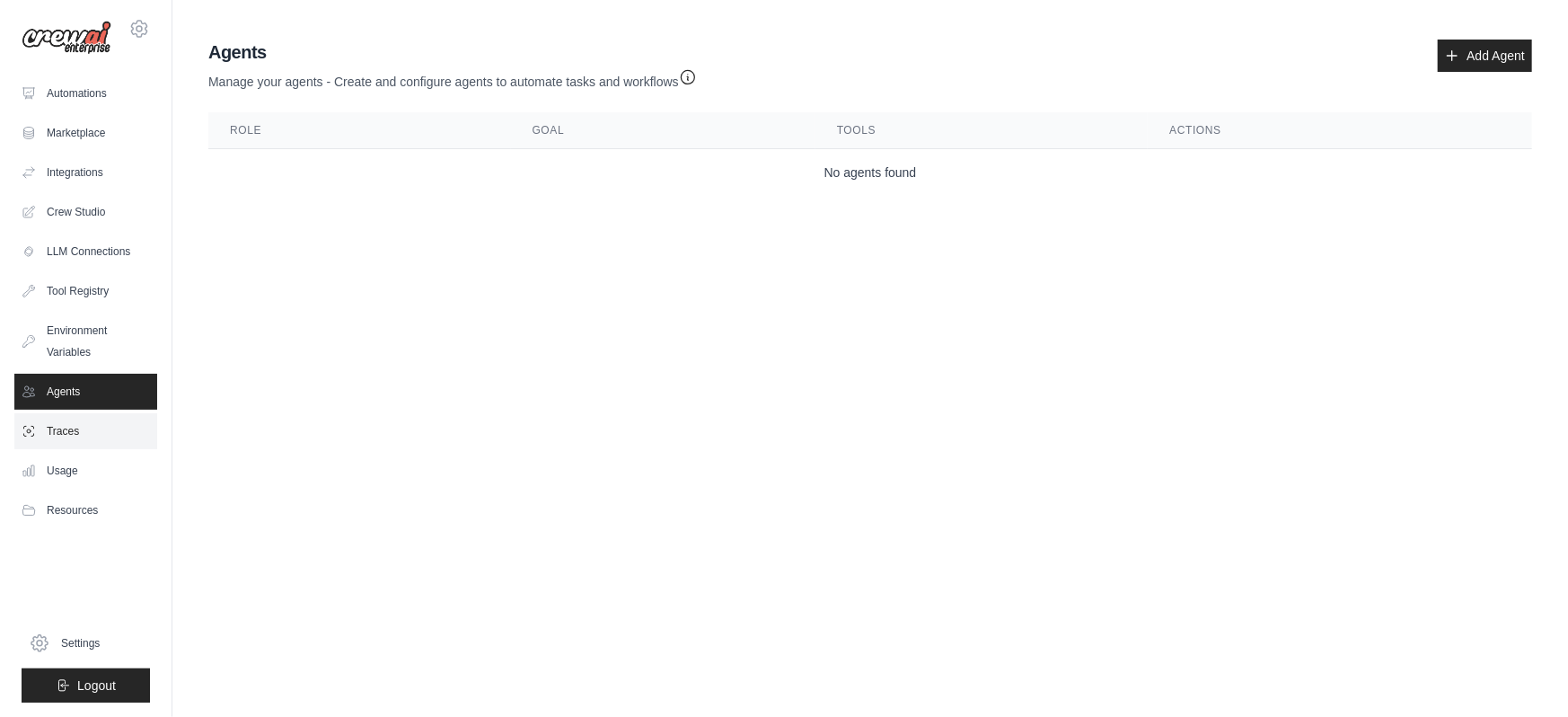 click on "Traces" at bounding box center [85, 431] 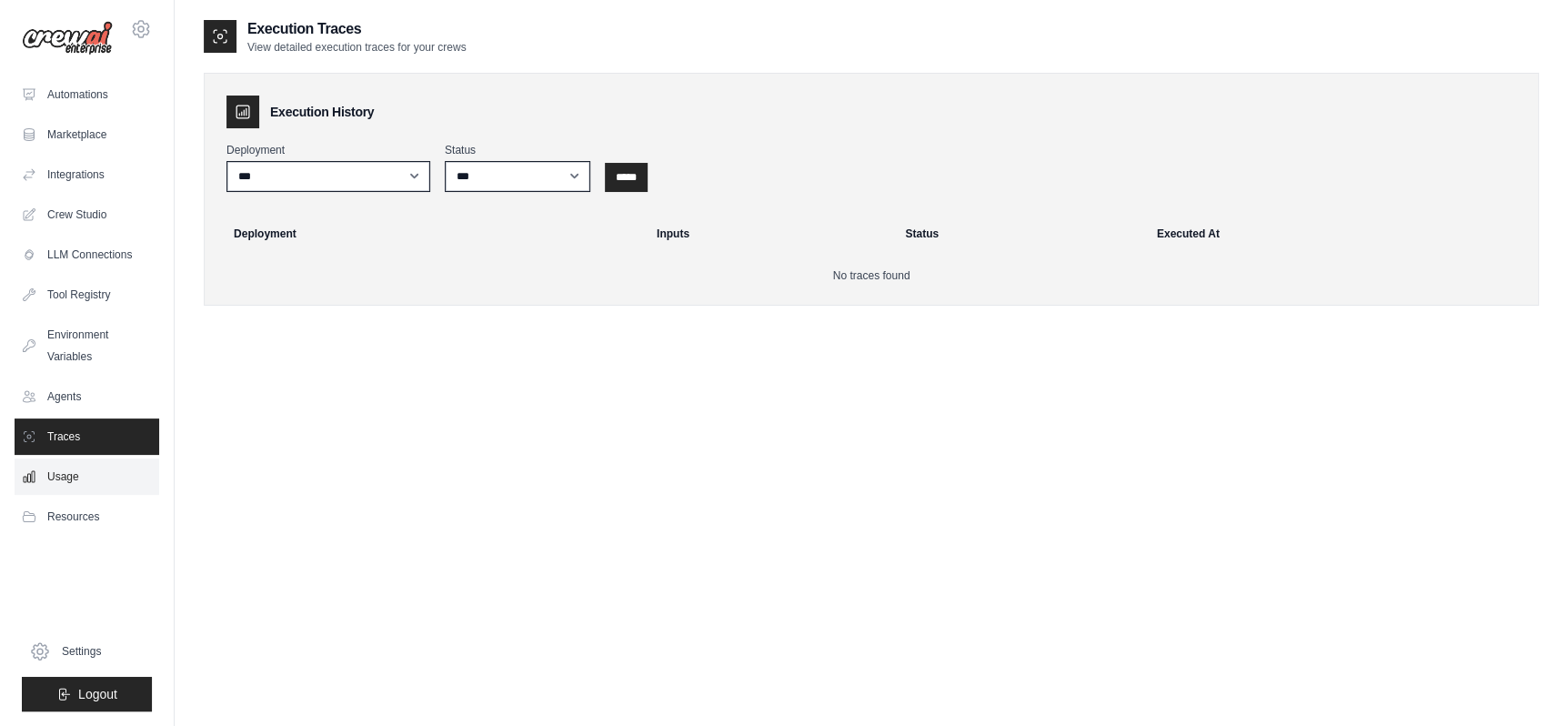 click on "Usage" at bounding box center [86, 477] 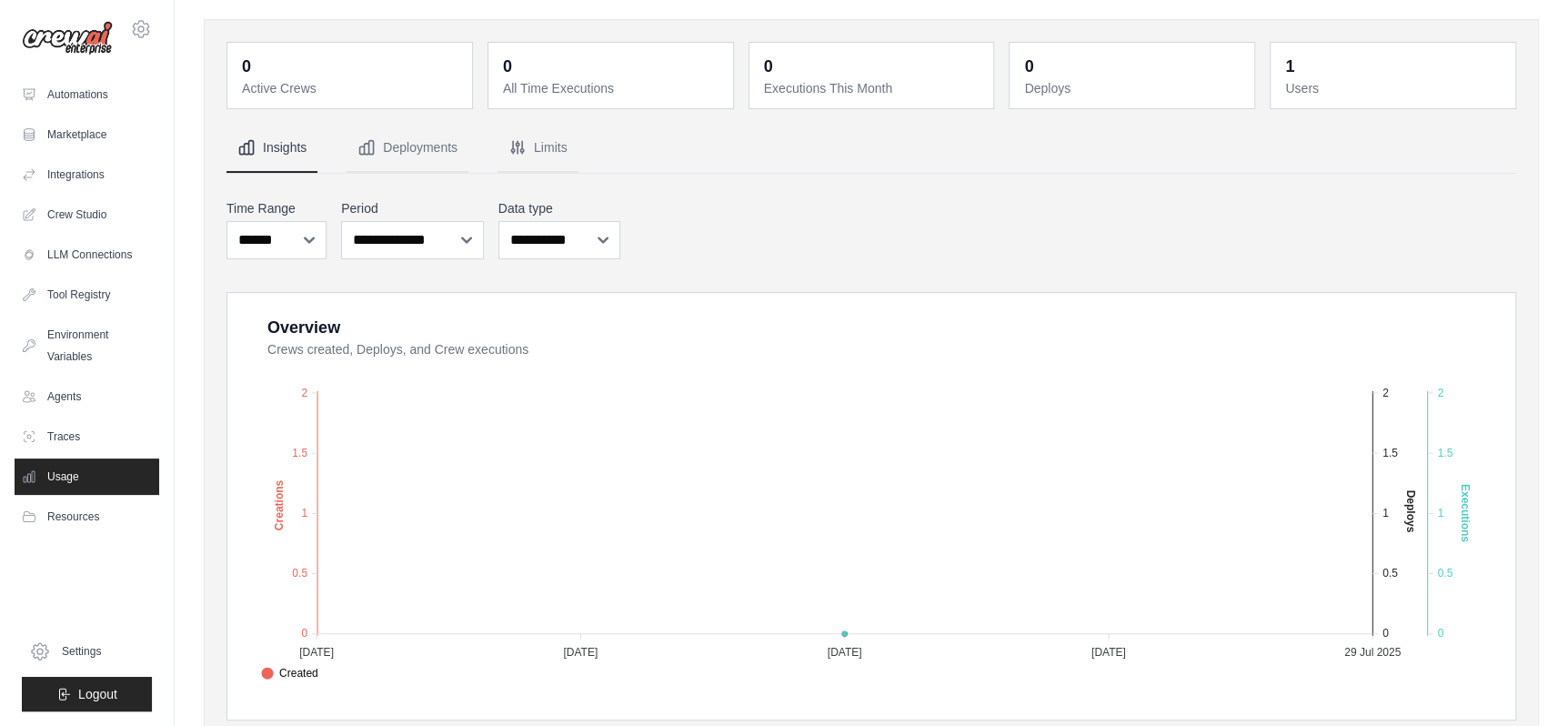 scroll, scrollTop: 0, scrollLeft: 0, axis: both 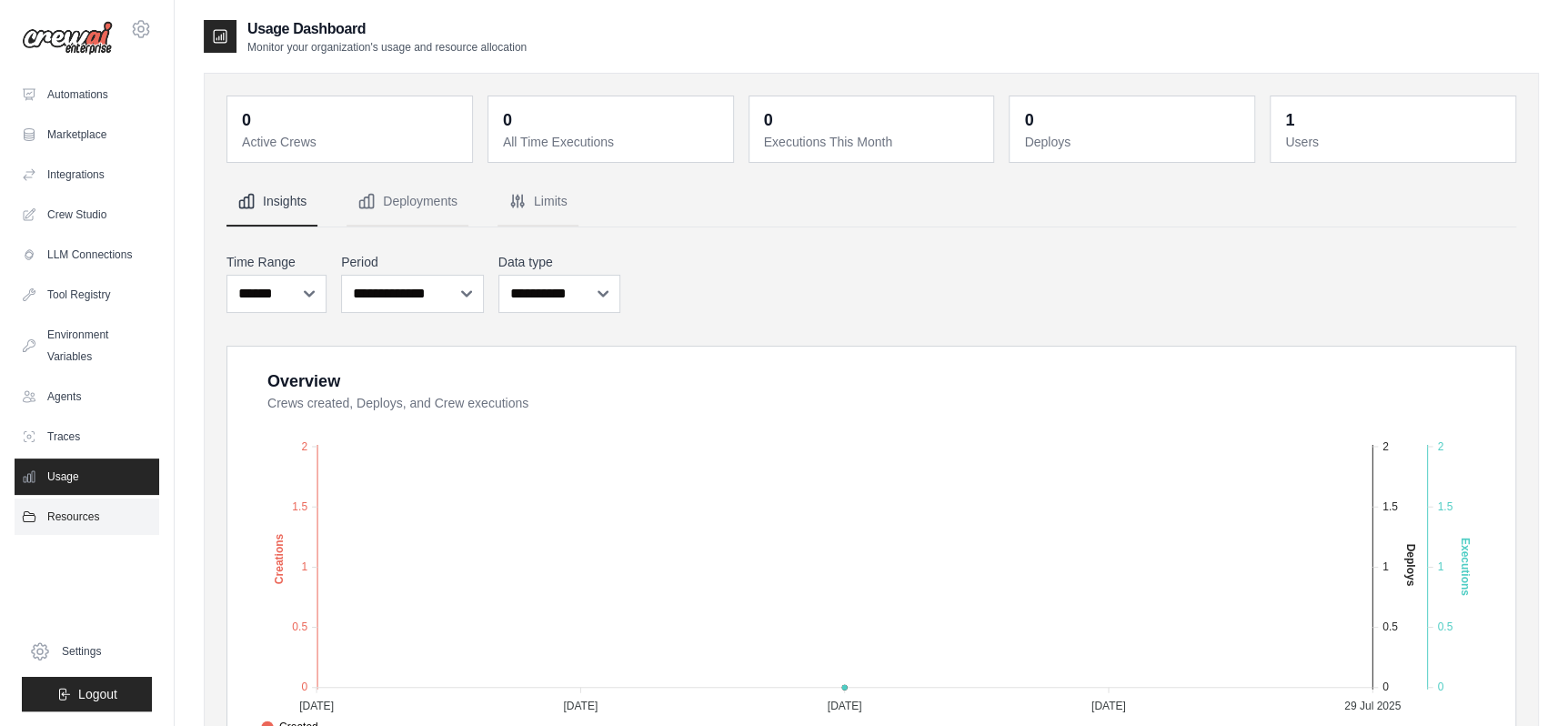 click on "Resources" at bounding box center (86, 517) 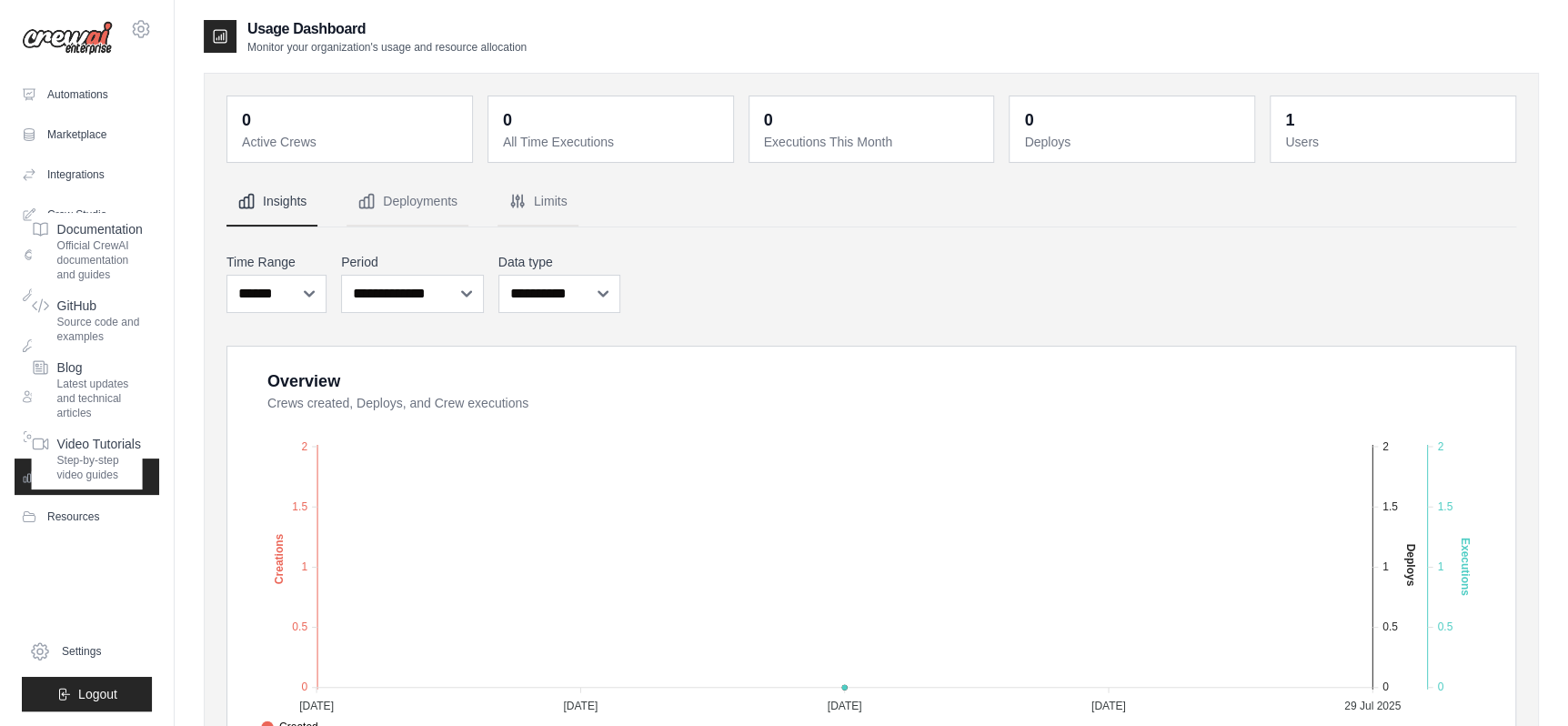 click on "brian-martin@consult-to-go.com
Settings
Automations
Marketplace
Integrations
Documentation" at bounding box center (87, 363) 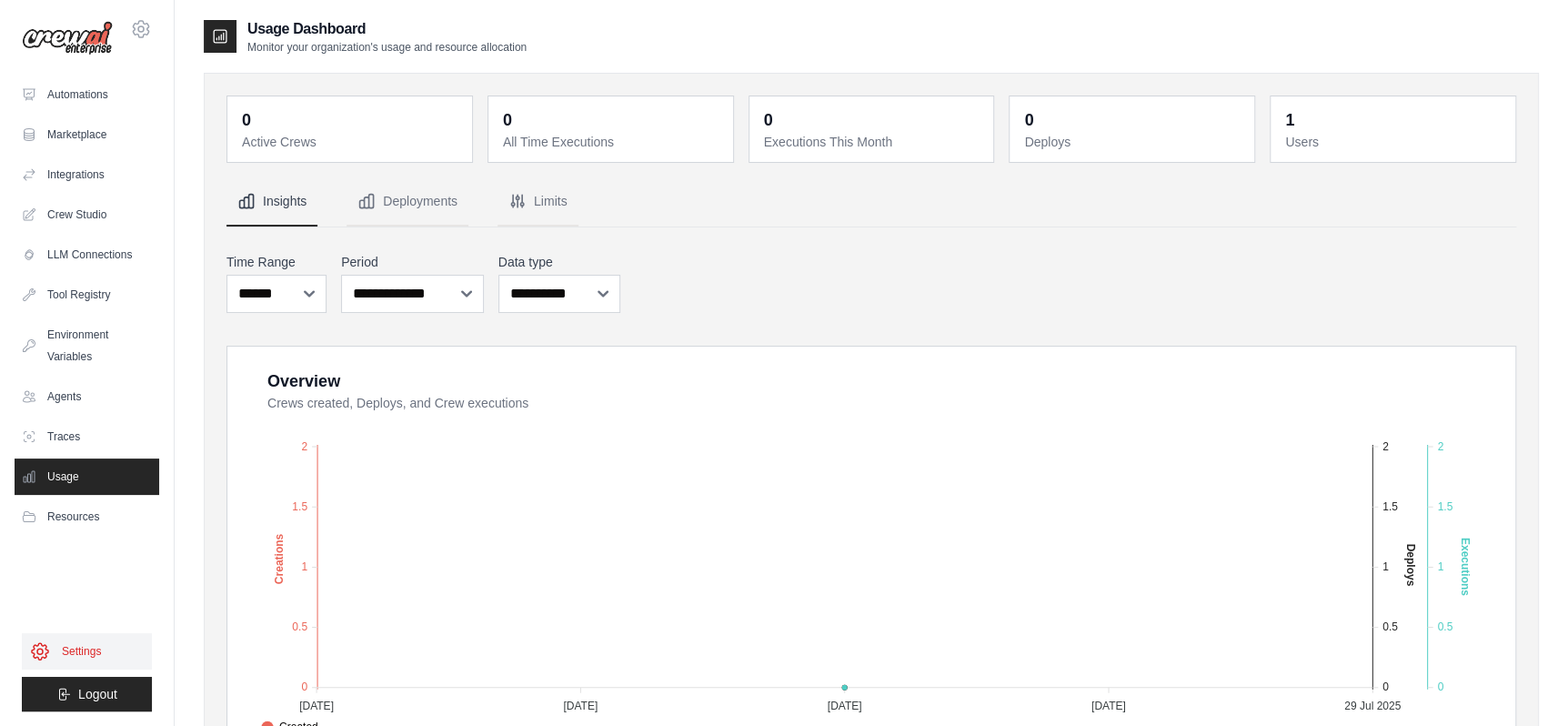click on "Settings" at bounding box center [86, 651] 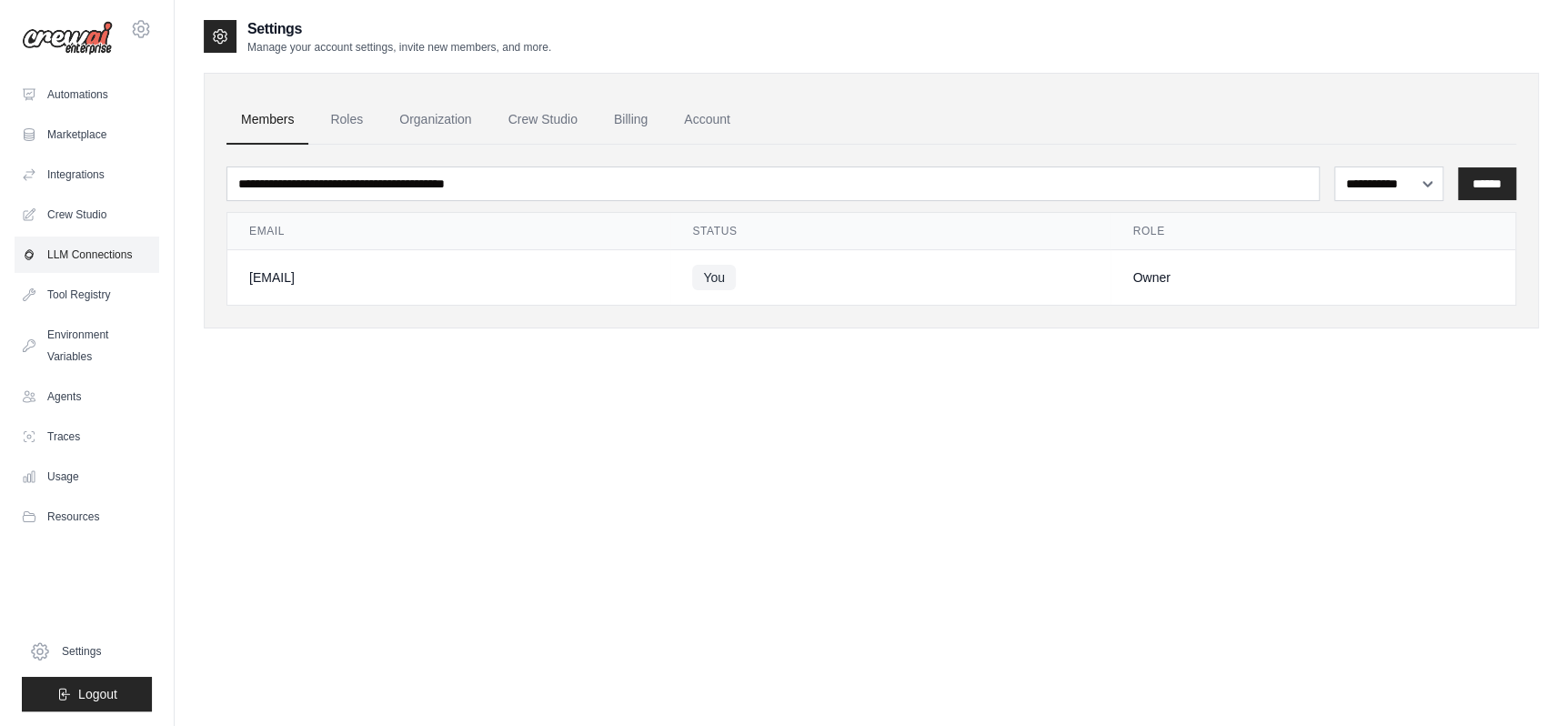 click on "LLM Connections" at bounding box center [86, 255] 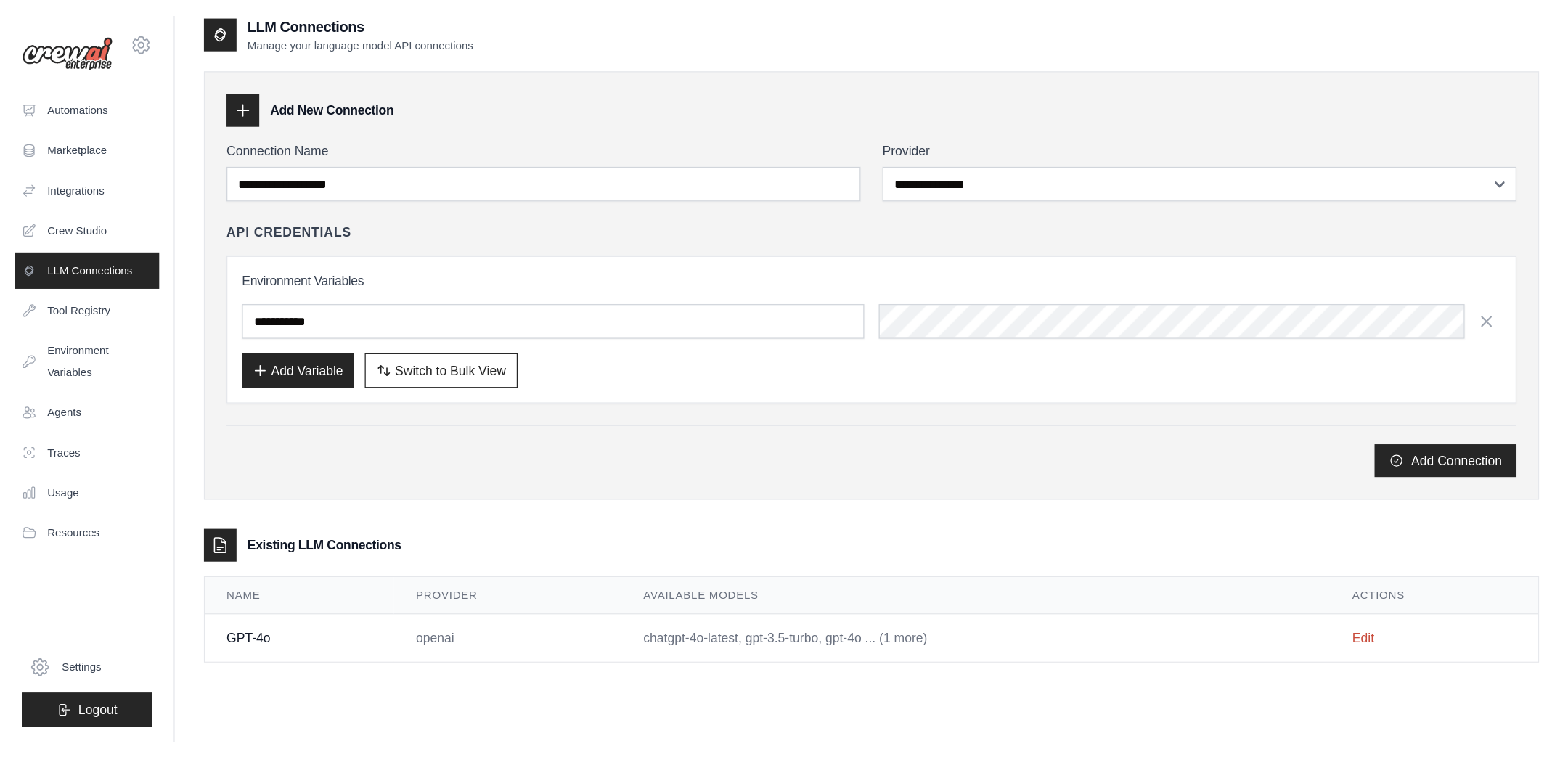 scroll, scrollTop: 0, scrollLeft: 0, axis: both 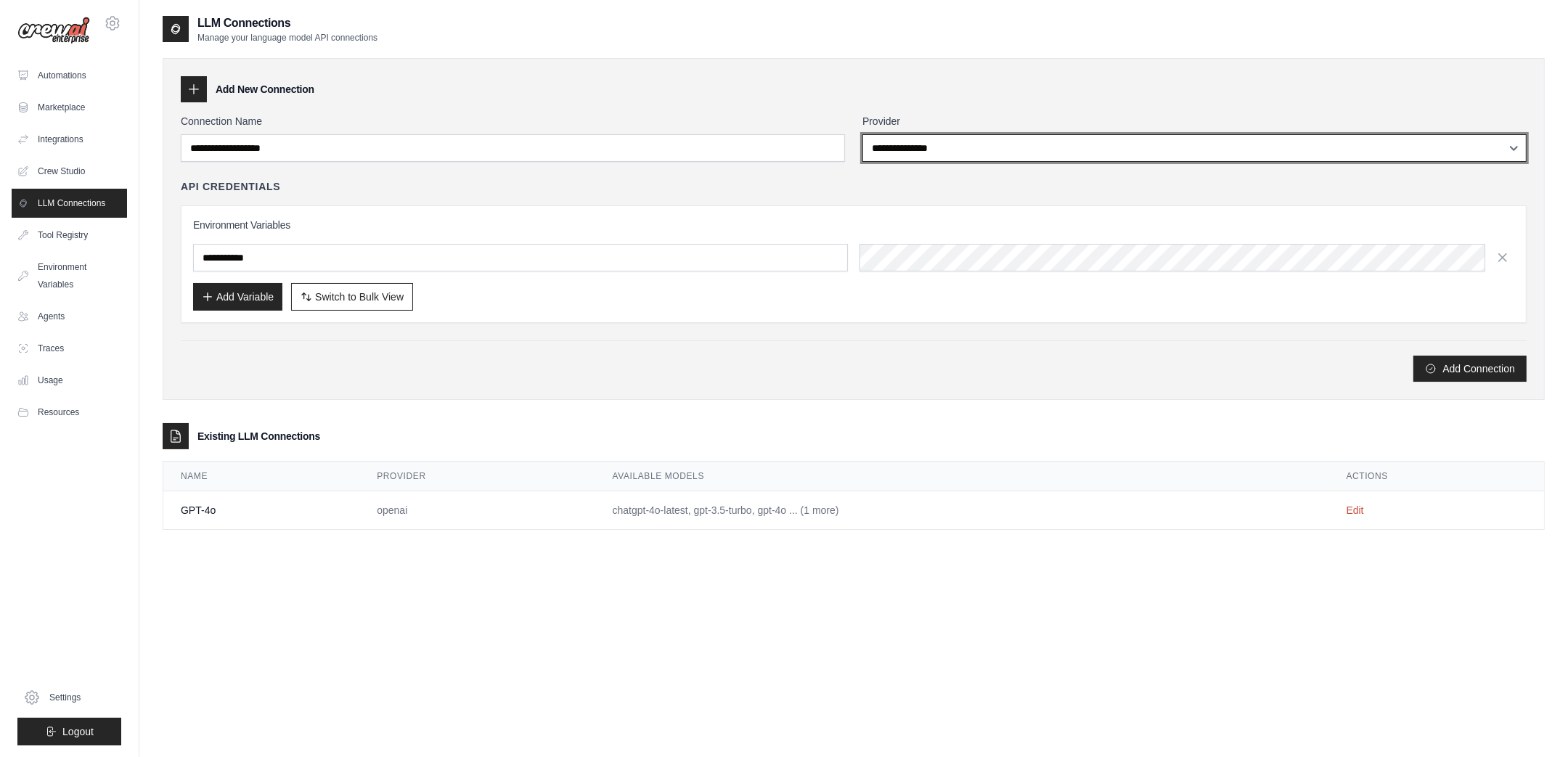 click on "**********" at bounding box center [1194, 148] 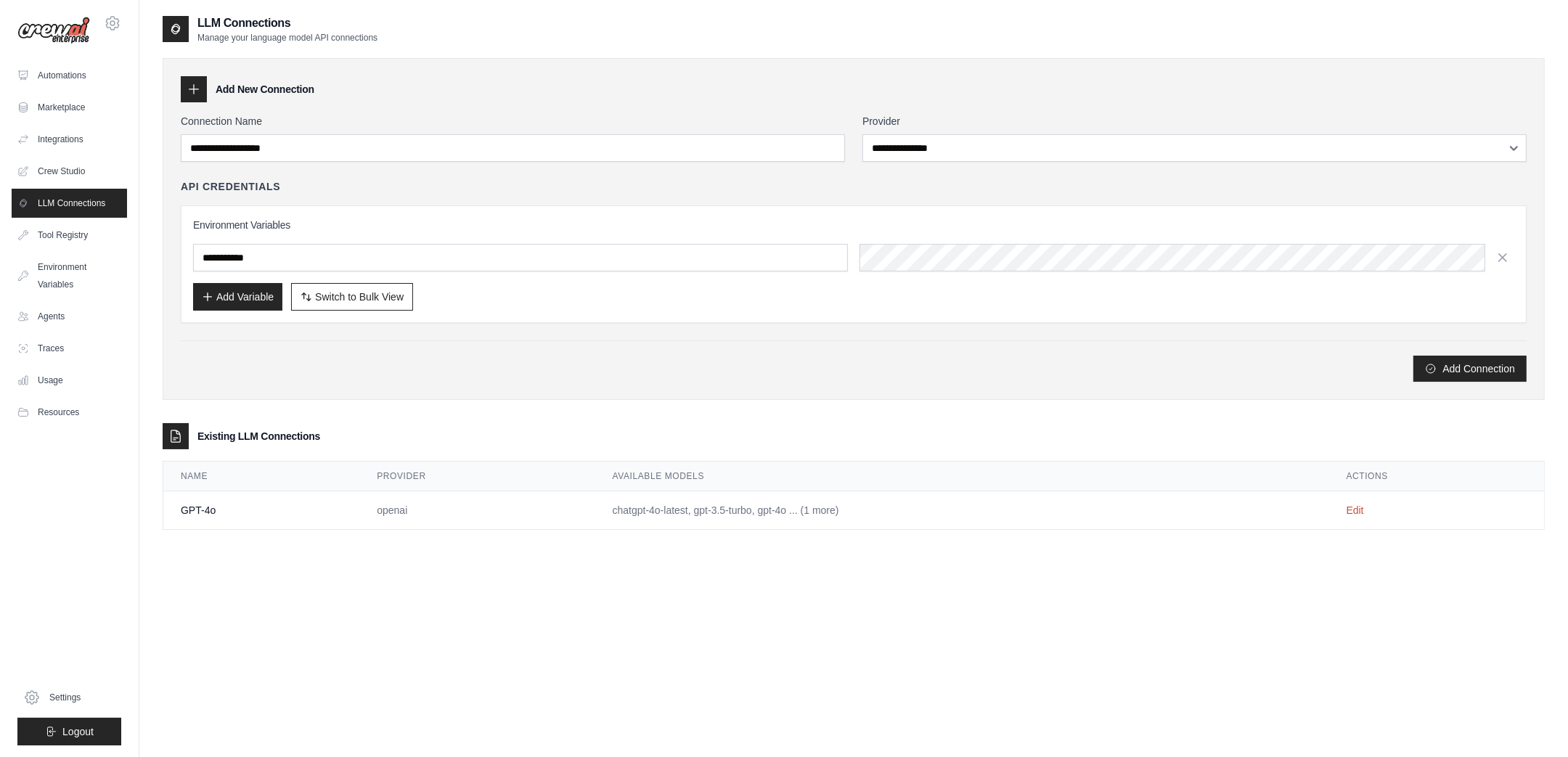 click on "**********" at bounding box center [854, 393] 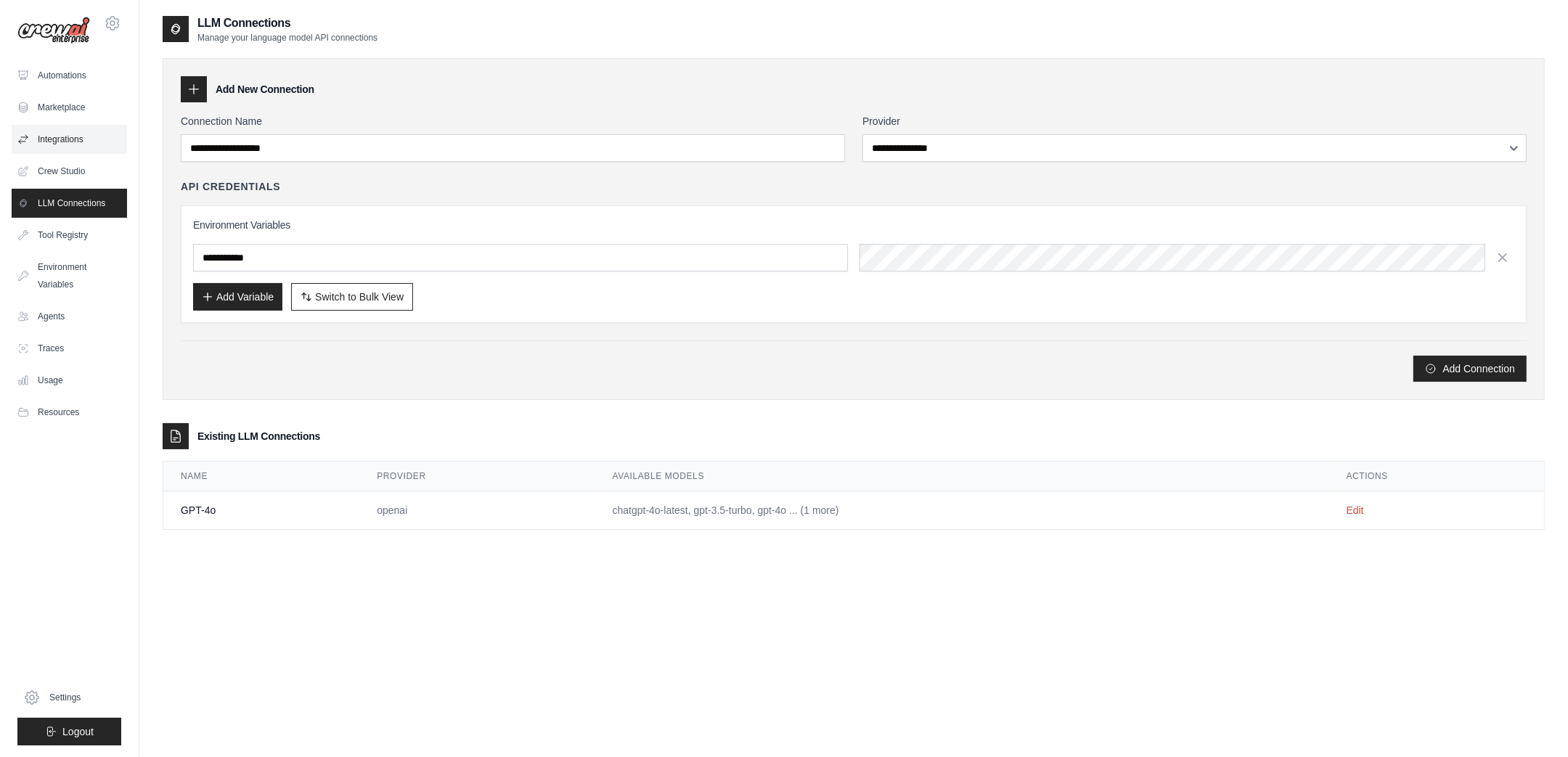 click on "Integrations" at bounding box center (69, 139) 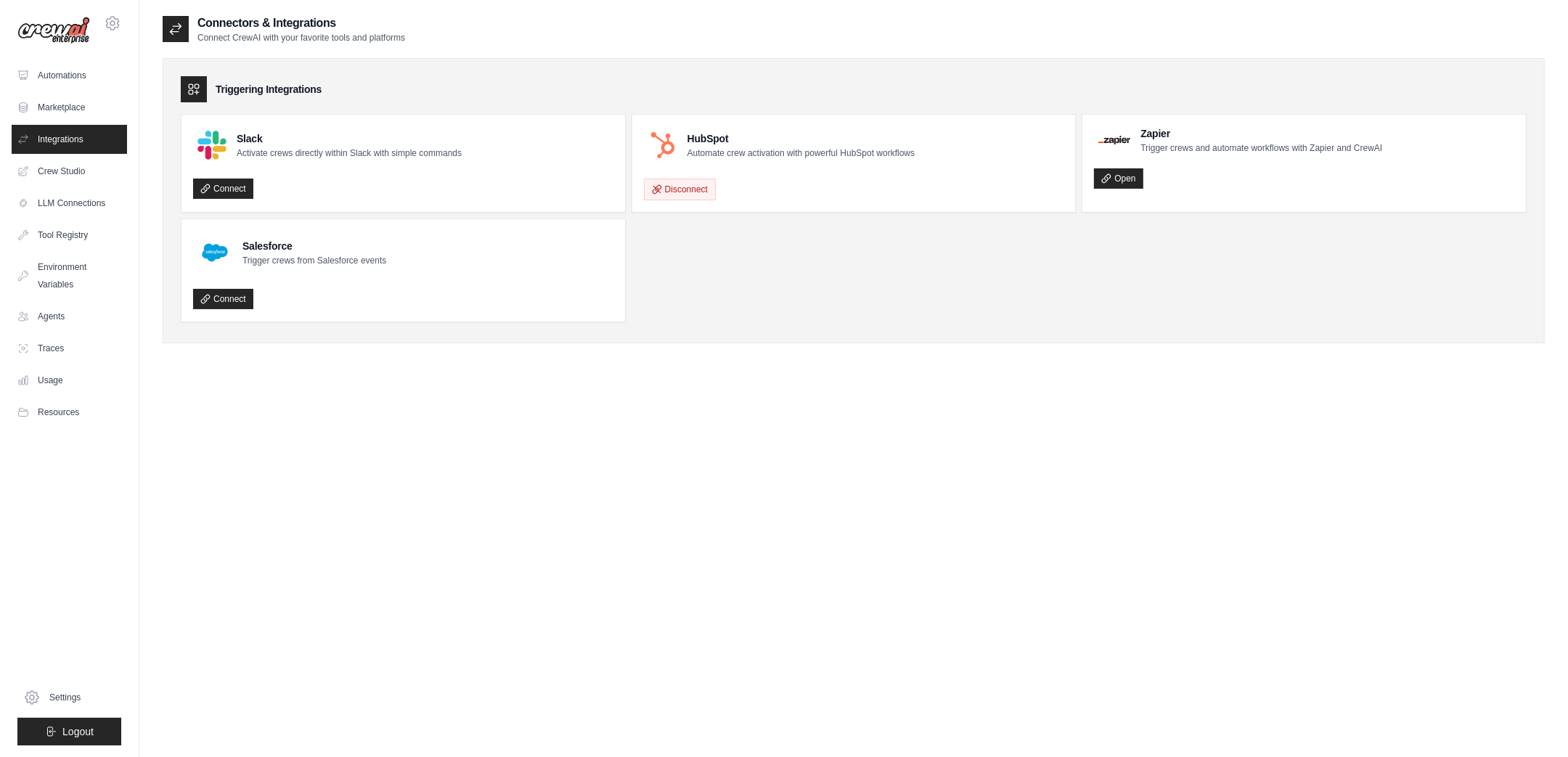 click 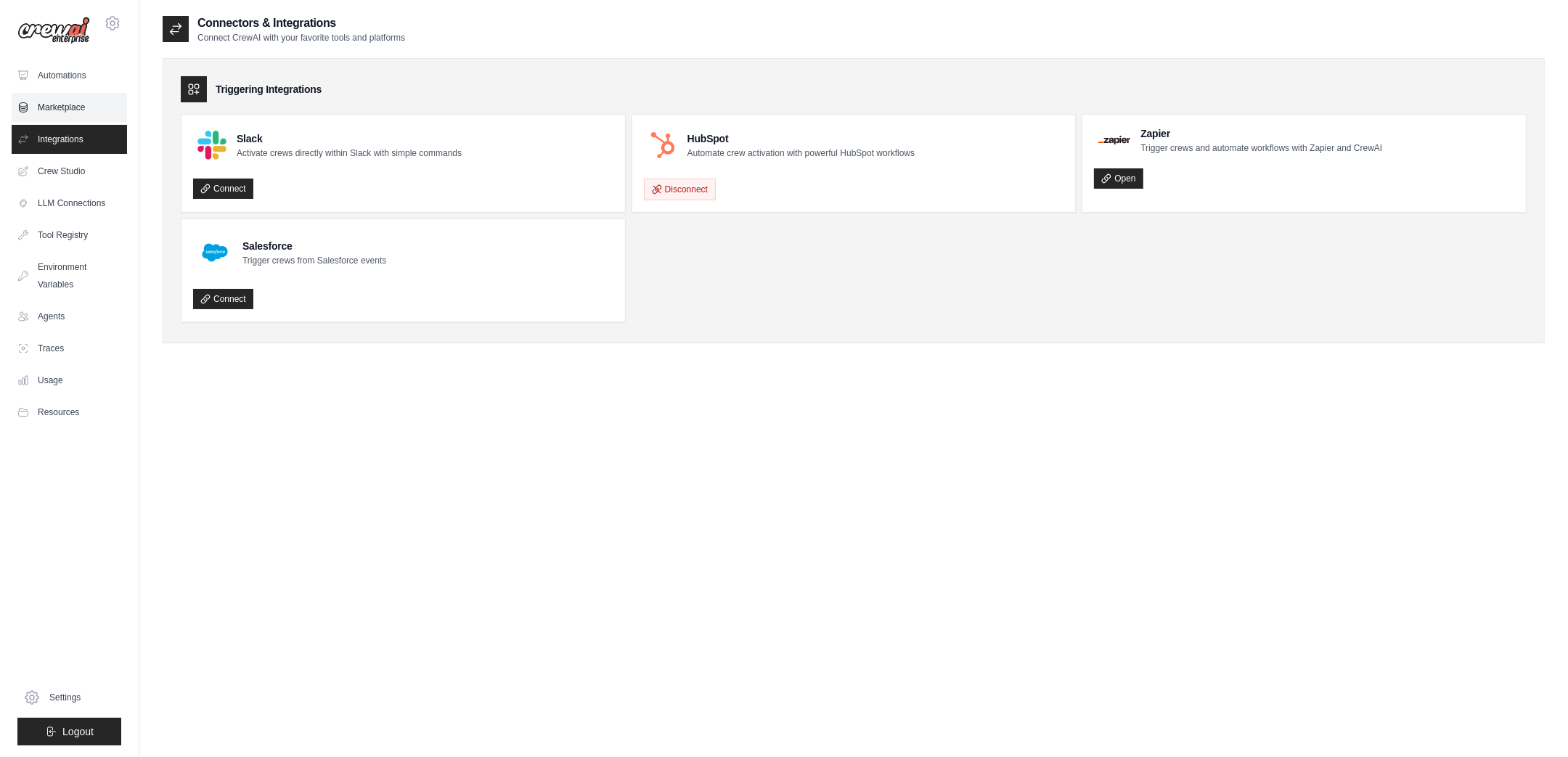 click on "Marketplace" at bounding box center [69, 107] 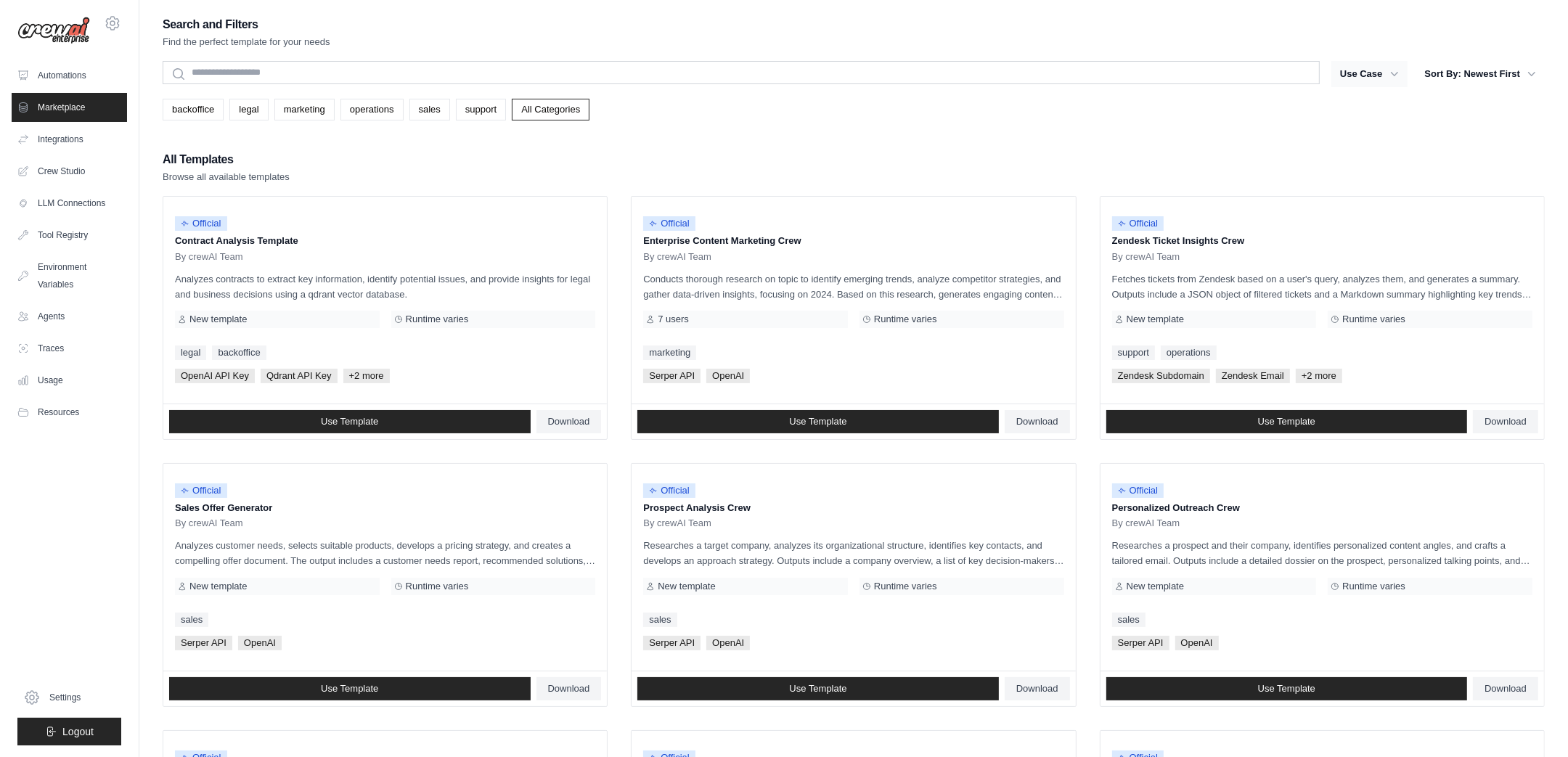 click on "Use Case" at bounding box center (1369, 74) 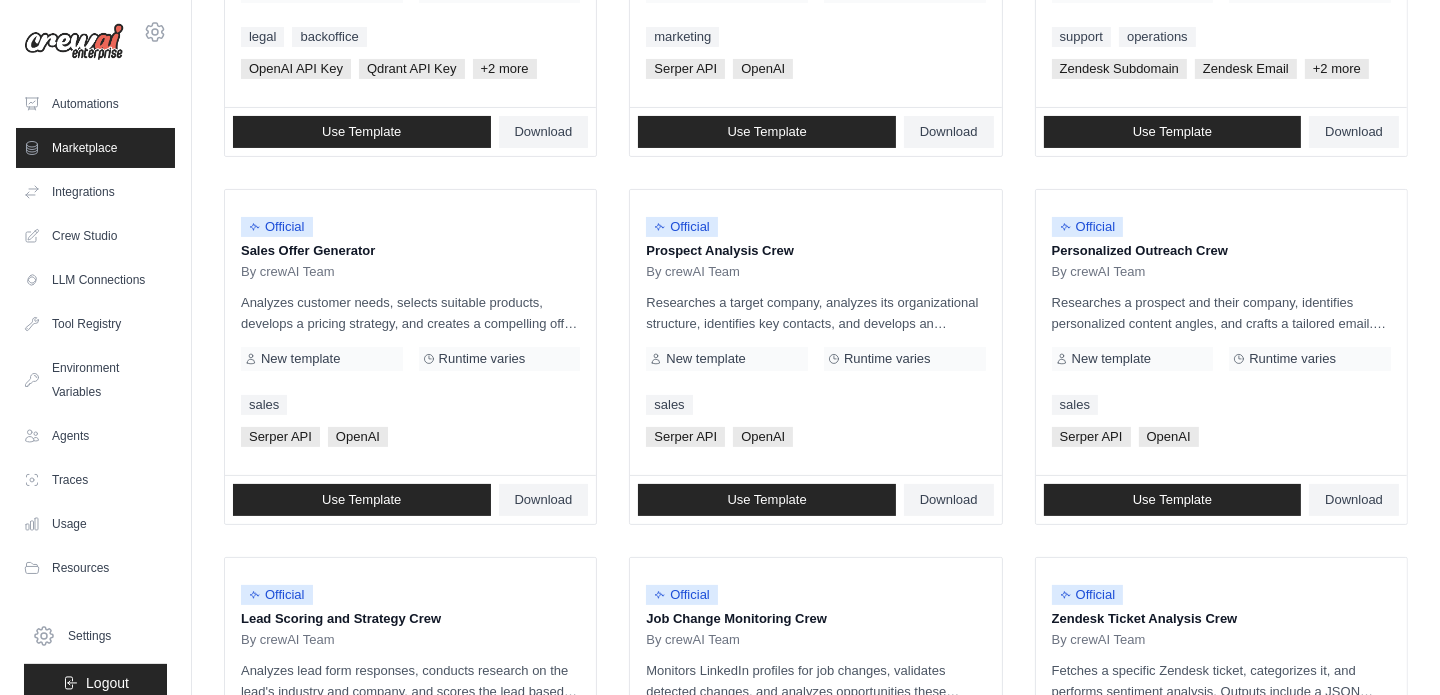 scroll, scrollTop: 0, scrollLeft: 0, axis: both 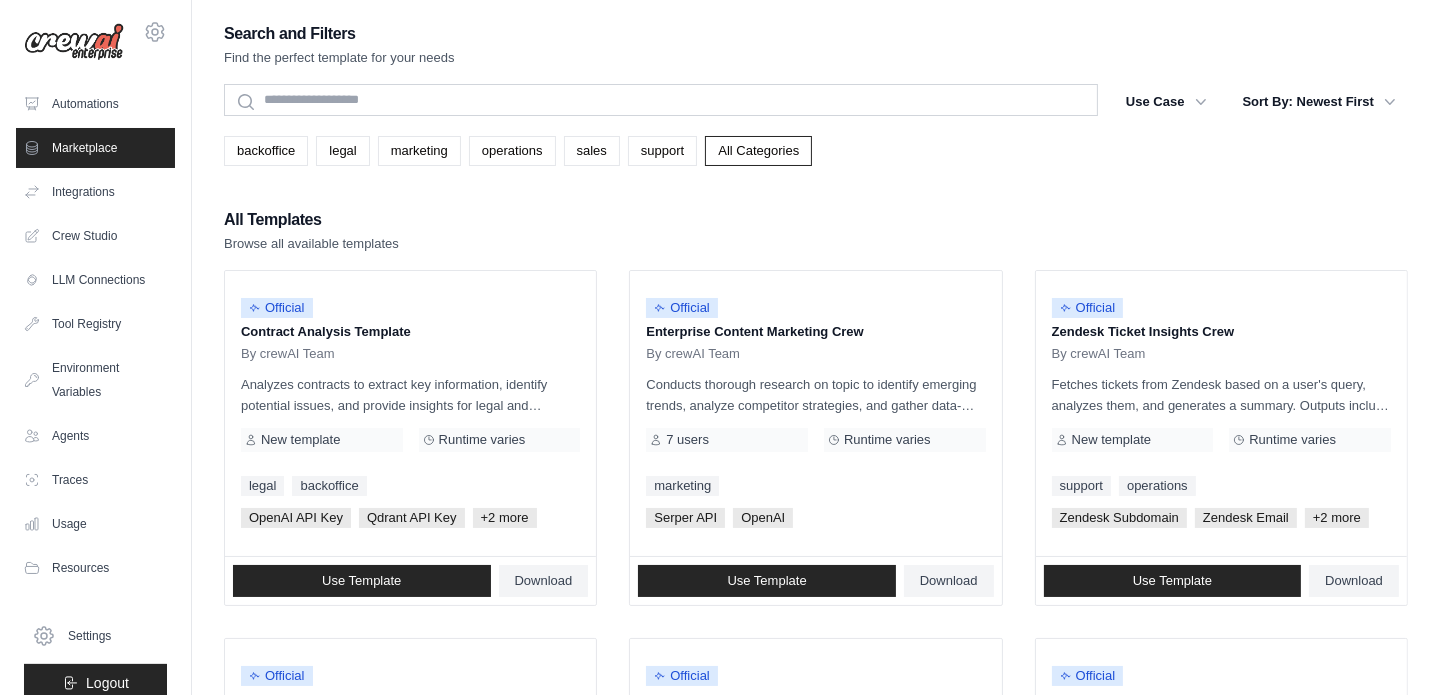 drag, startPoint x: 1230, startPoint y: 132, endPoint x: 1201, endPoint y: 121, distance: 31.016125 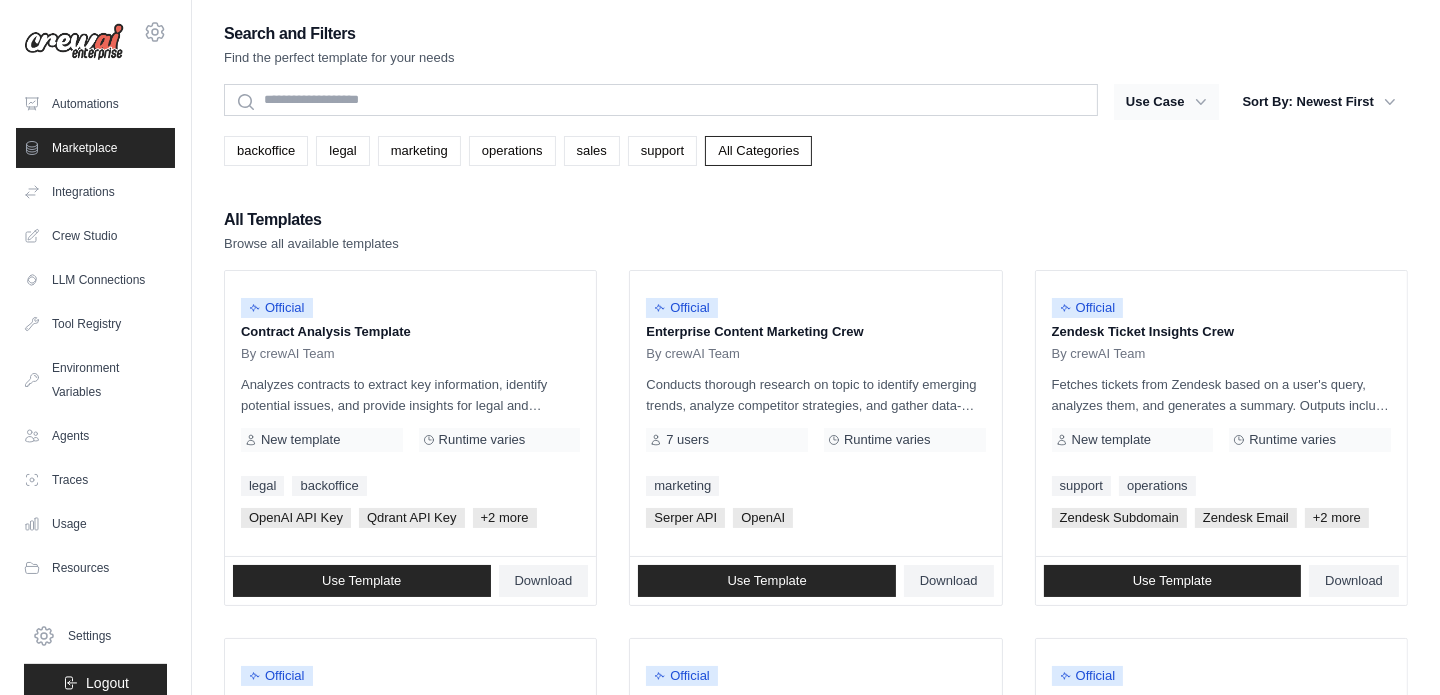 click 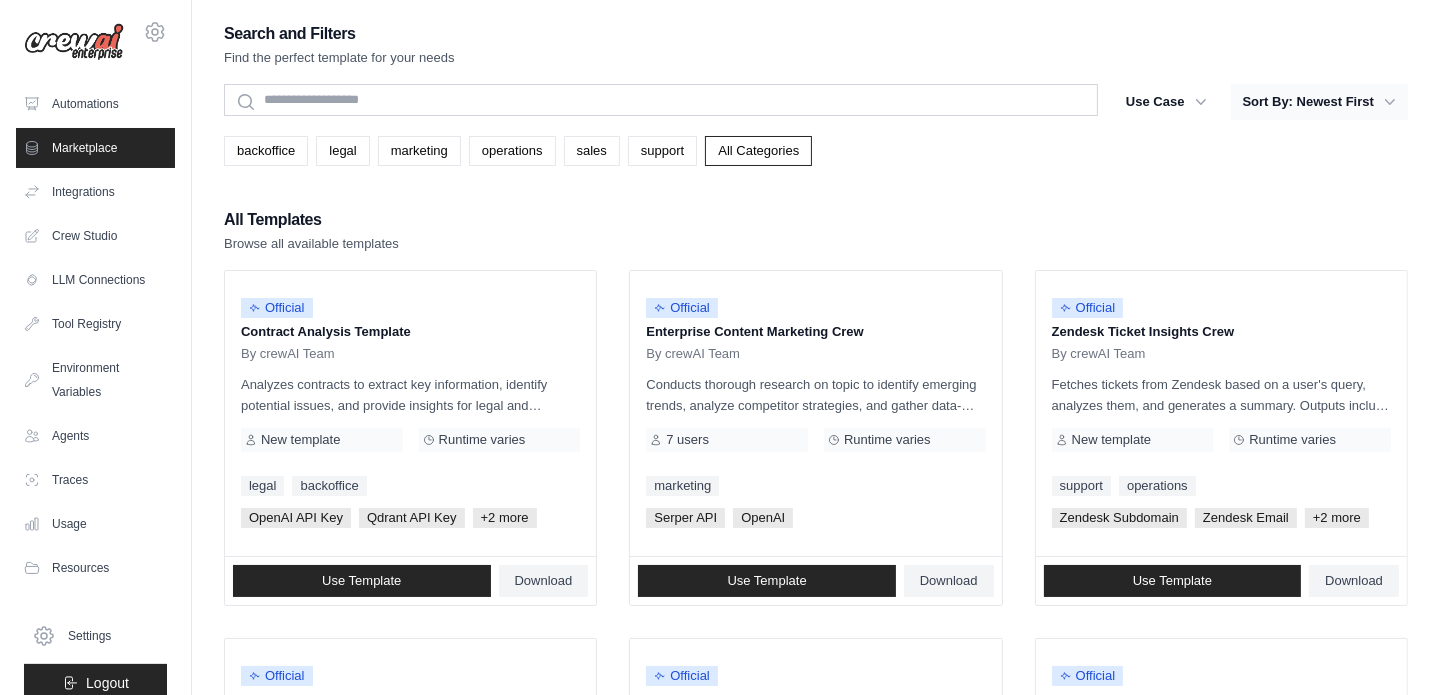 click on "Sort By:
Newest First" at bounding box center (1319, 102) 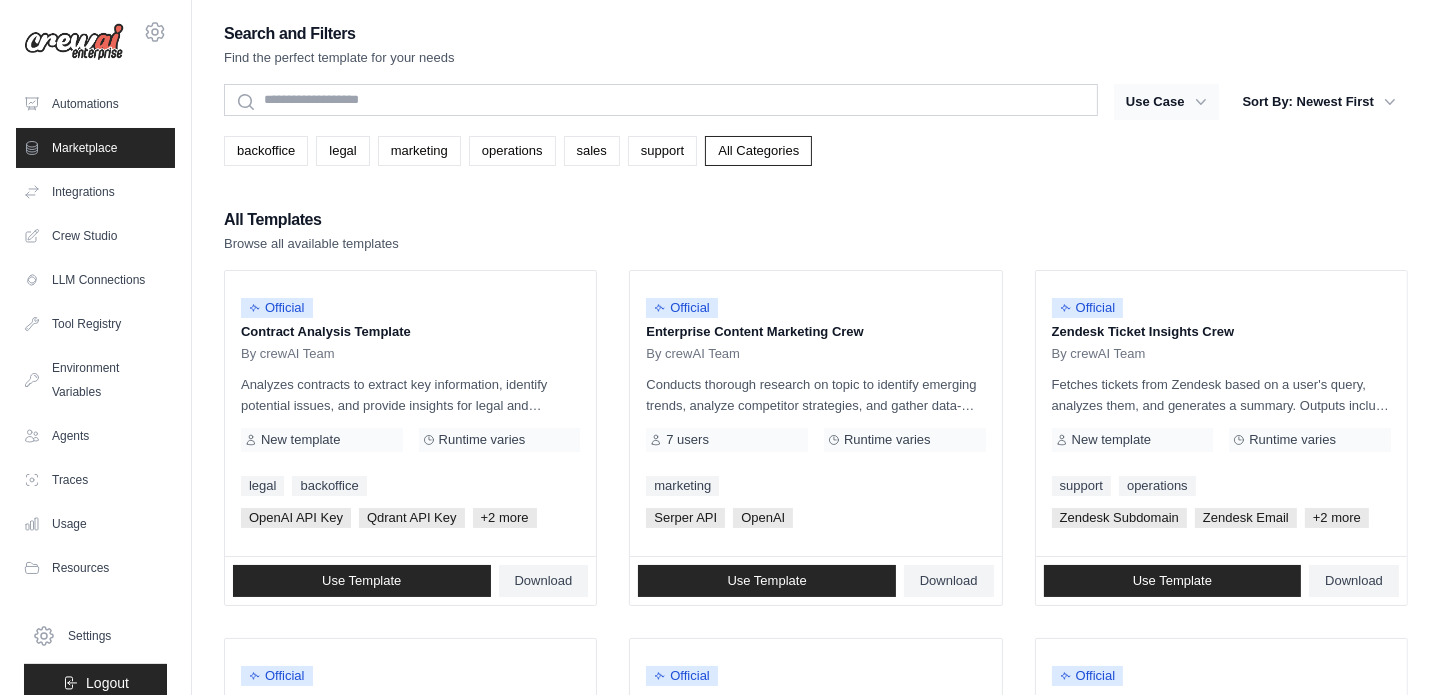 click on "Use Case" at bounding box center [1166, 102] 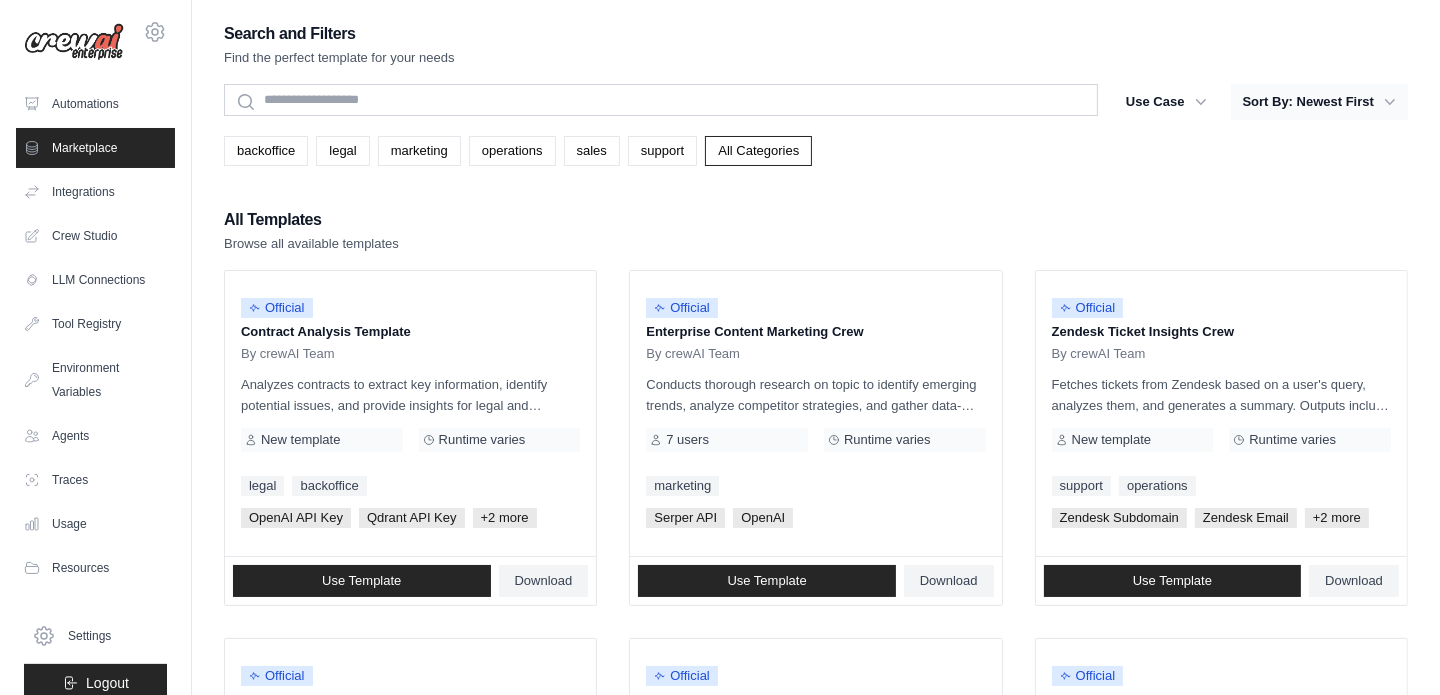 click on "Sort By:
Newest First" at bounding box center [1319, 102] 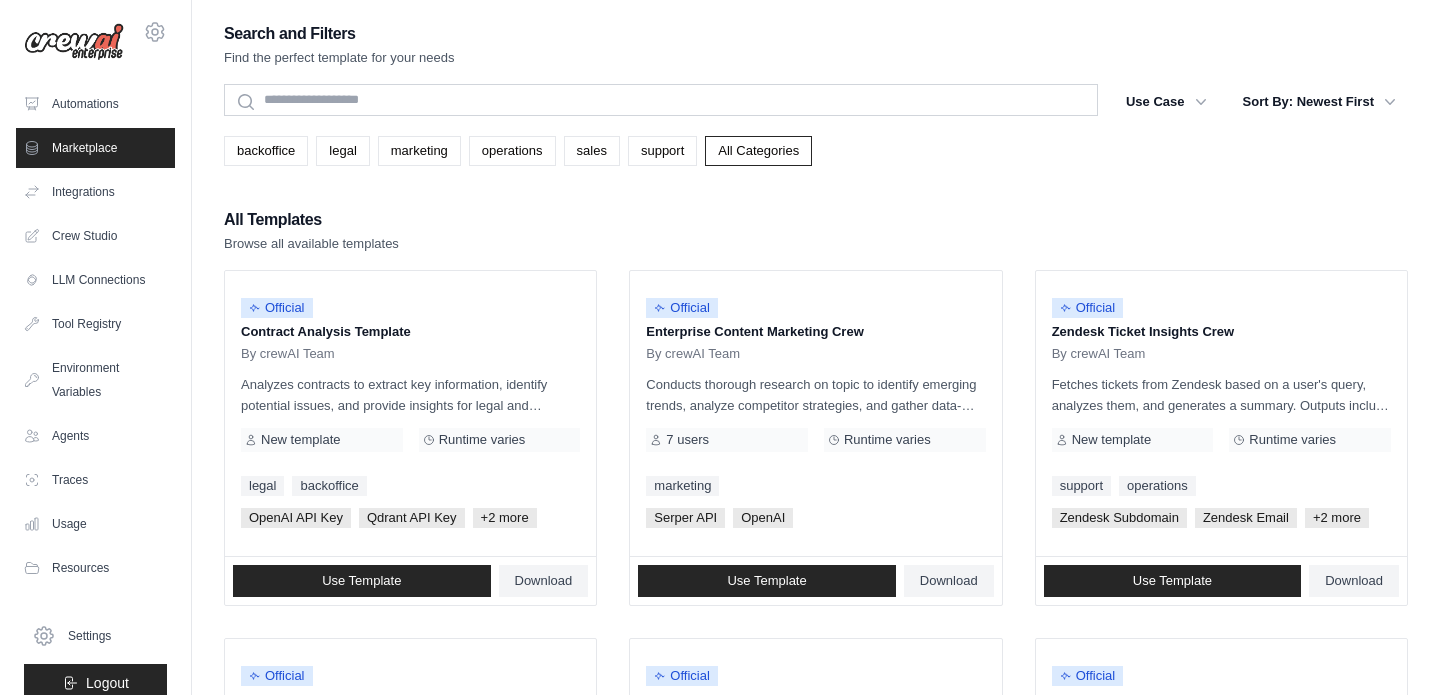 scroll, scrollTop: 0, scrollLeft: 0, axis: both 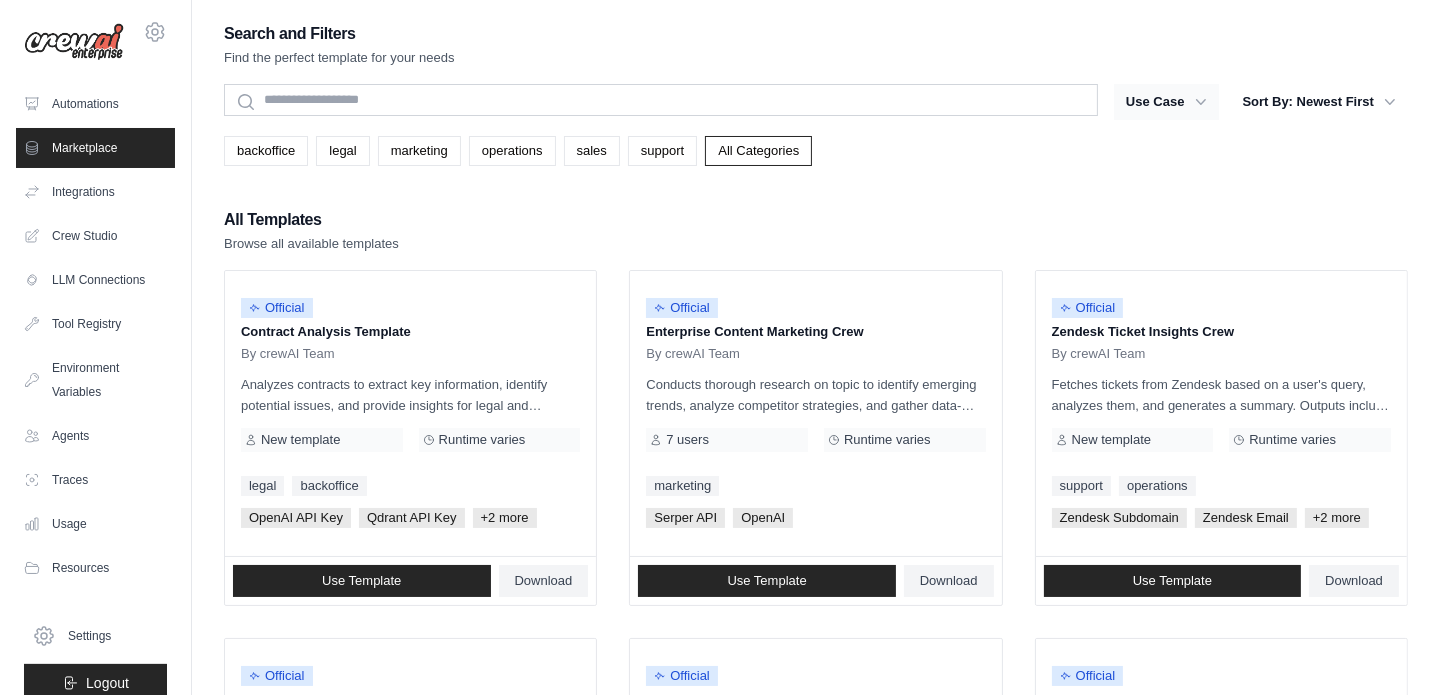 click on "Use Case" at bounding box center (1166, 102) 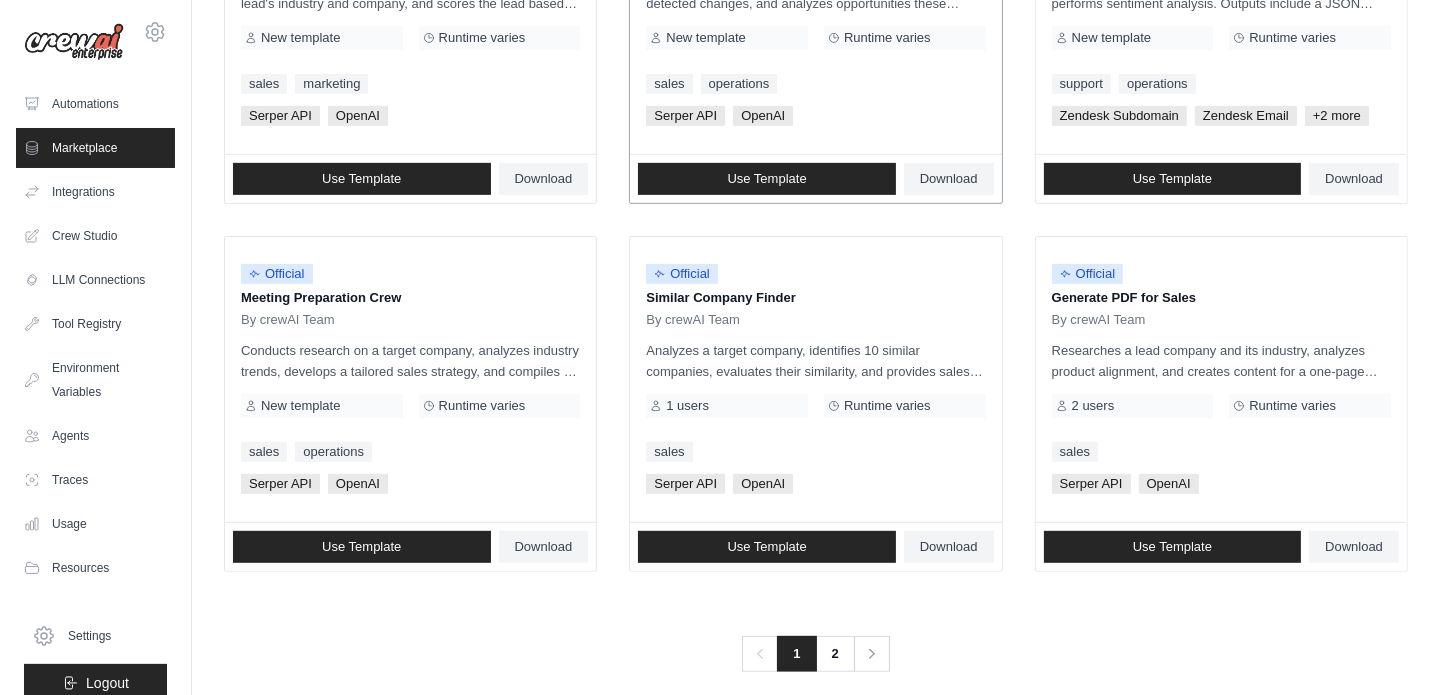 scroll, scrollTop: 1153, scrollLeft: 0, axis: vertical 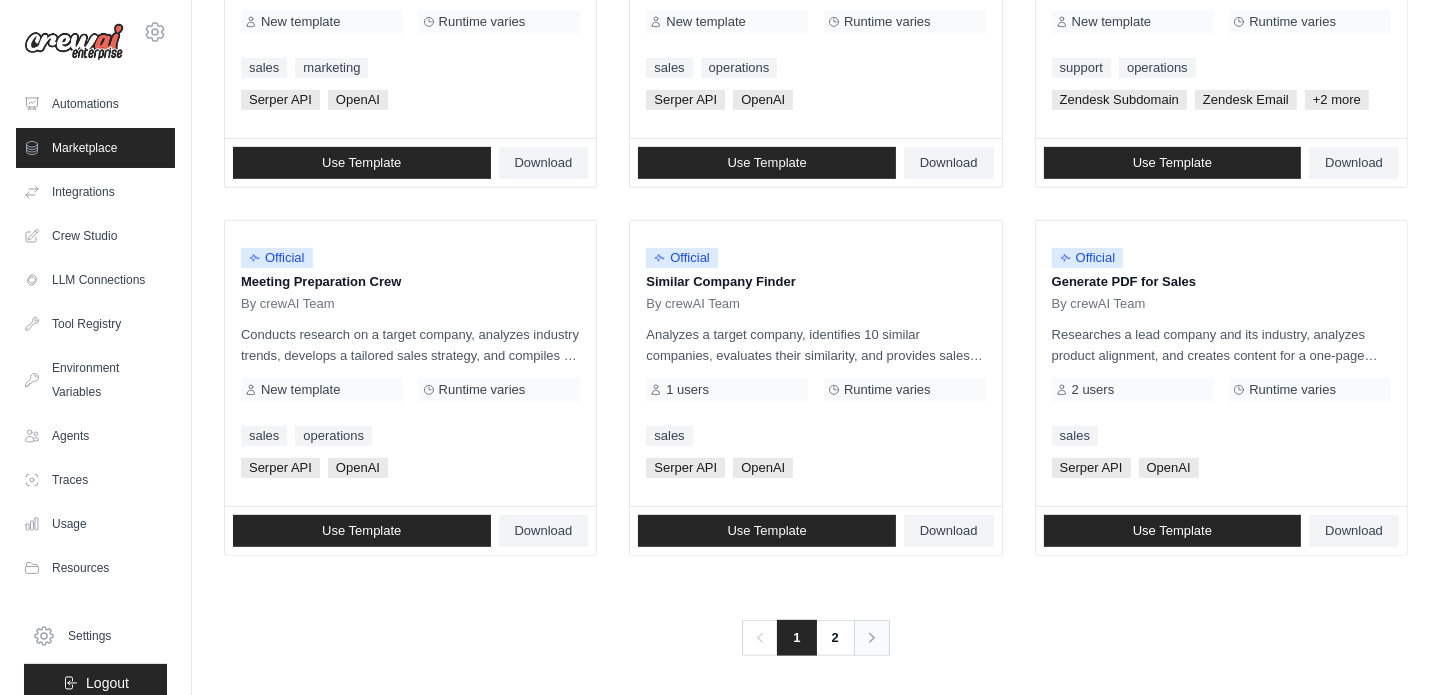 click 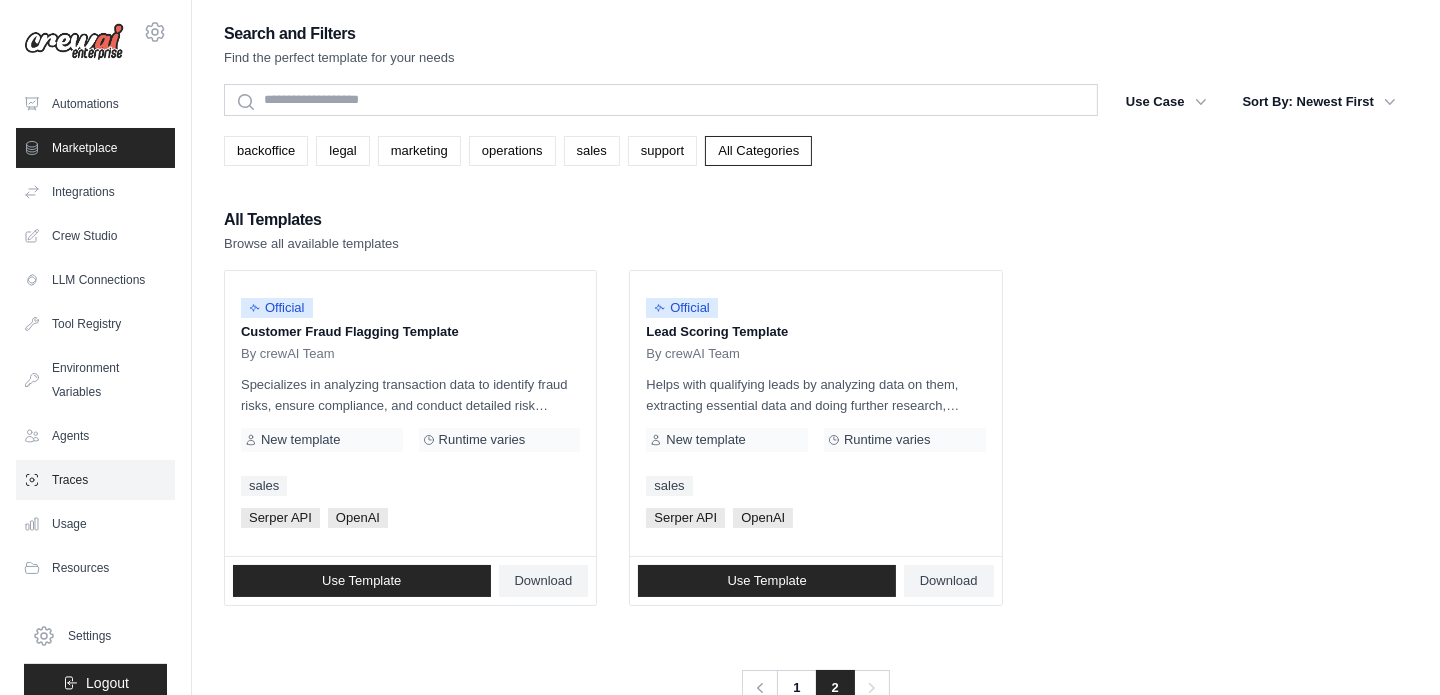 click on "Traces" at bounding box center (95, 480) 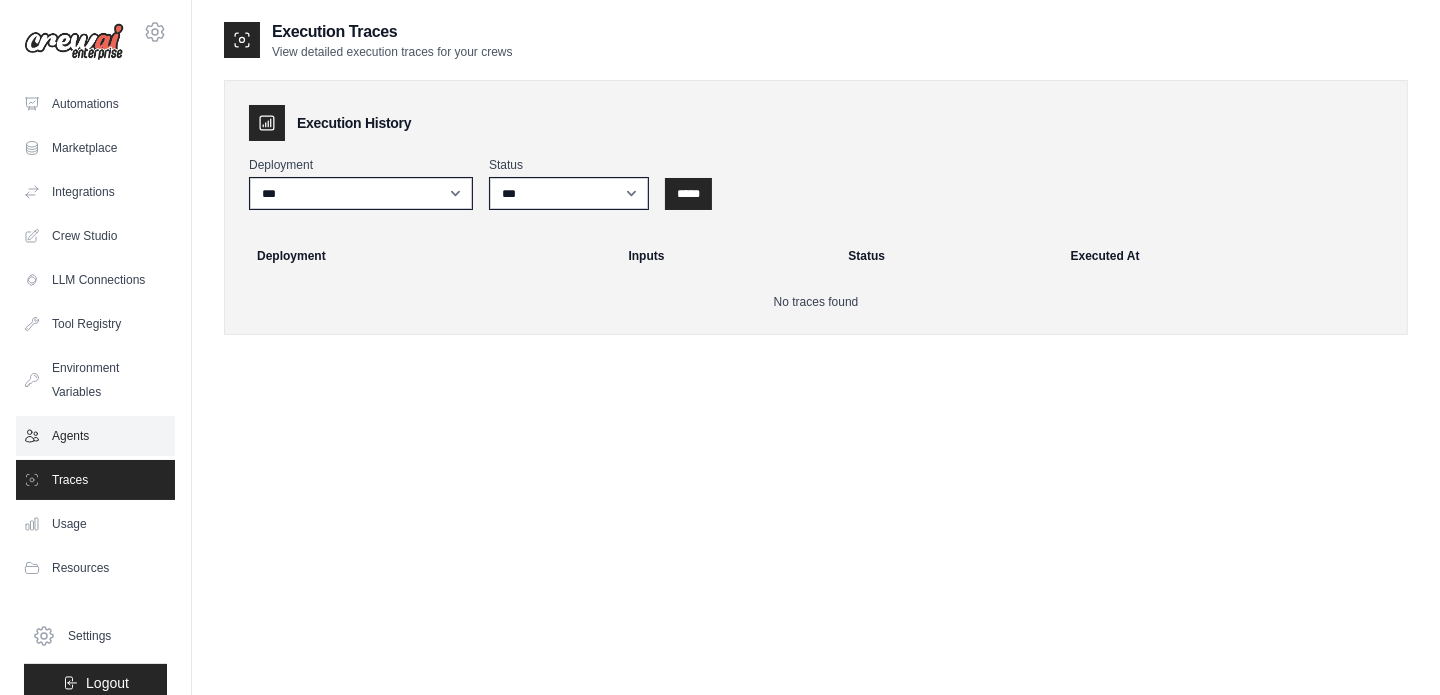click on "Agents" at bounding box center (95, 436) 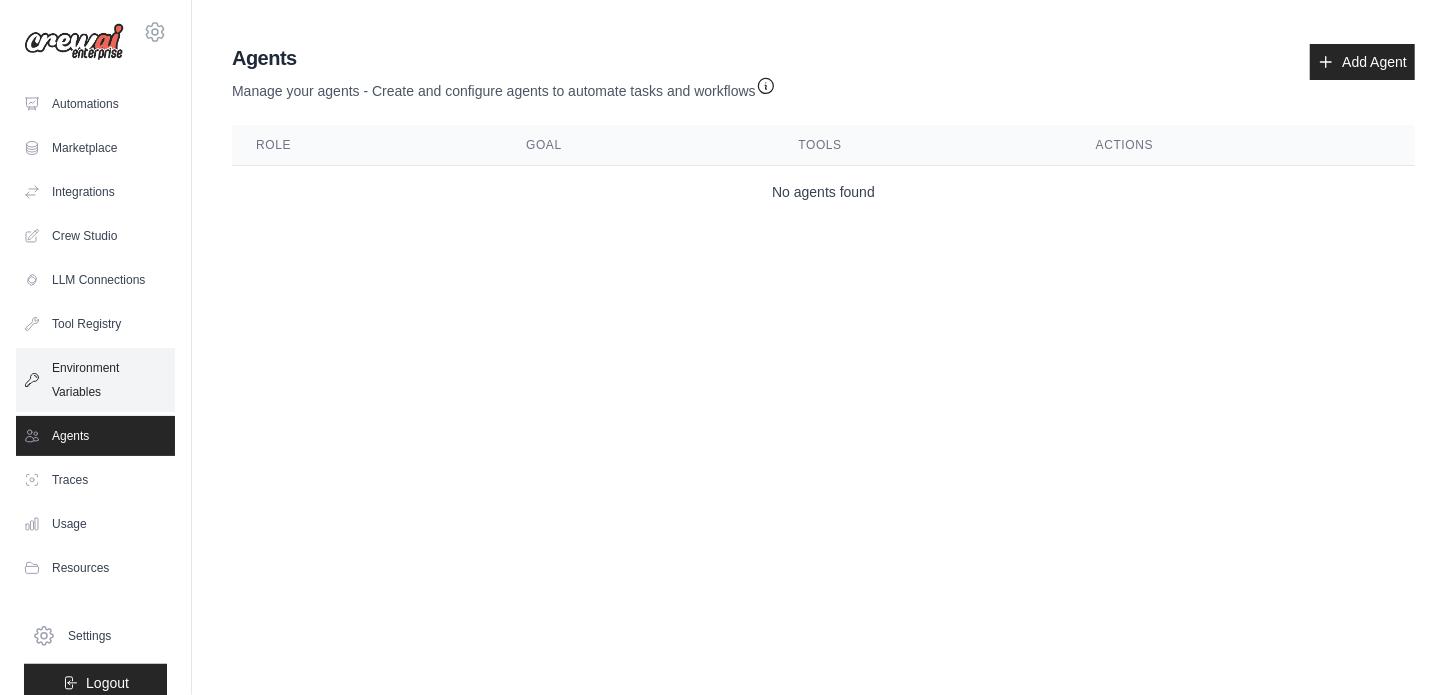 click on "Environment Variables" at bounding box center [95, 380] 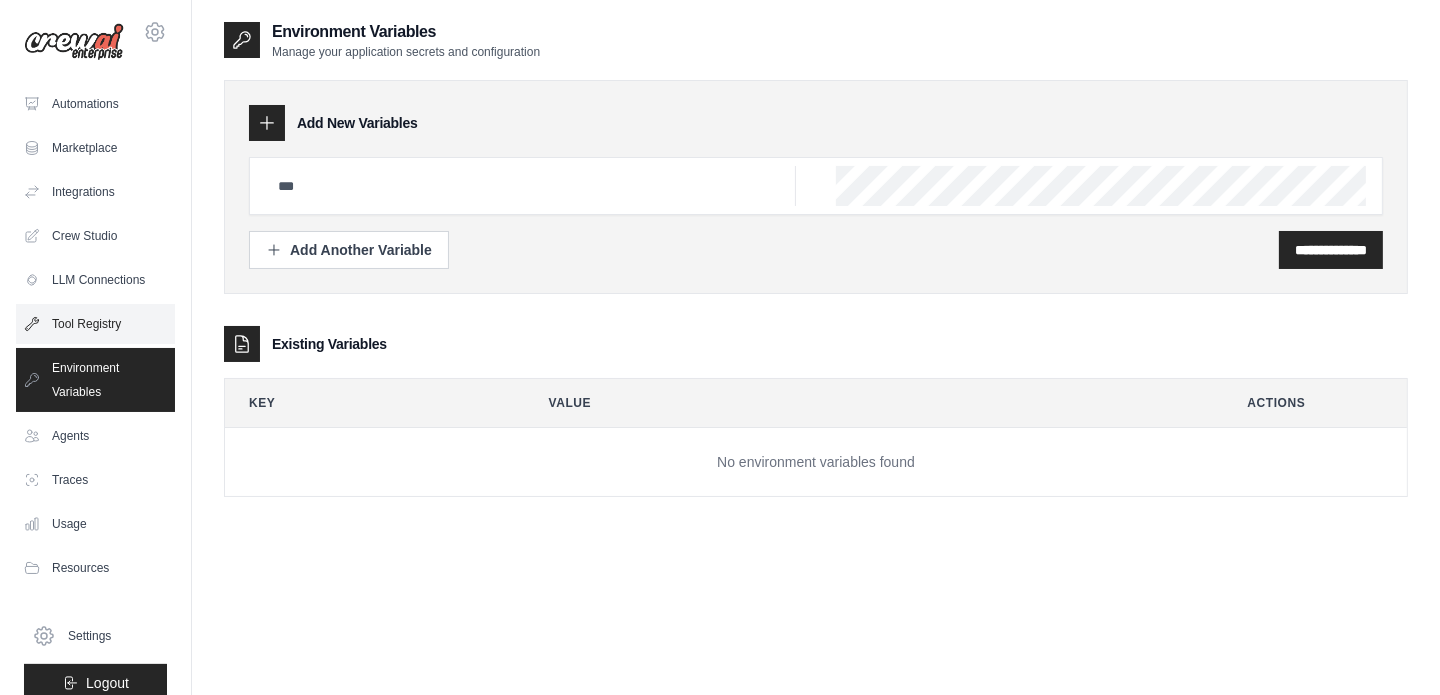 click on "Tool Registry" at bounding box center (95, 324) 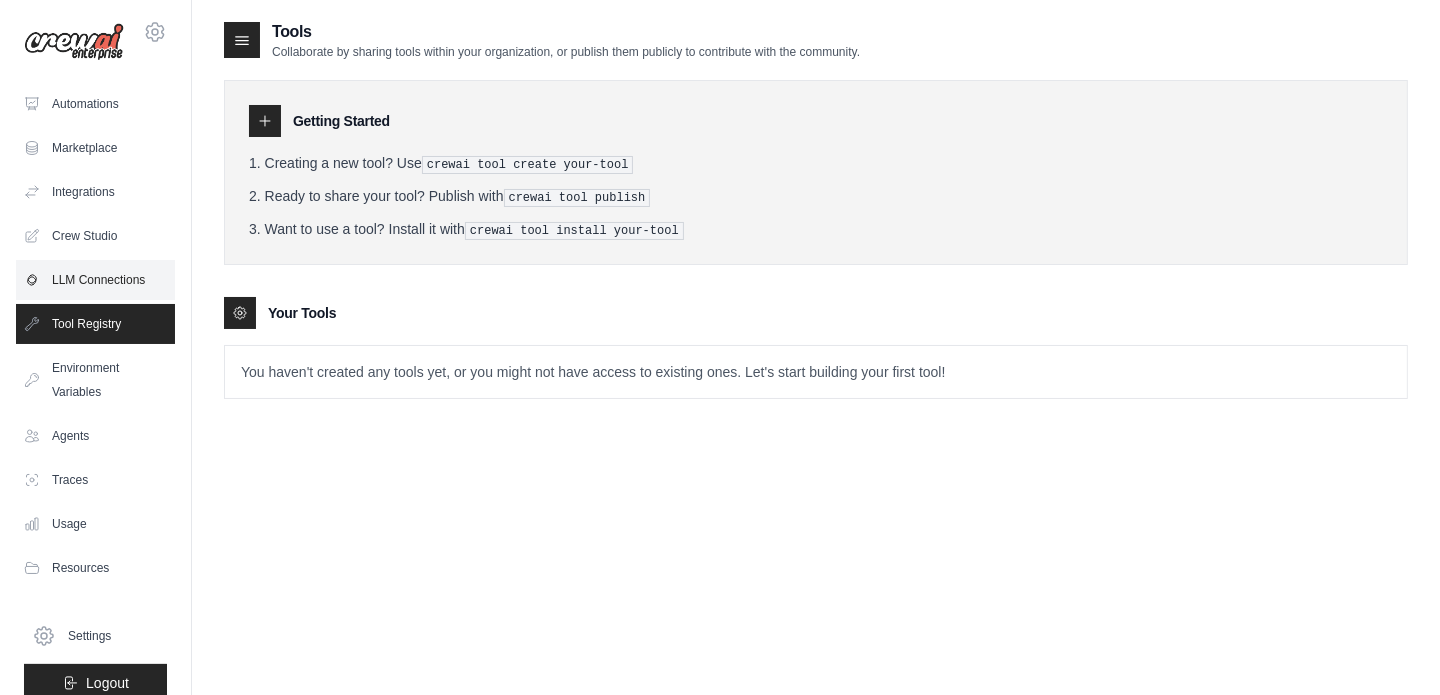 click on "LLM Connections" at bounding box center (95, 280) 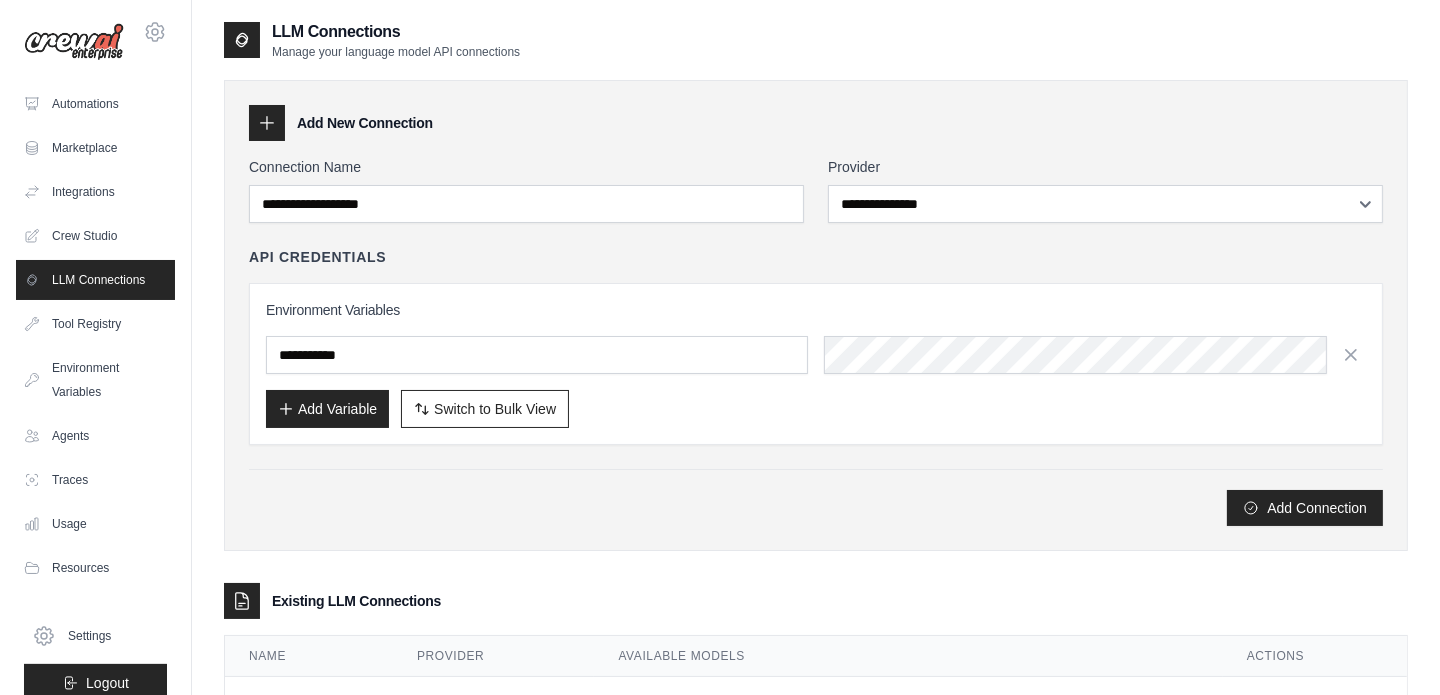 click on "Automations
Marketplace
Integrations
Crew Studio
LLM Connections" at bounding box center (95, 336) 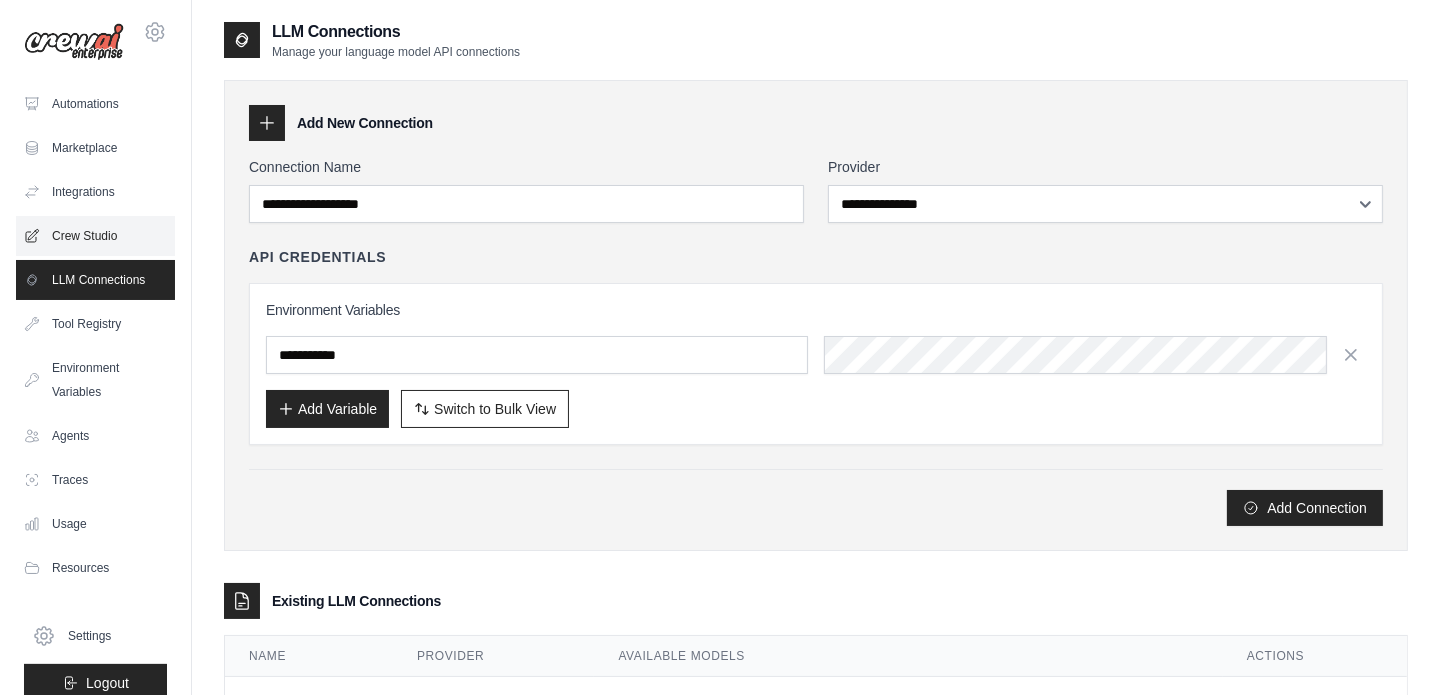 click on "Crew Studio" at bounding box center [95, 236] 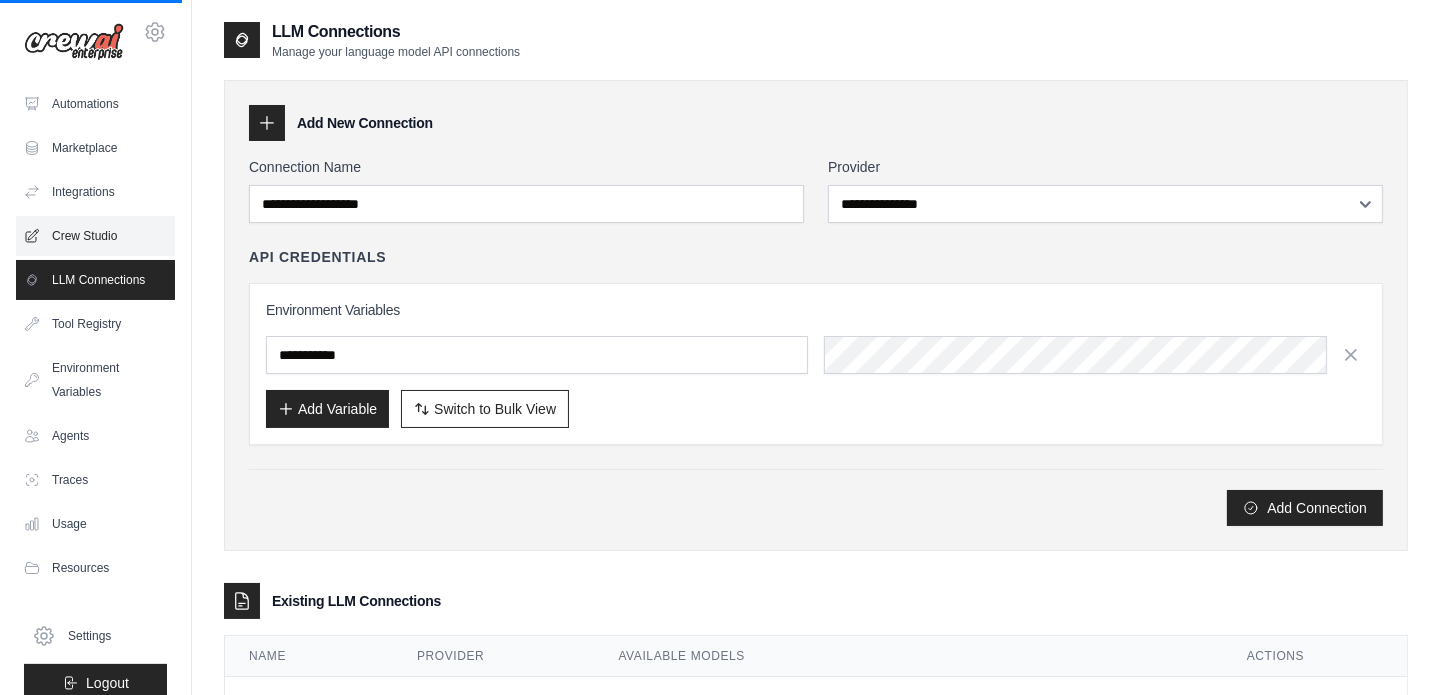 click on "Crew Studio" at bounding box center (95, 236) 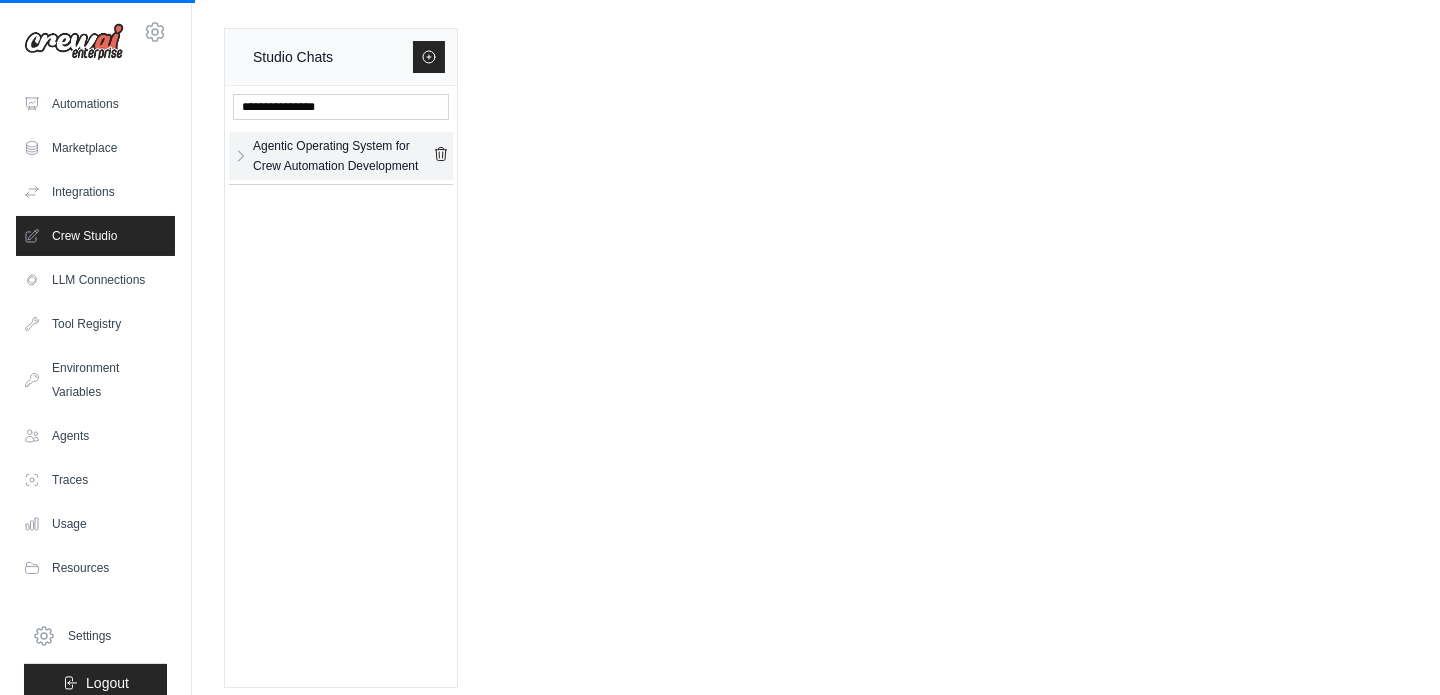 click on "Agentic Operating System for Crew Automation Development" at bounding box center [343, 156] 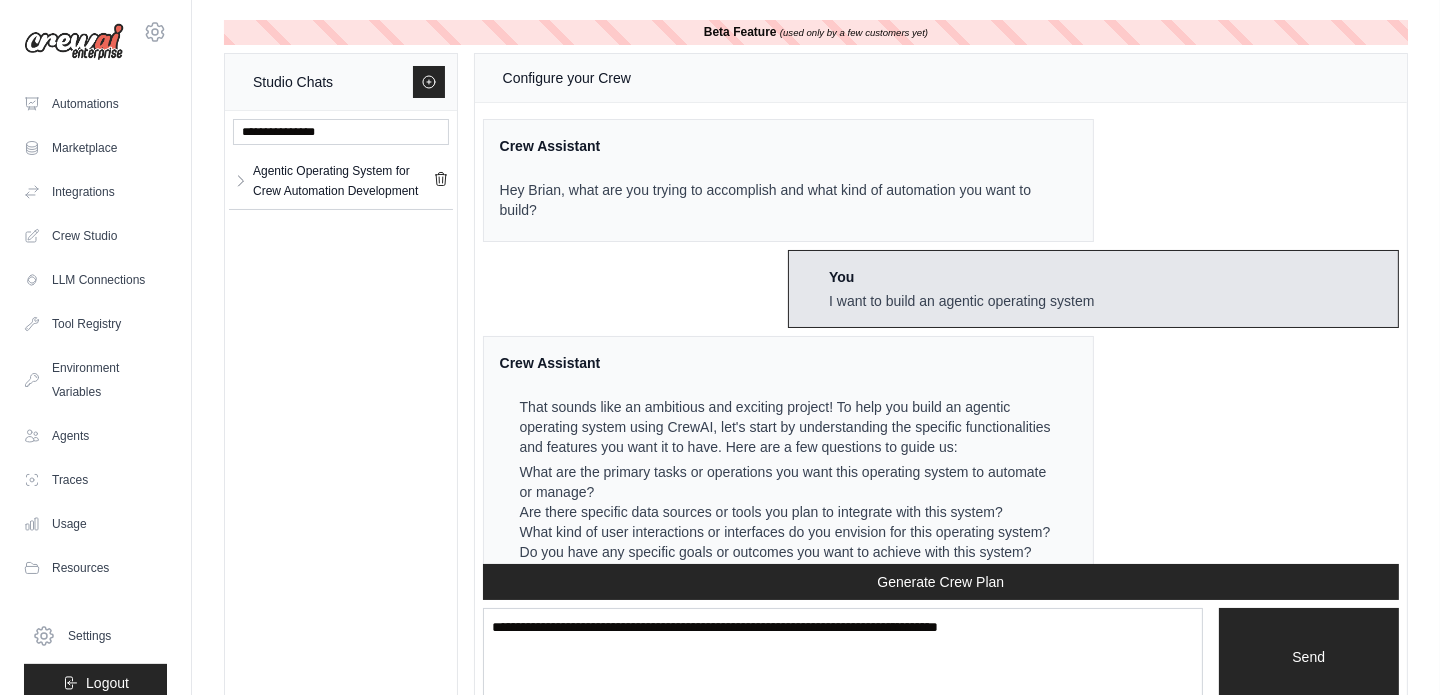 scroll, scrollTop: 9749, scrollLeft: 0, axis: vertical 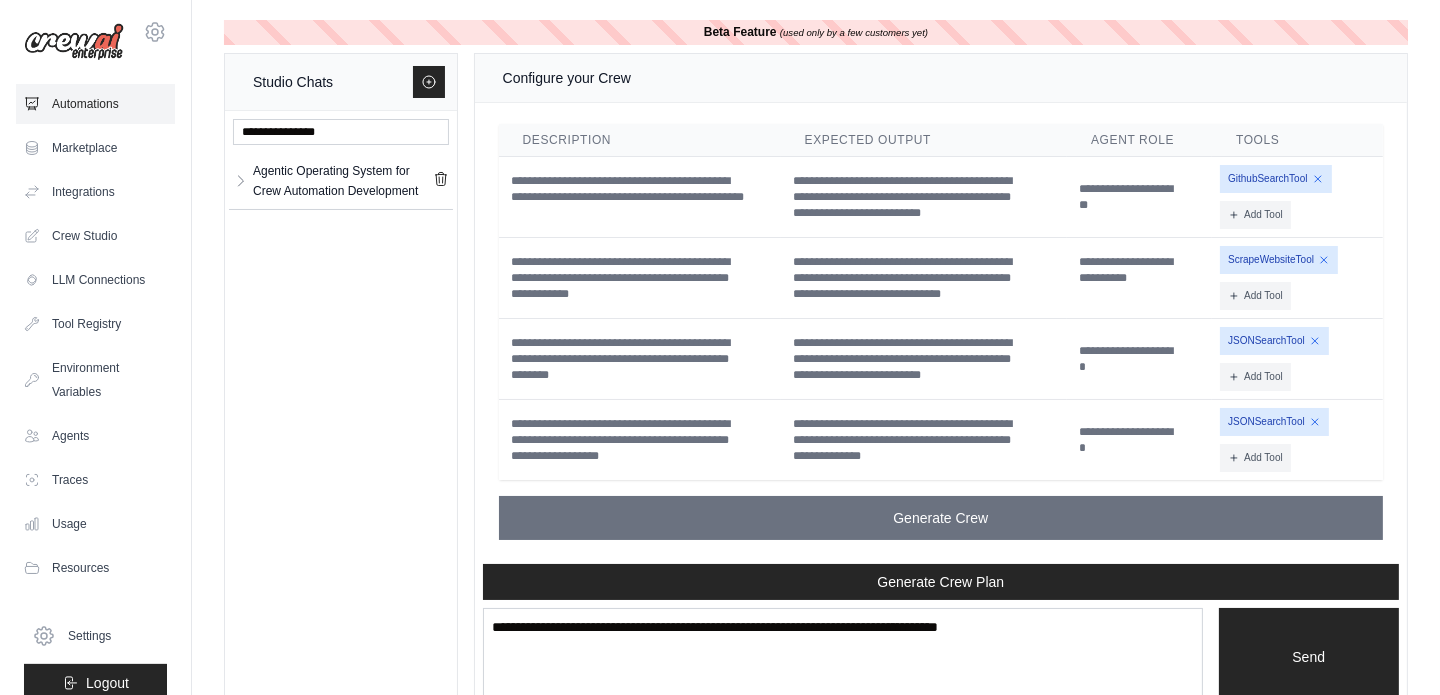 click on "Automations" at bounding box center [95, 104] 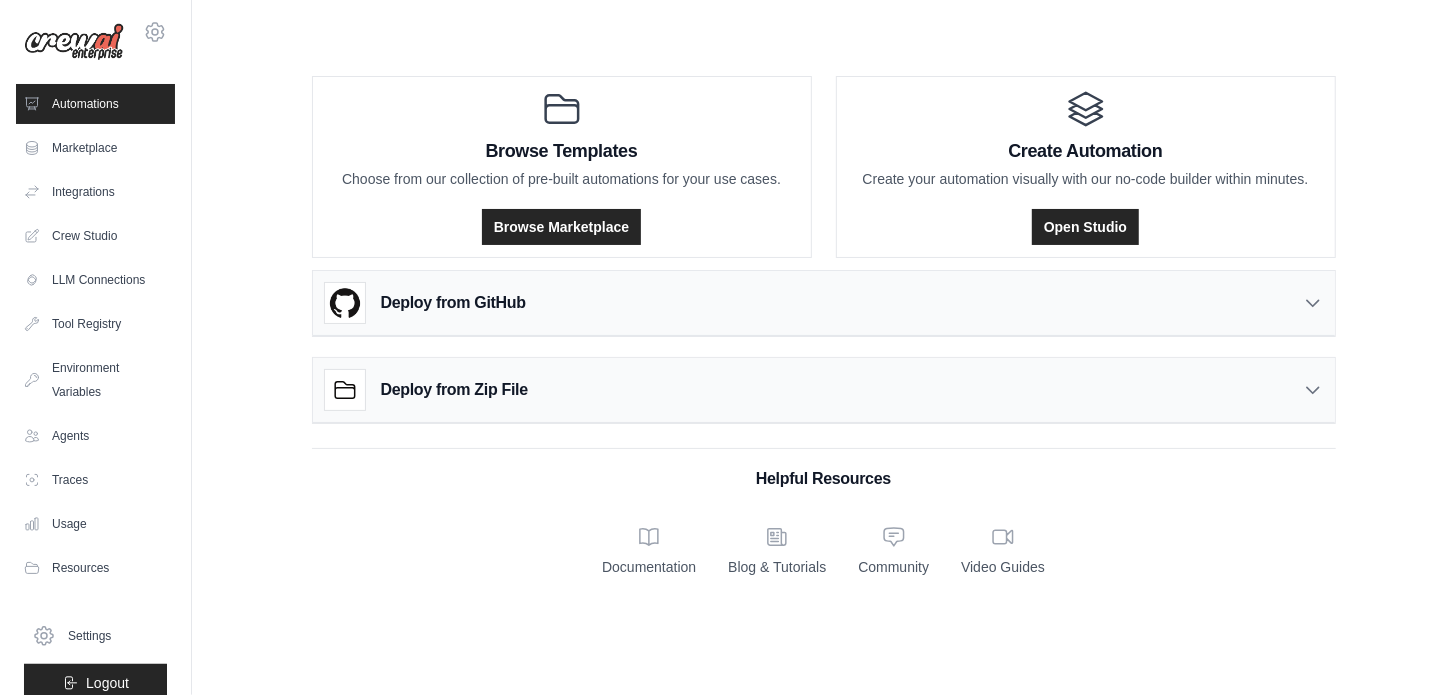 click on "Deploy from GitHub" at bounding box center [824, 303] 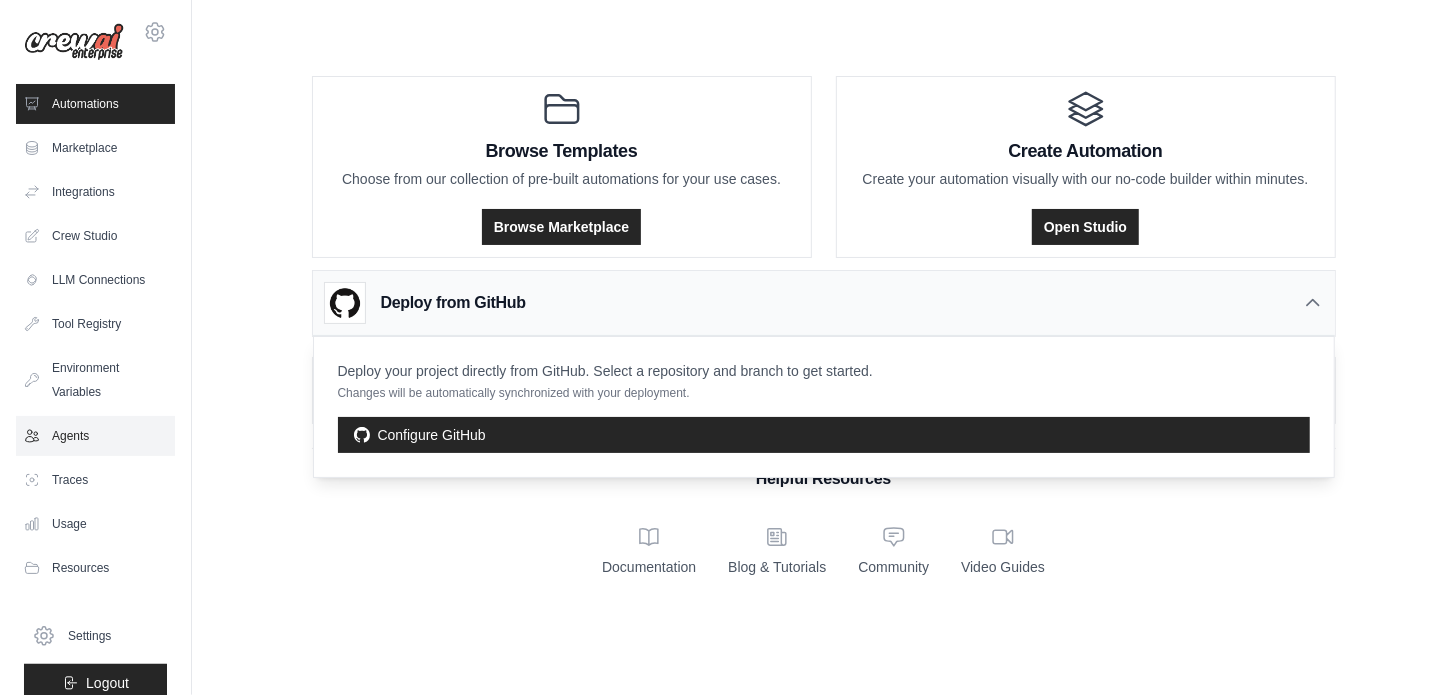 click on "Agents" at bounding box center (95, 436) 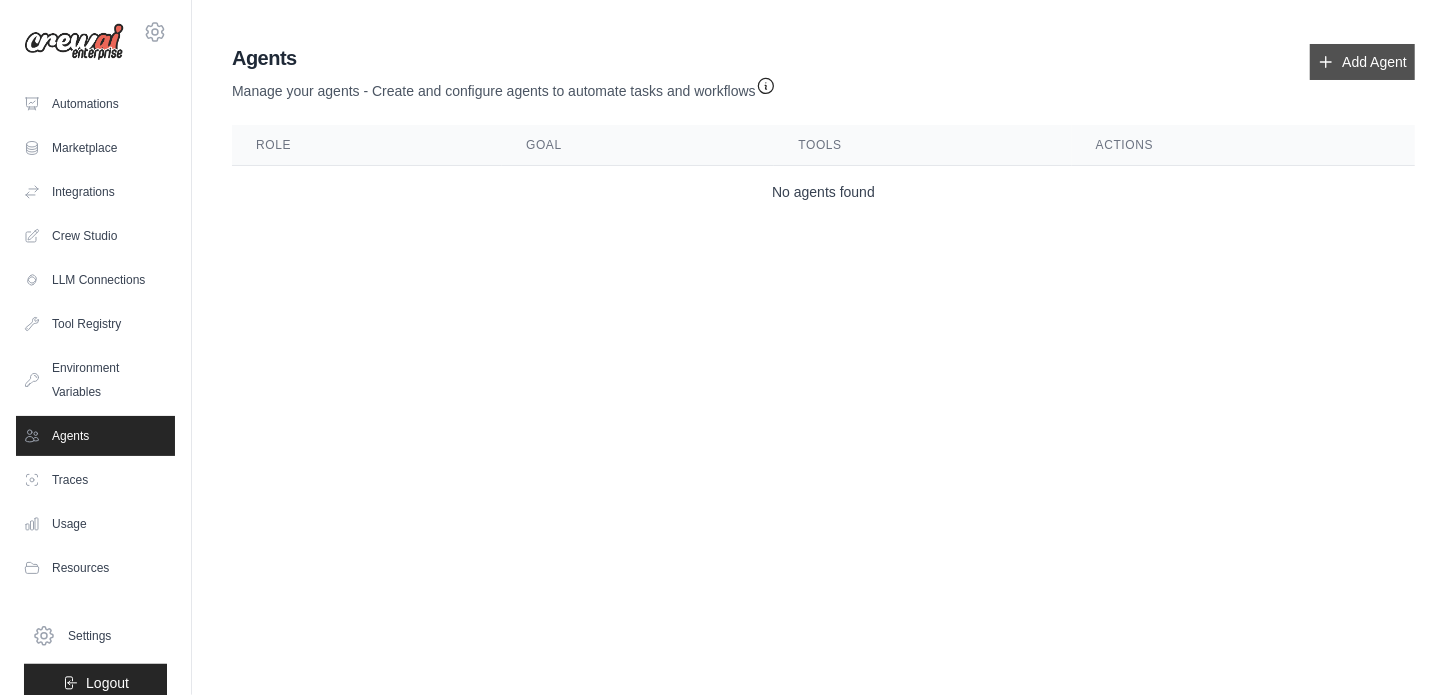 click on "Add Agent" at bounding box center [1362, 62] 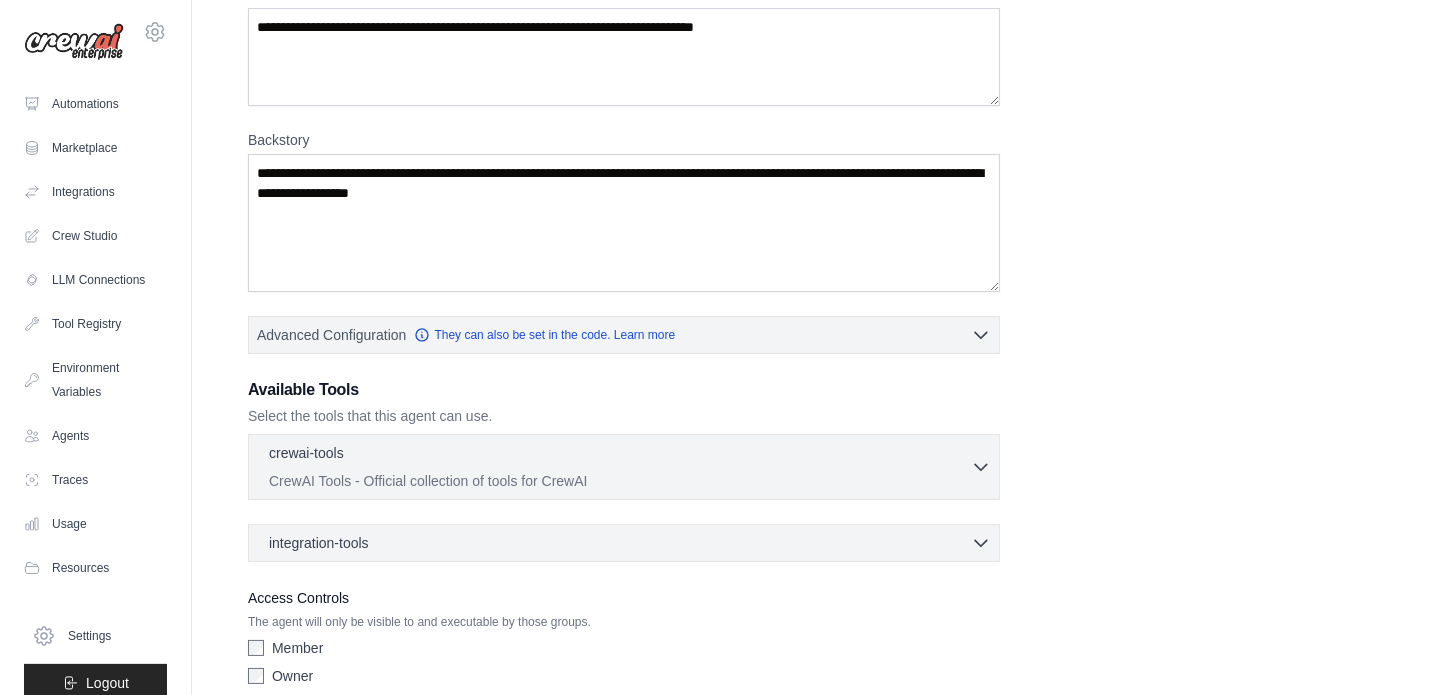 scroll, scrollTop: 283, scrollLeft: 0, axis: vertical 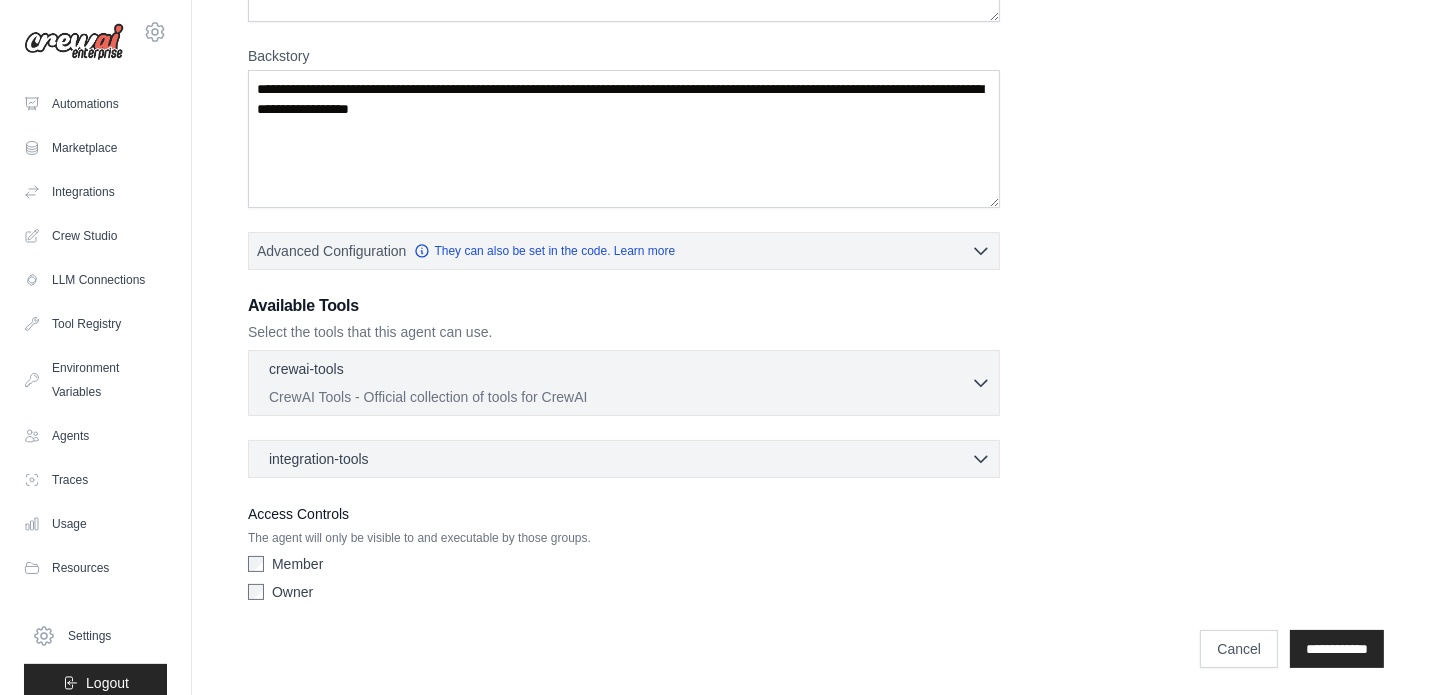 click on "CrewAI Tools - Official collection of tools for CrewAI" at bounding box center [620, 397] 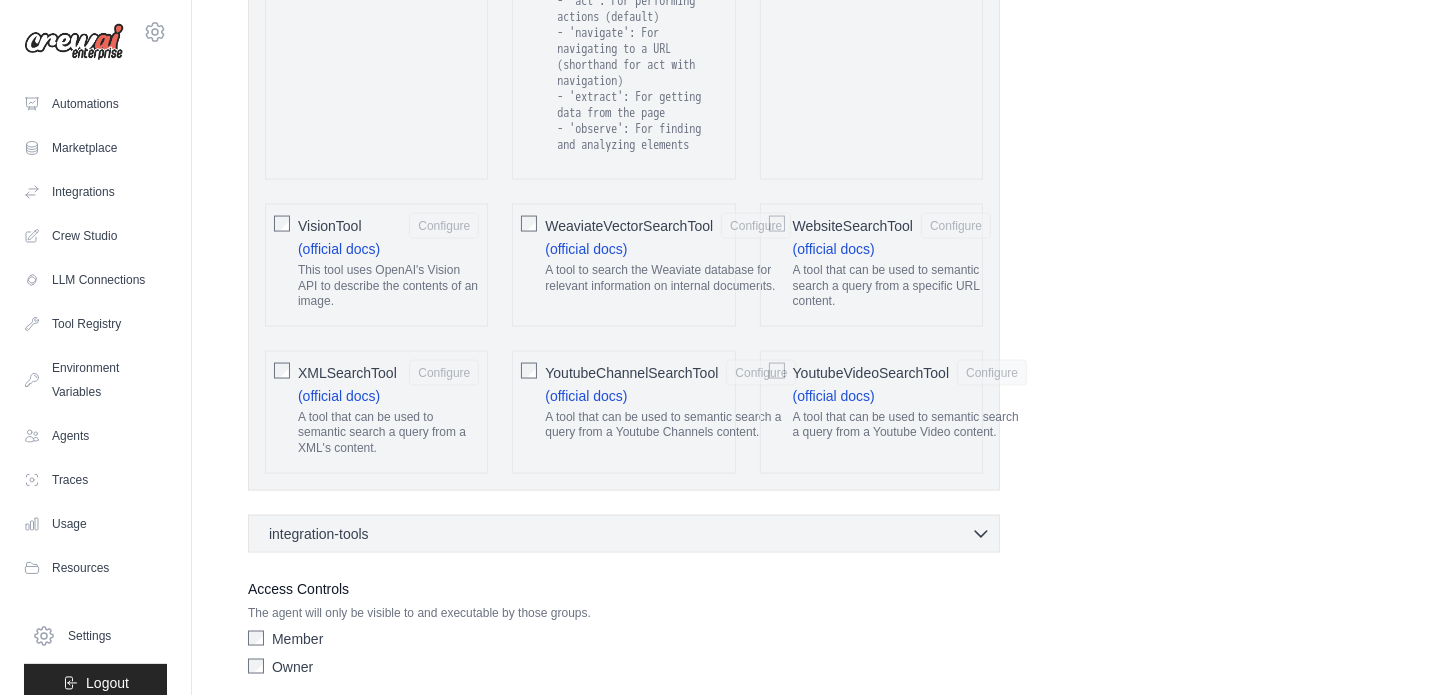 scroll, scrollTop: 4147, scrollLeft: 0, axis: vertical 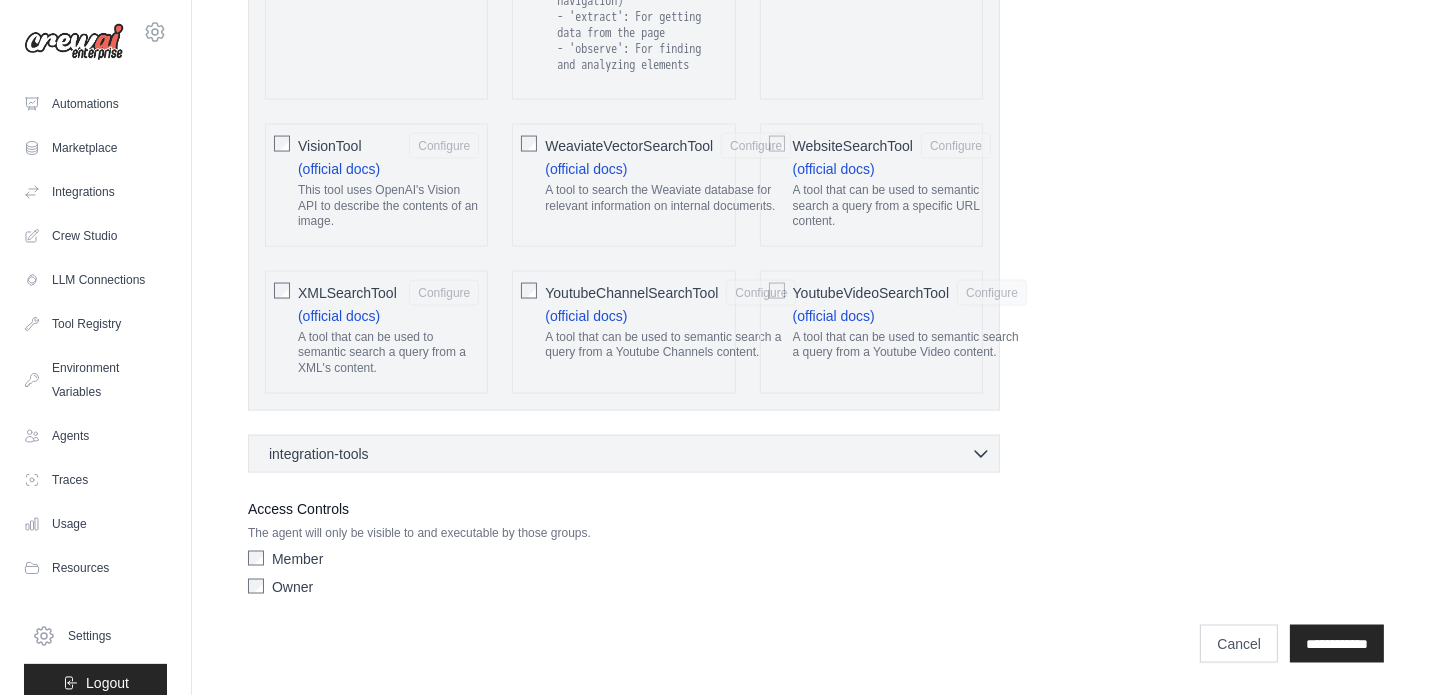 click on "Role
Goal
Backstory
Advanced Configuration
They can also be set in the code. Learn more
Enable reasoning" at bounding box center (816, -1697) 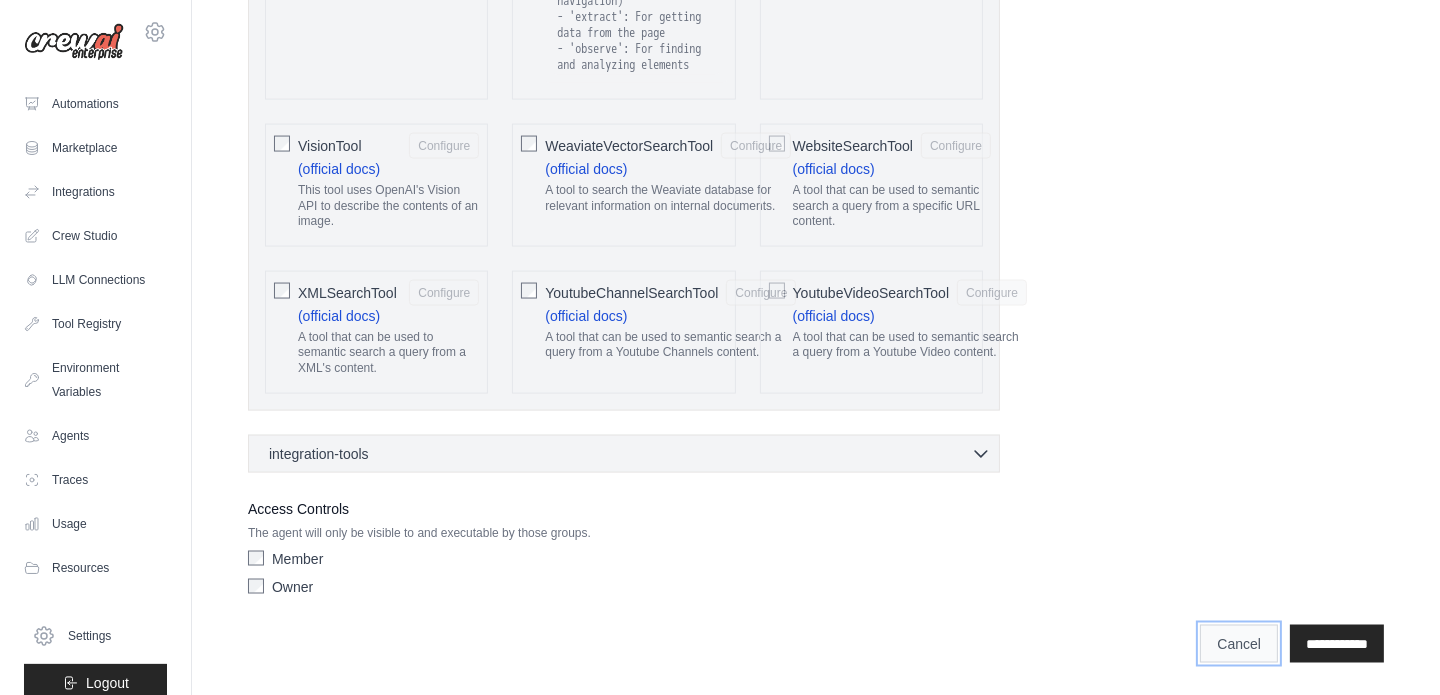 click on "Cancel" at bounding box center (1239, 644) 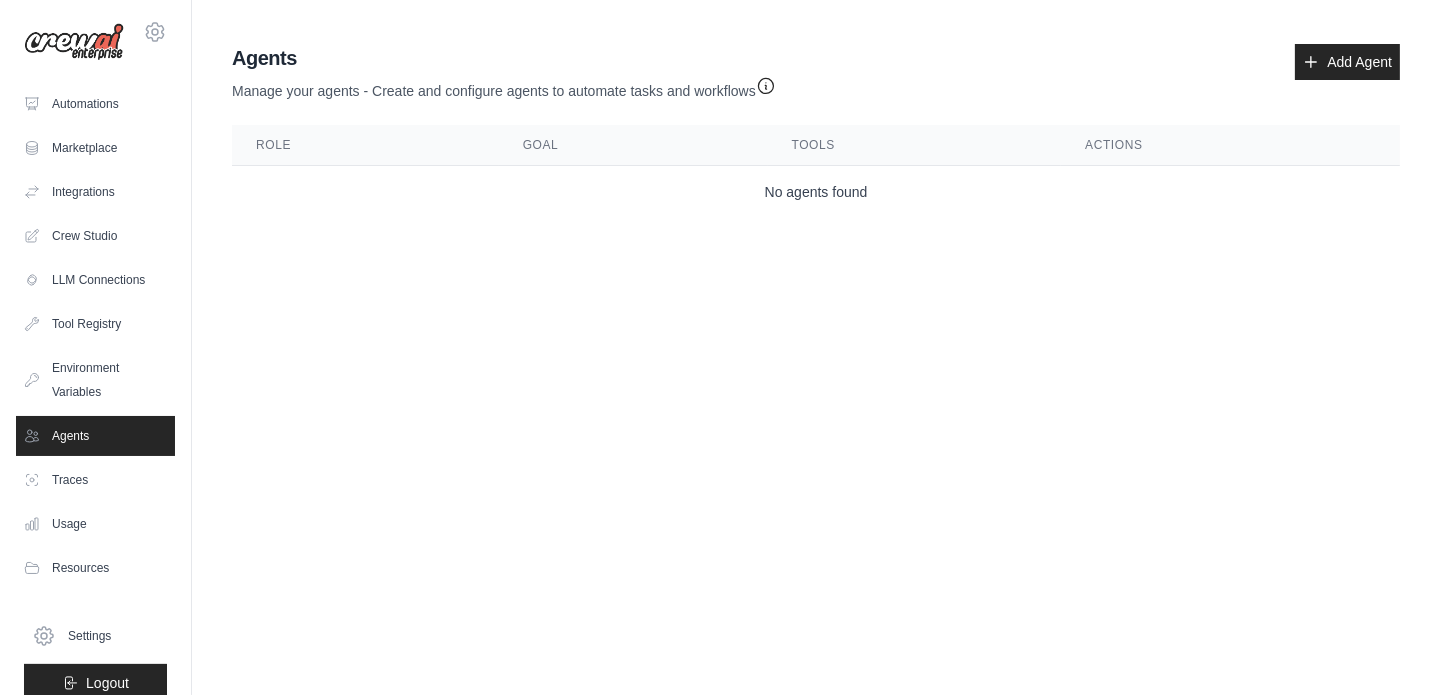 scroll, scrollTop: 0, scrollLeft: 0, axis: both 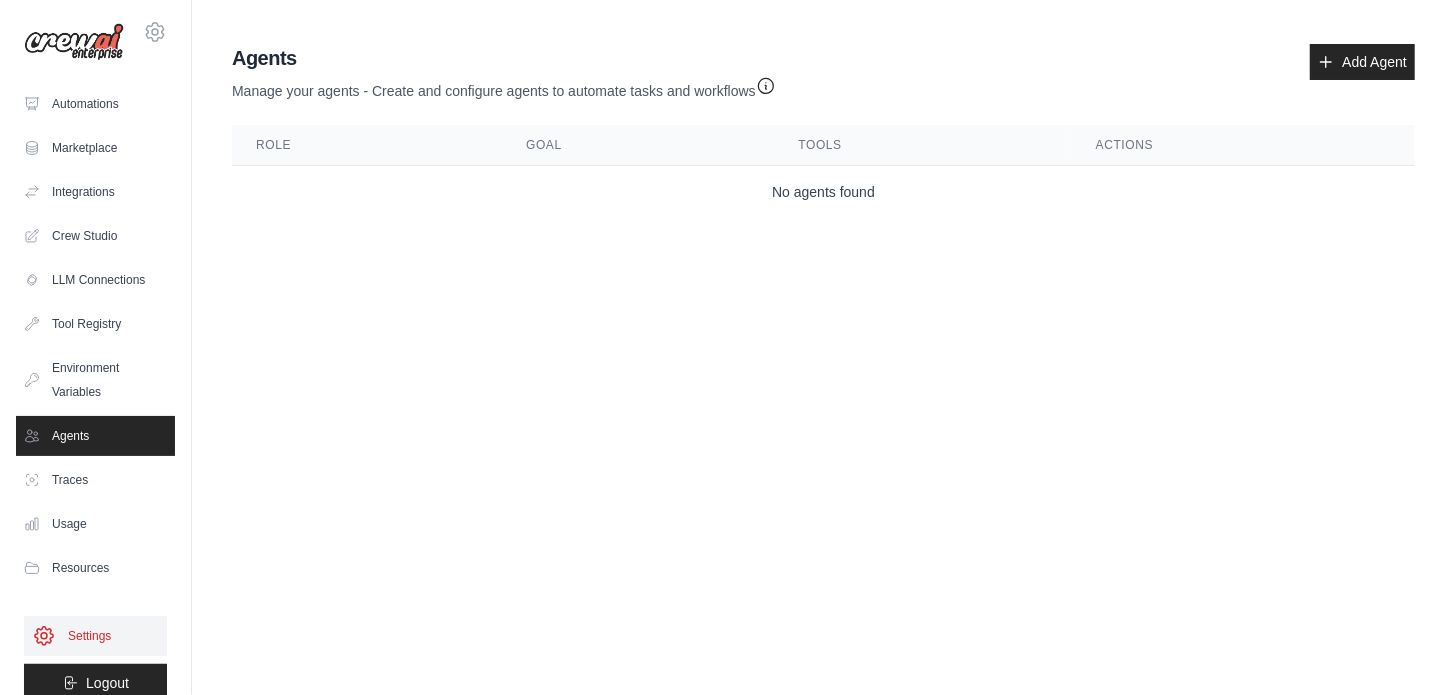 click on "Settings" at bounding box center (95, 636) 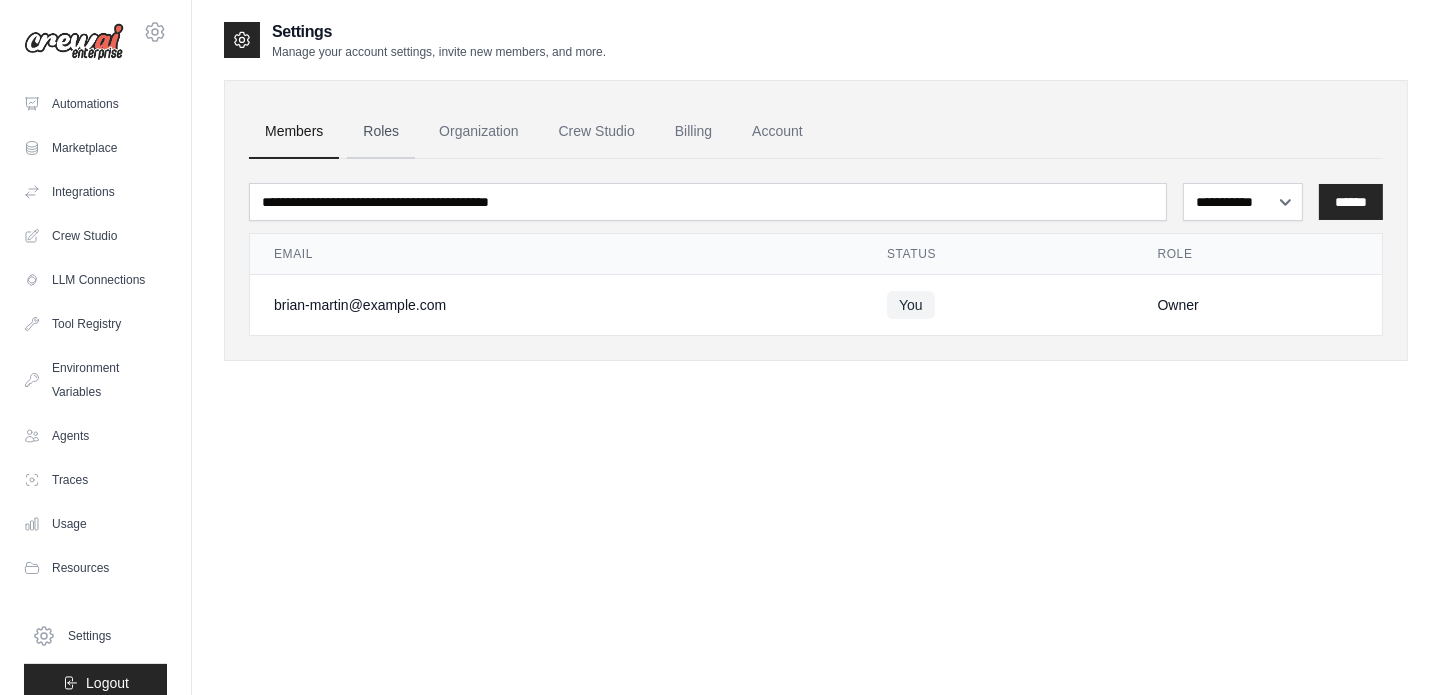 click on "Roles" at bounding box center (381, 132) 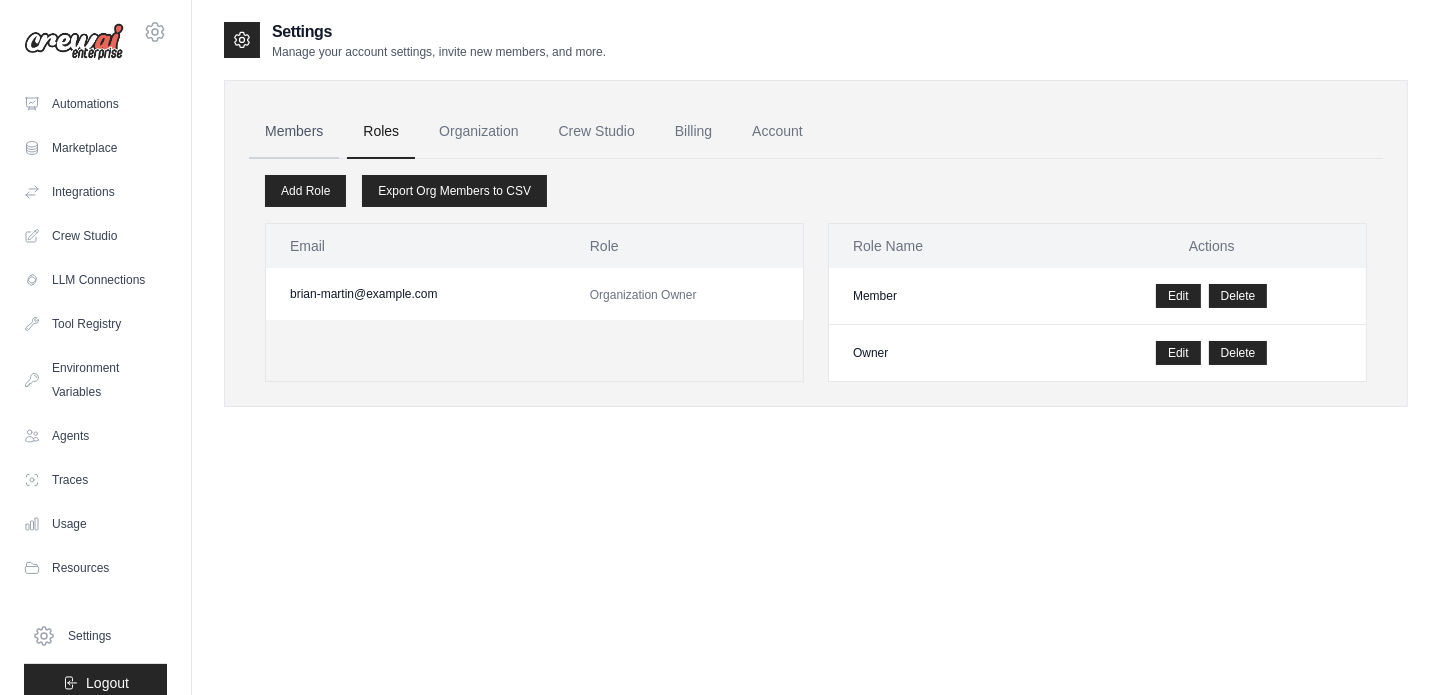 click on "Members" at bounding box center [294, 132] 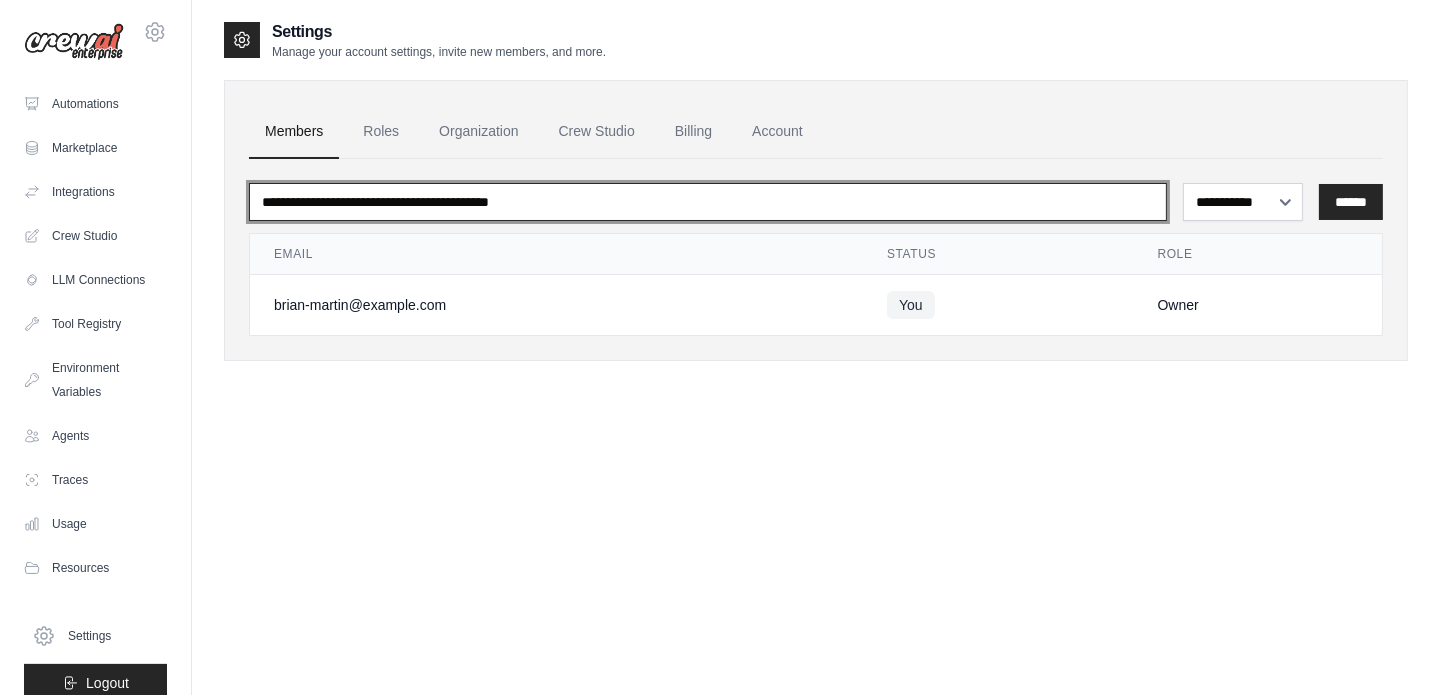 click at bounding box center (708, 202) 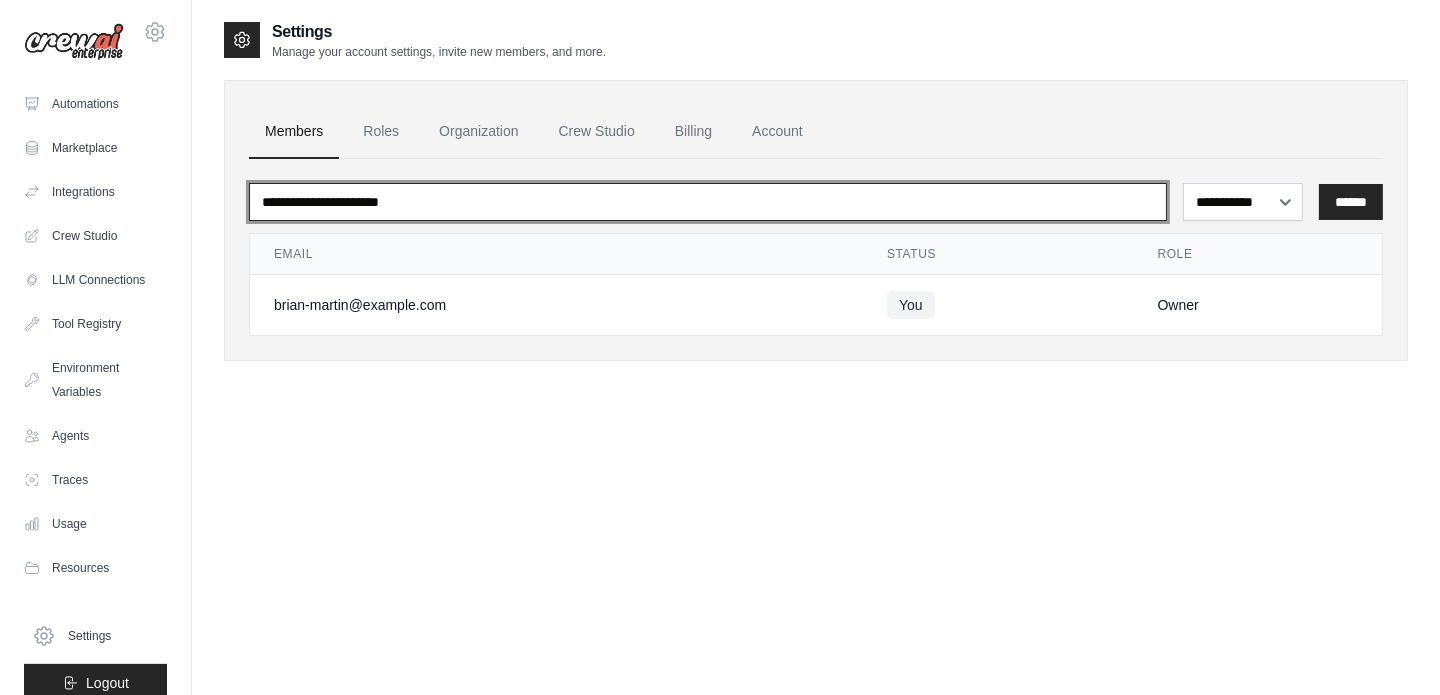 type on "**********" 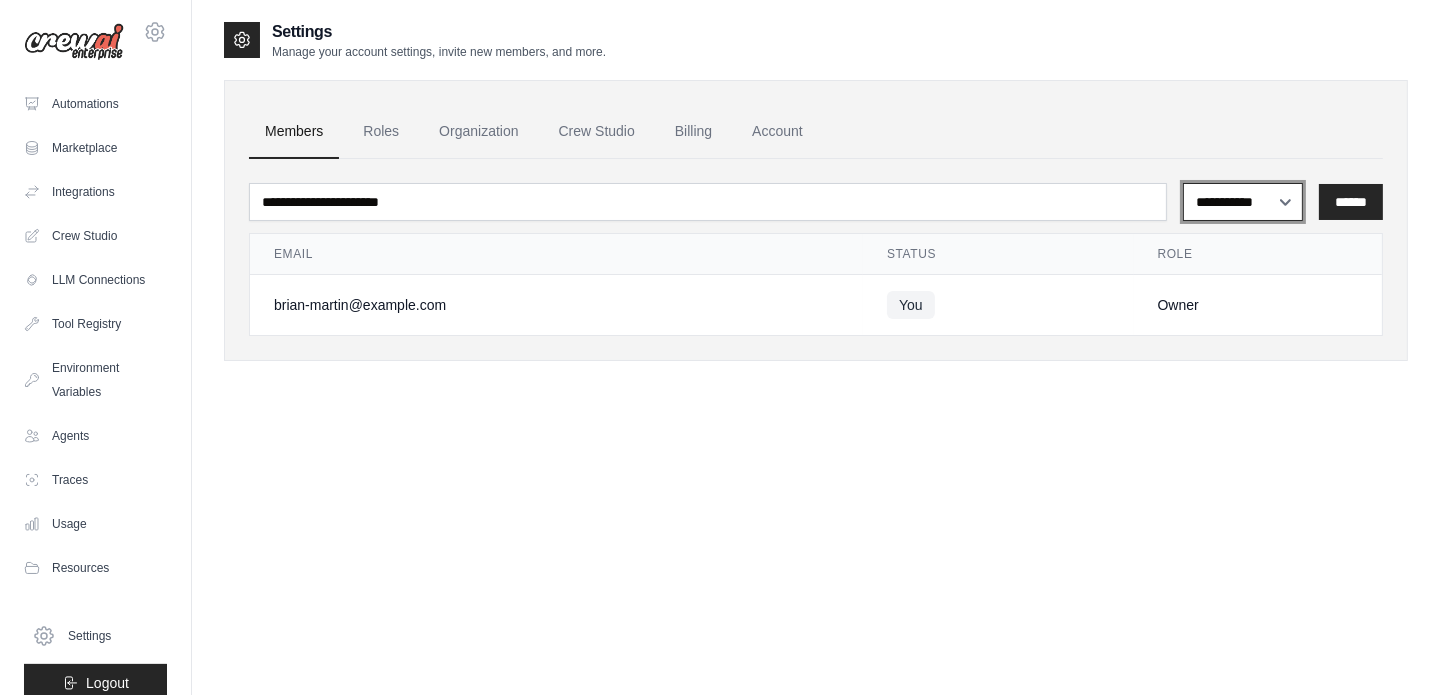 click on "**********" at bounding box center [1243, 202] 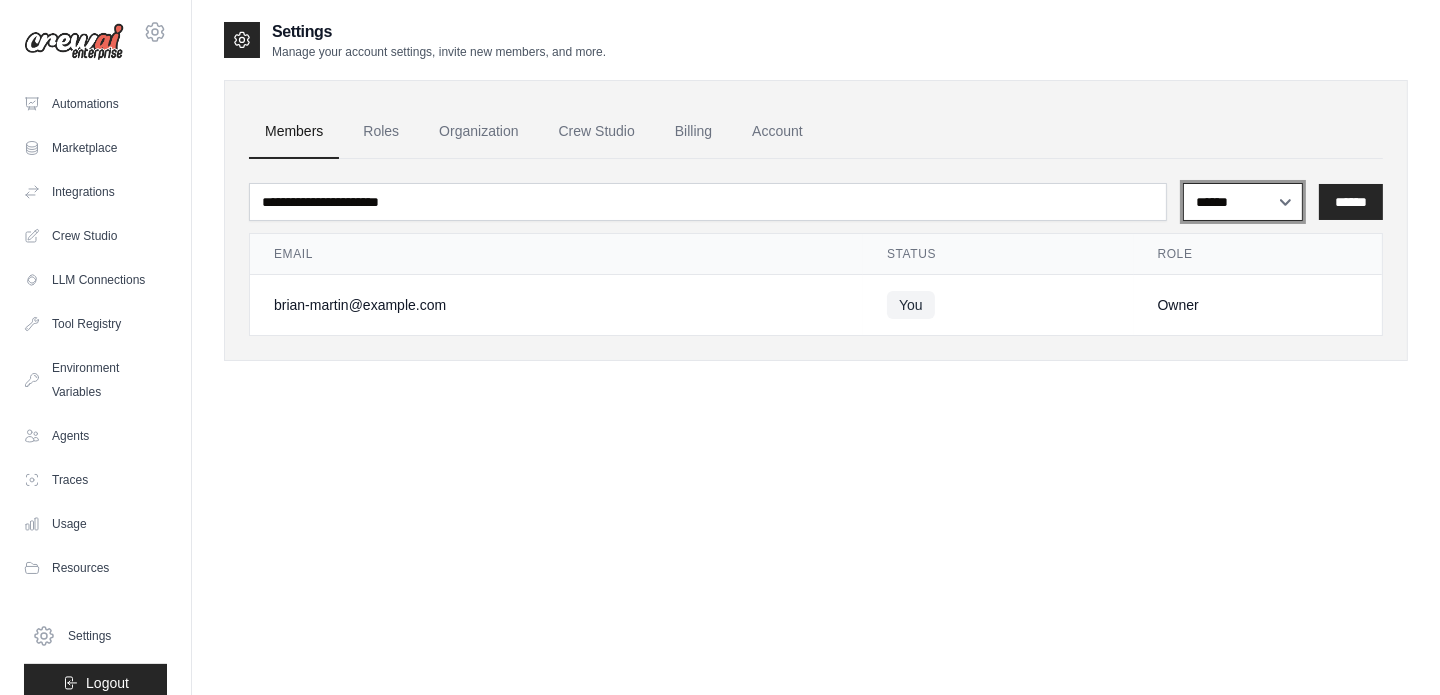 click on "**********" at bounding box center [1243, 202] 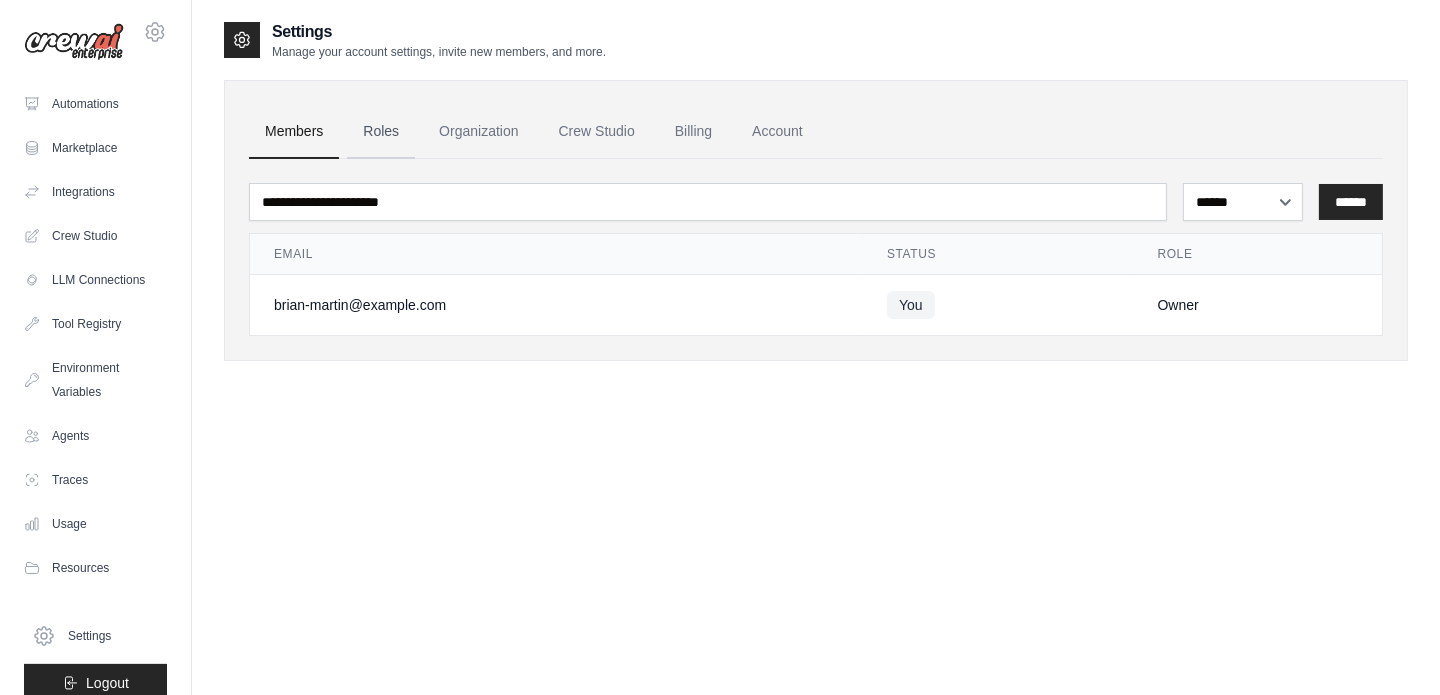 click on "Roles" at bounding box center (381, 132) 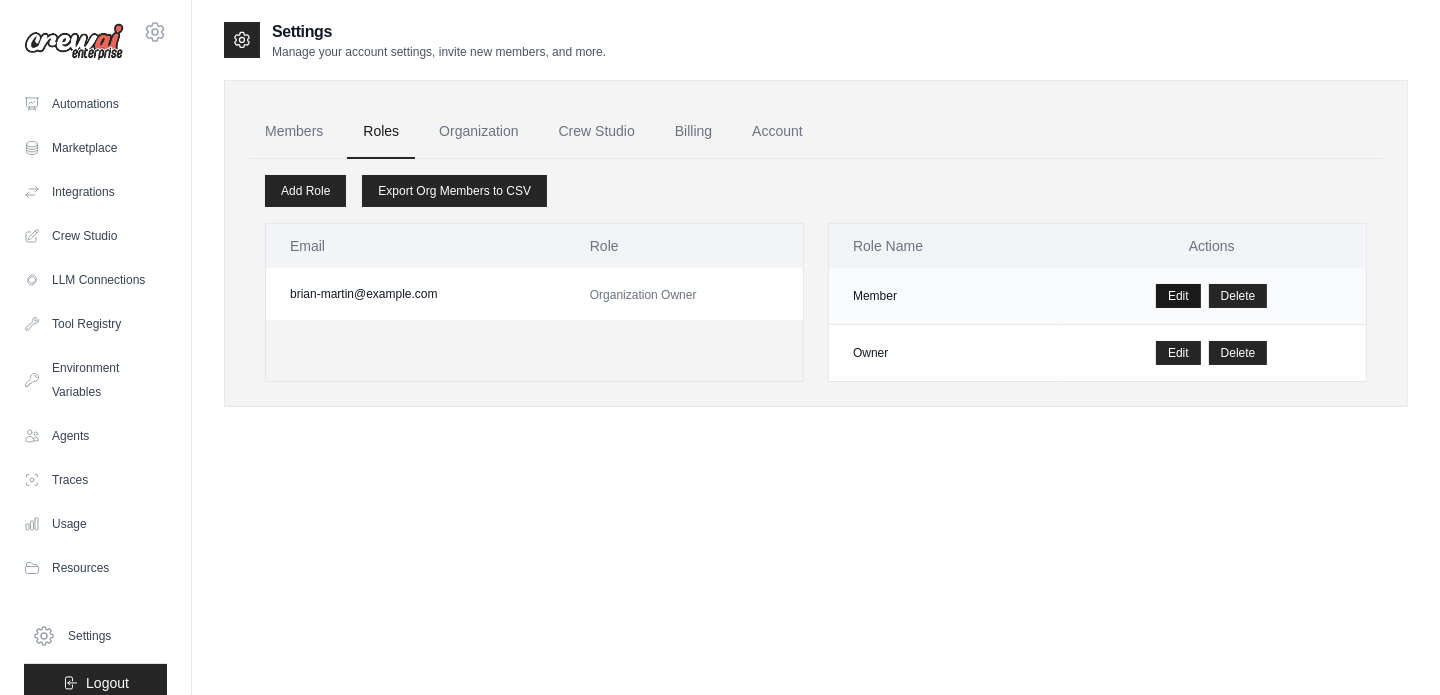 click on "Edit" at bounding box center (1178, 296) 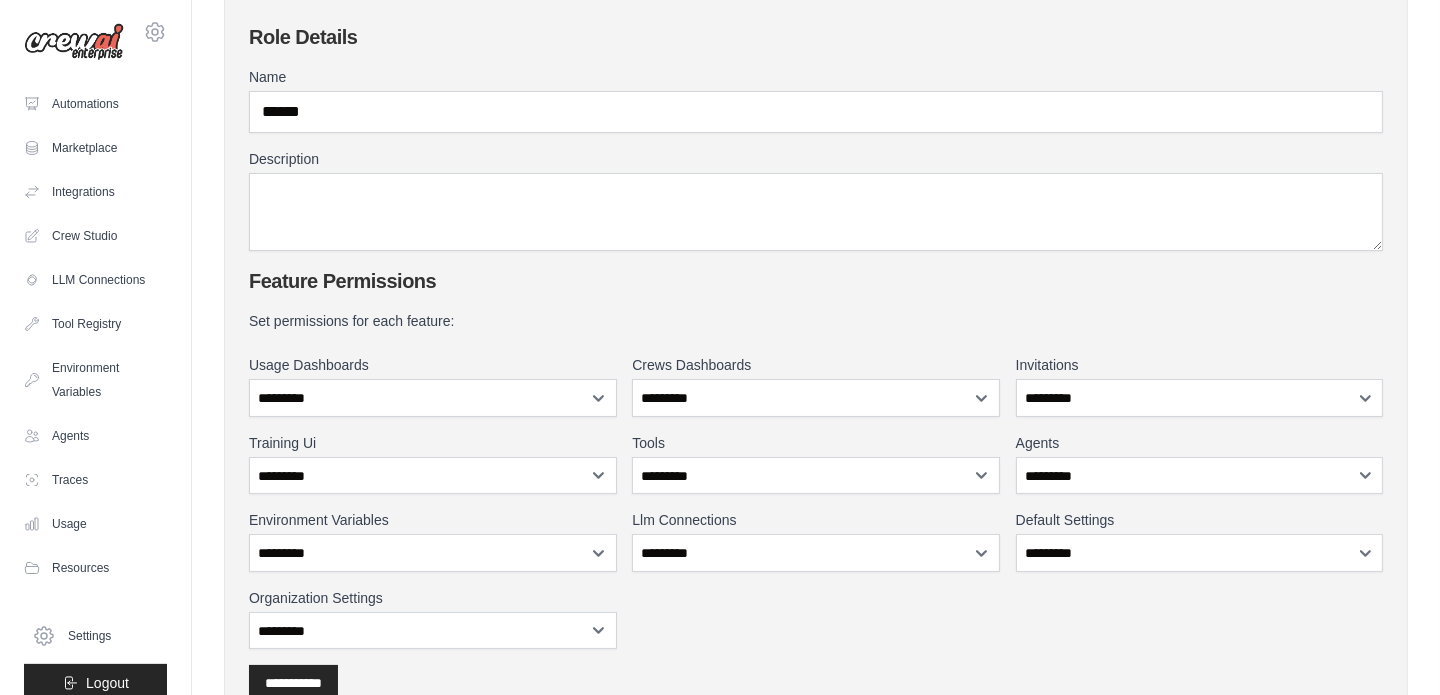 scroll, scrollTop: 199, scrollLeft: 0, axis: vertical 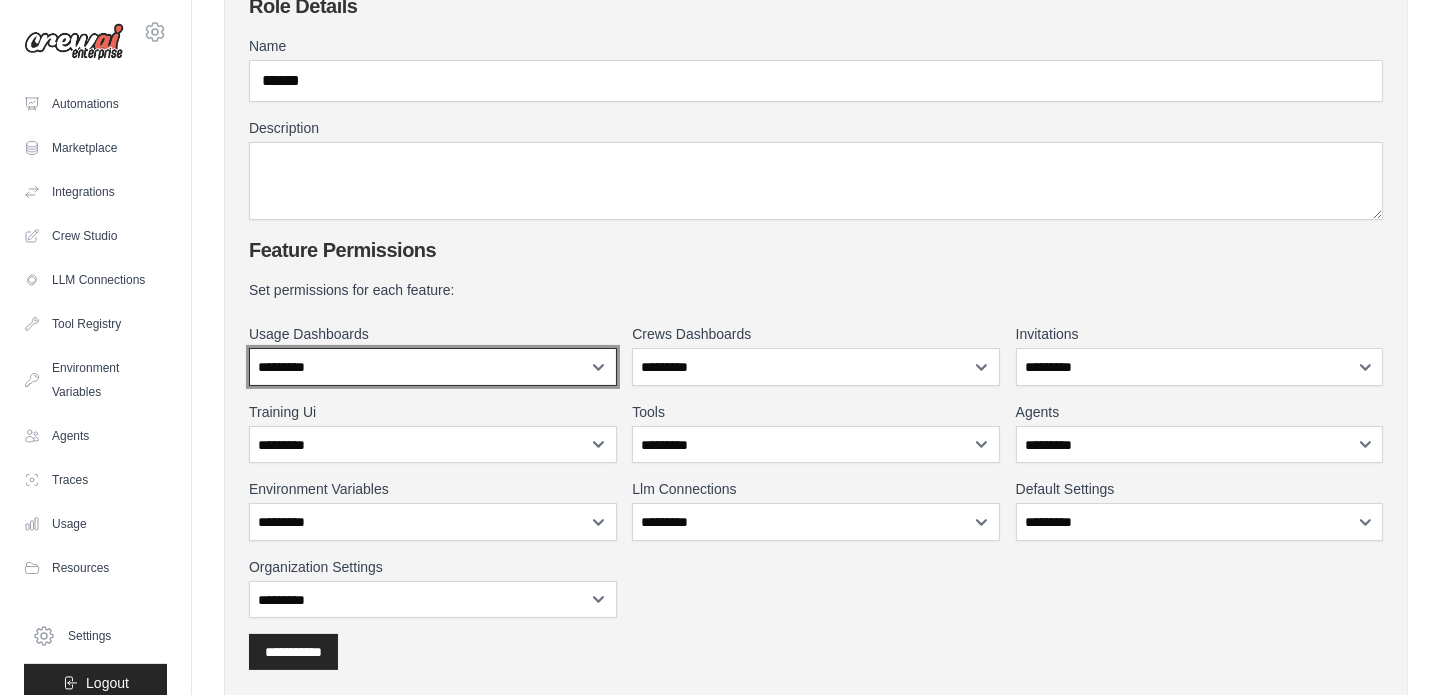 click on "**********" at bounding box center (433, 367) 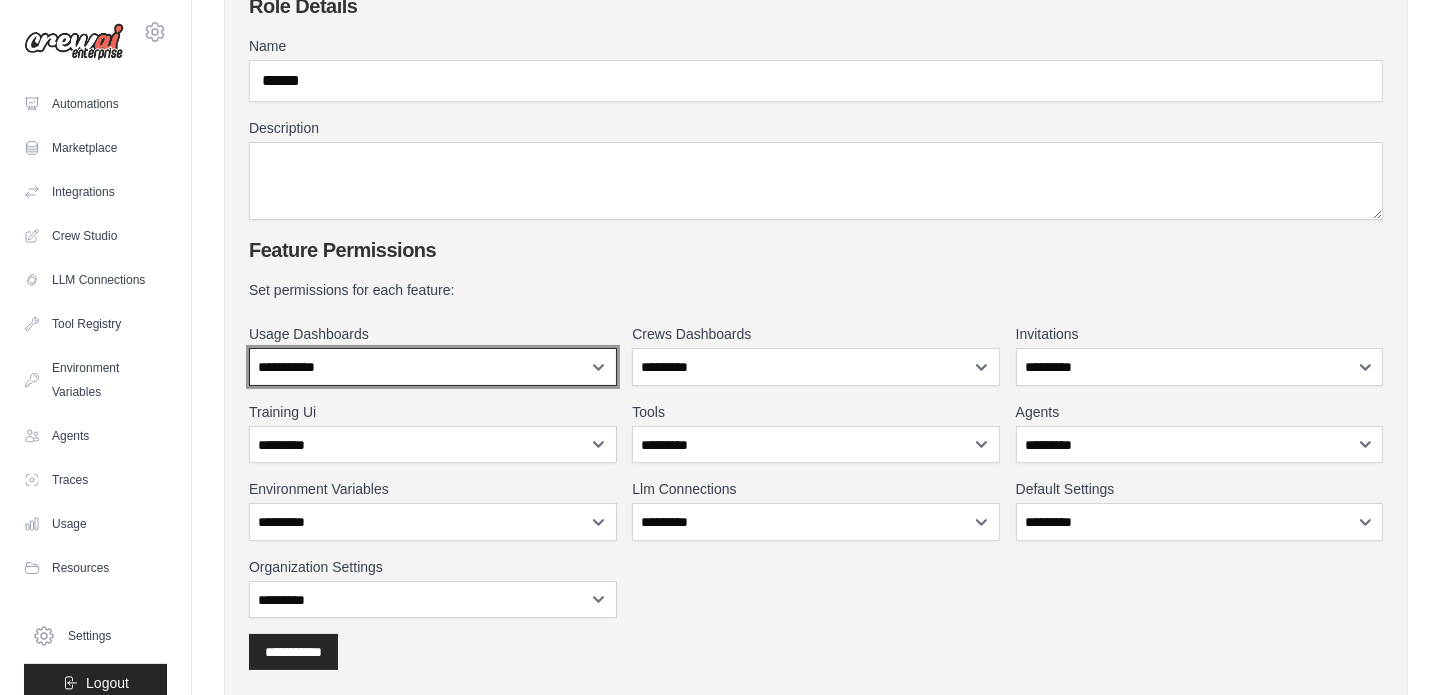 click on "**********" at bounding box center (433, 367) 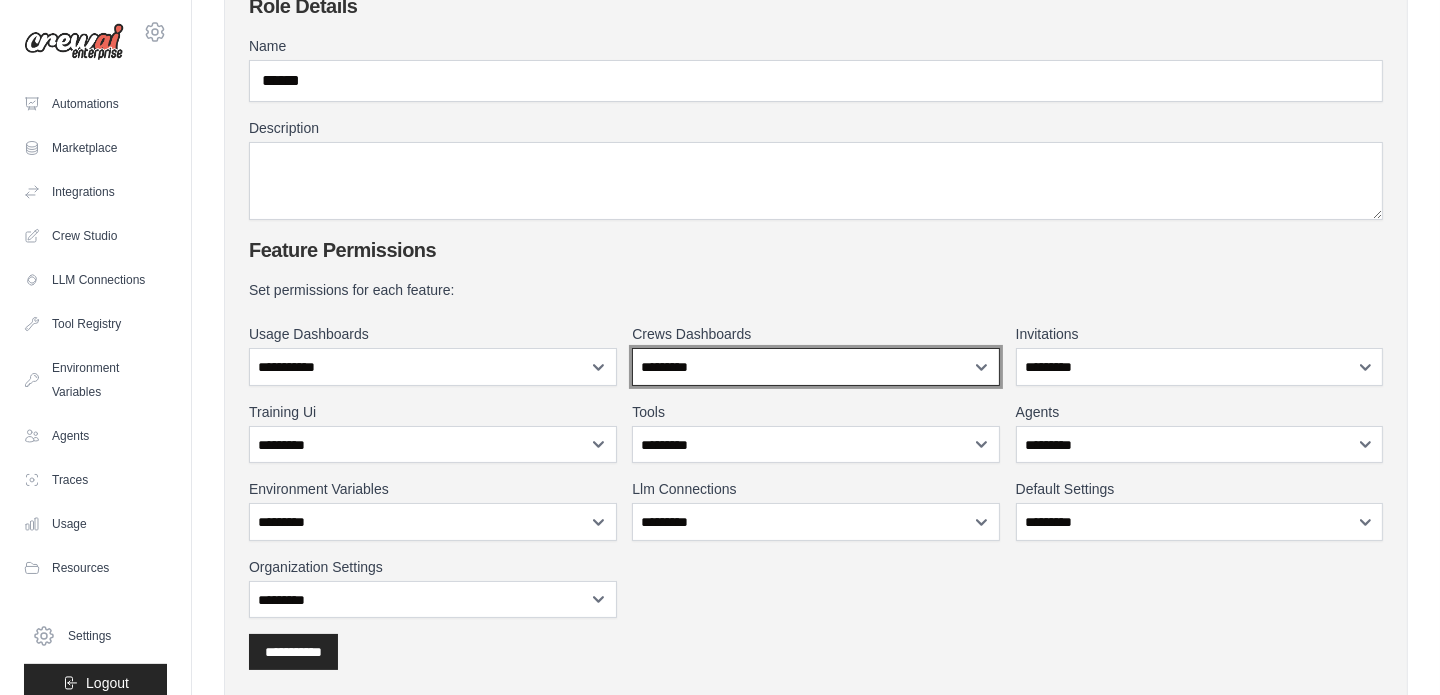 click on "**********" at bounding box center [816, 367] 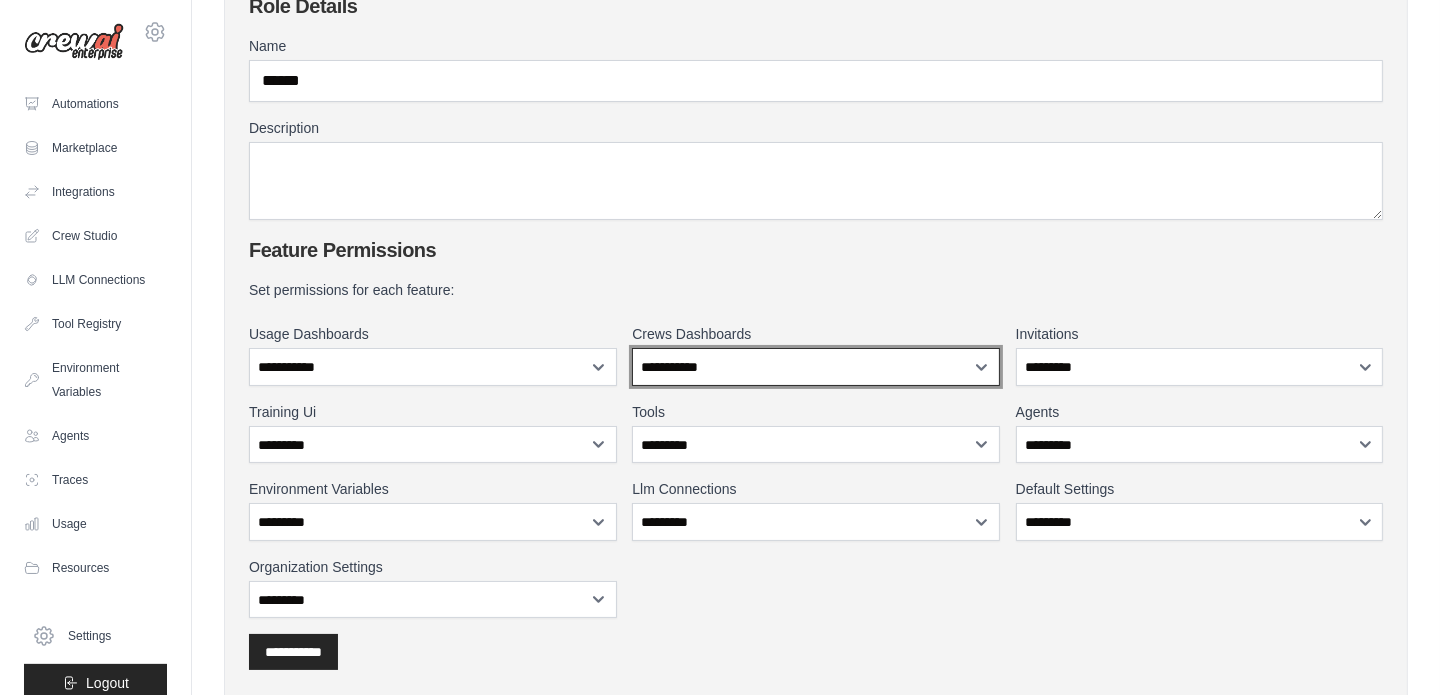 click on "**********" at bounding box center (816, 367) 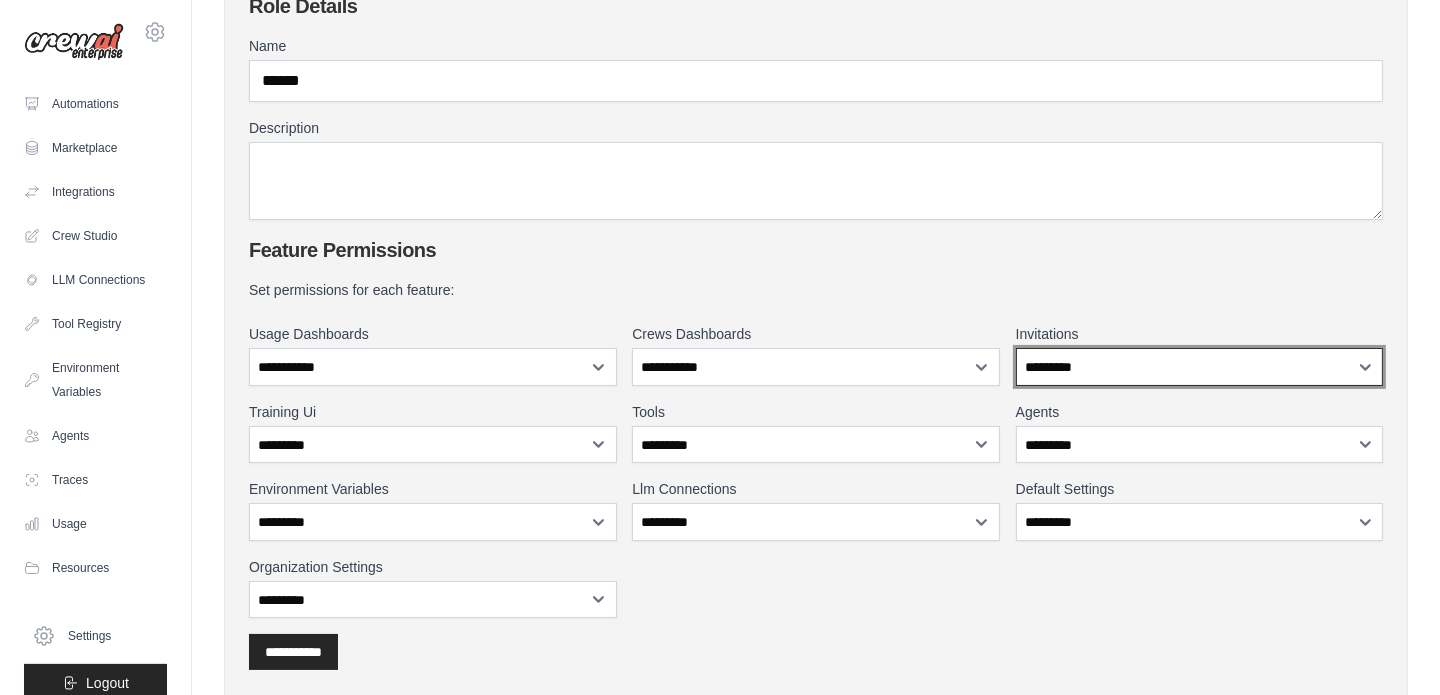 click on "**********" at bounding box center (1200, 367) 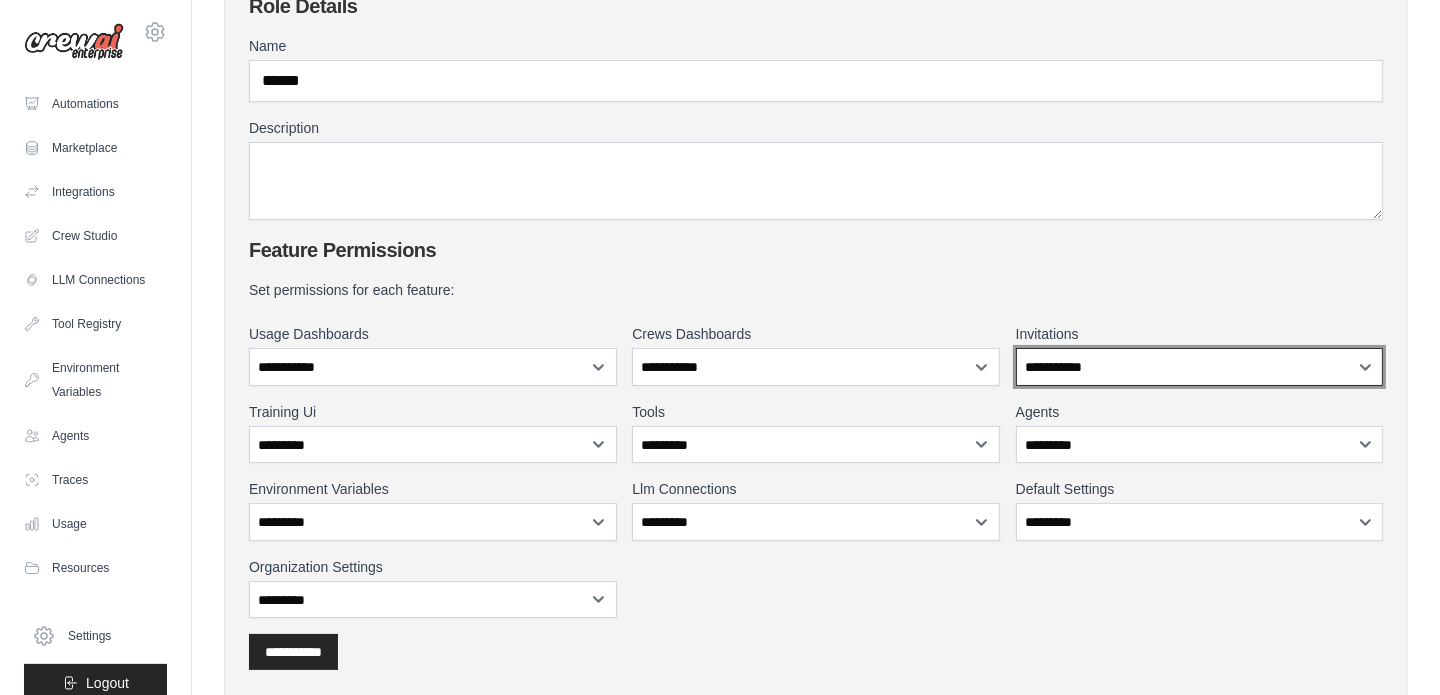 click on "**********" at bounding box center (1200, 367) 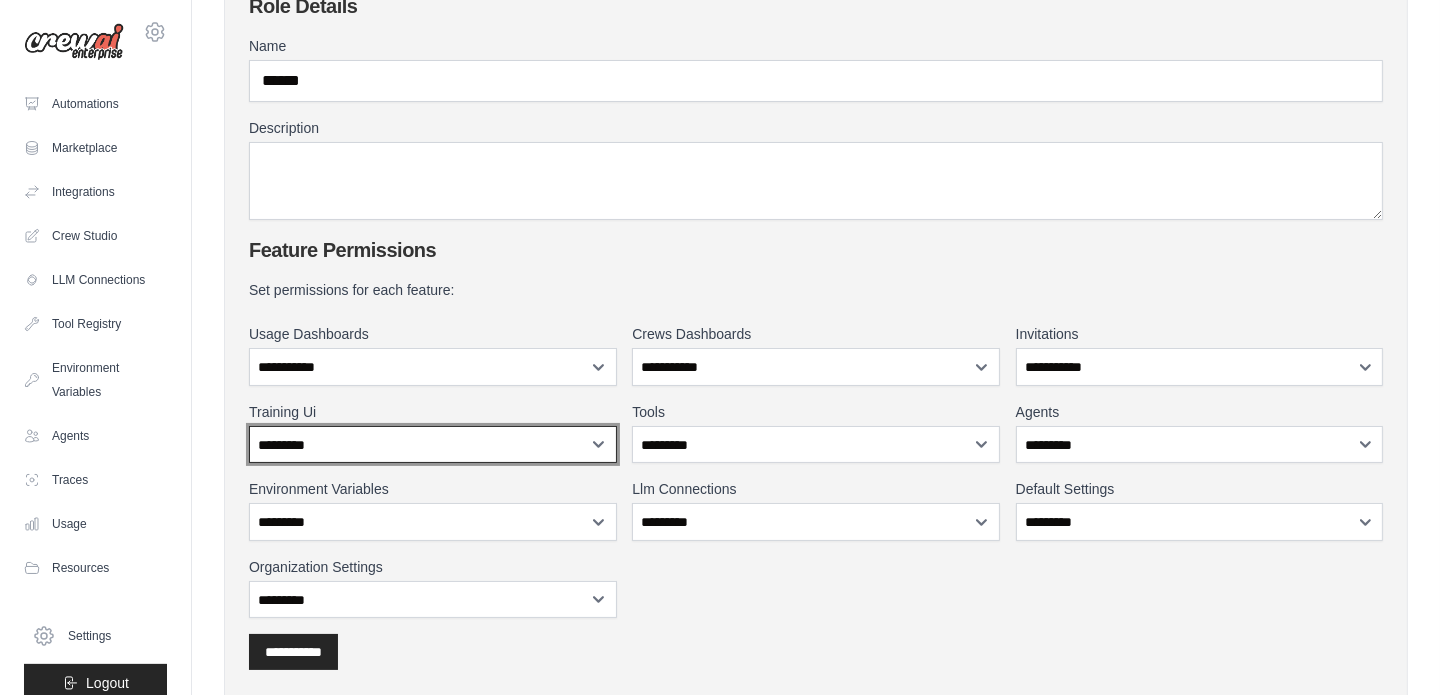 drag, startPoint x: 435, startPoint y: 440, endPoint x: 430, endPoint y: 451, distance: 12.083046 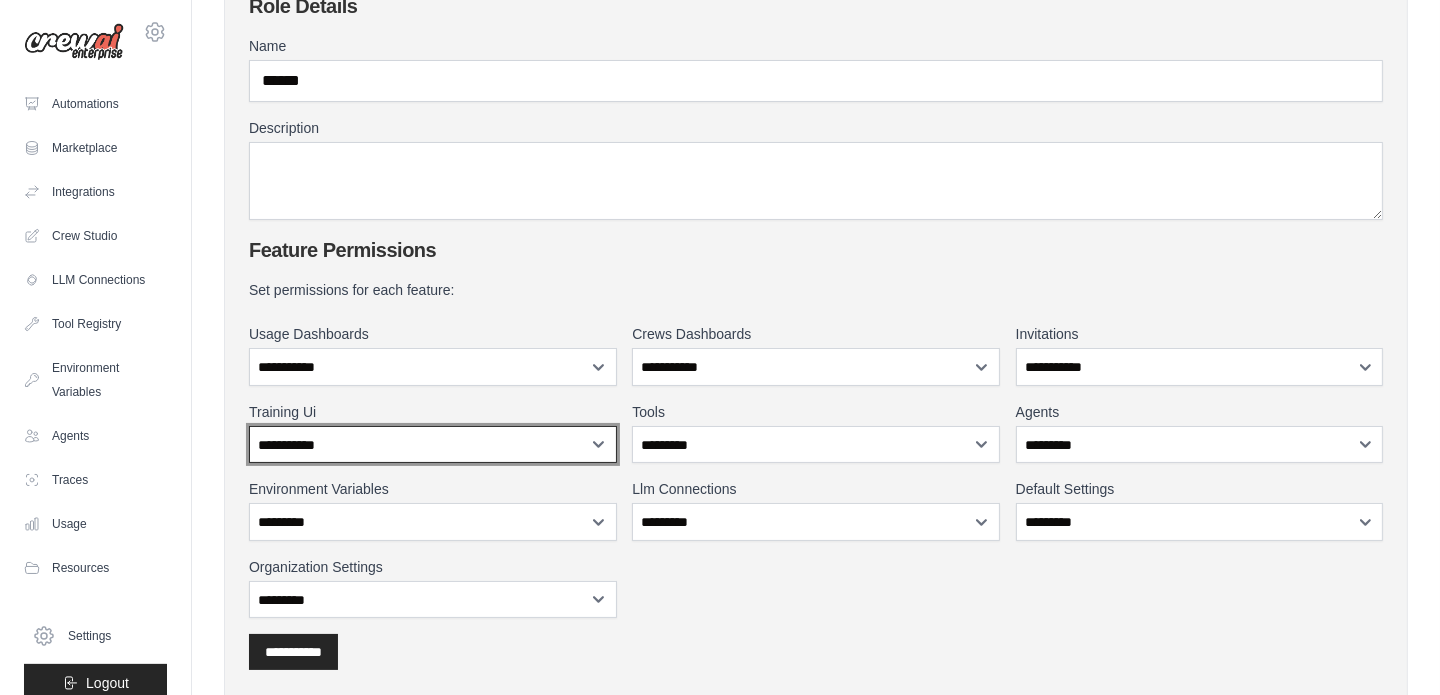 click on "**********" at bounding box center (433, 445) 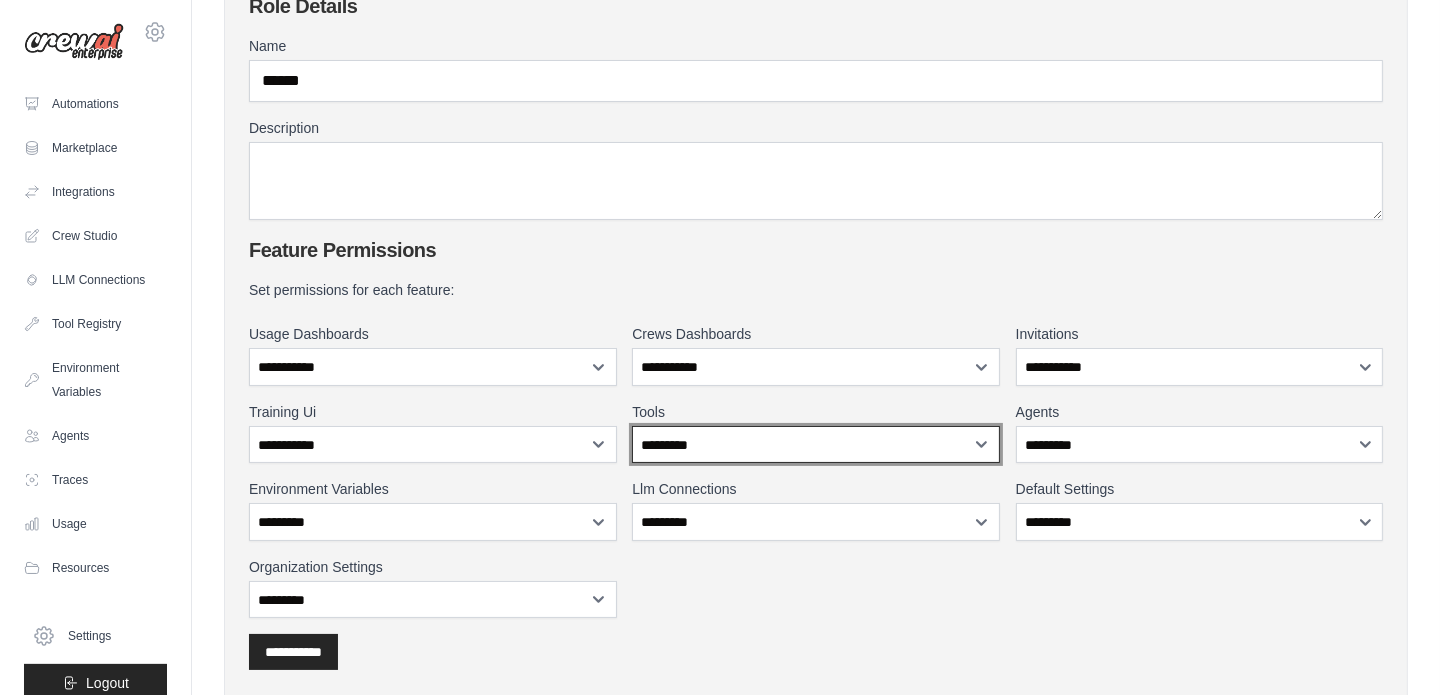 click on "**********" at bounding box center (816, 445) 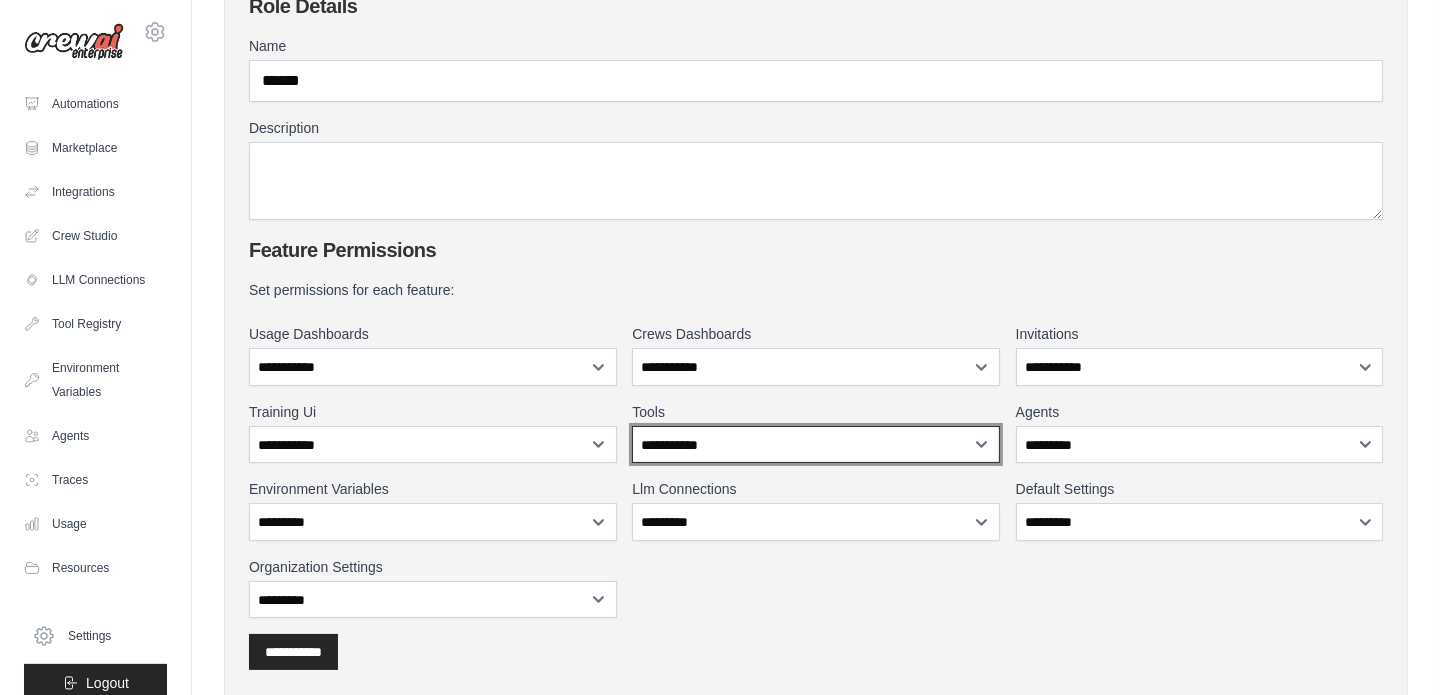 click on "**********" at bounding box center (816, 445) 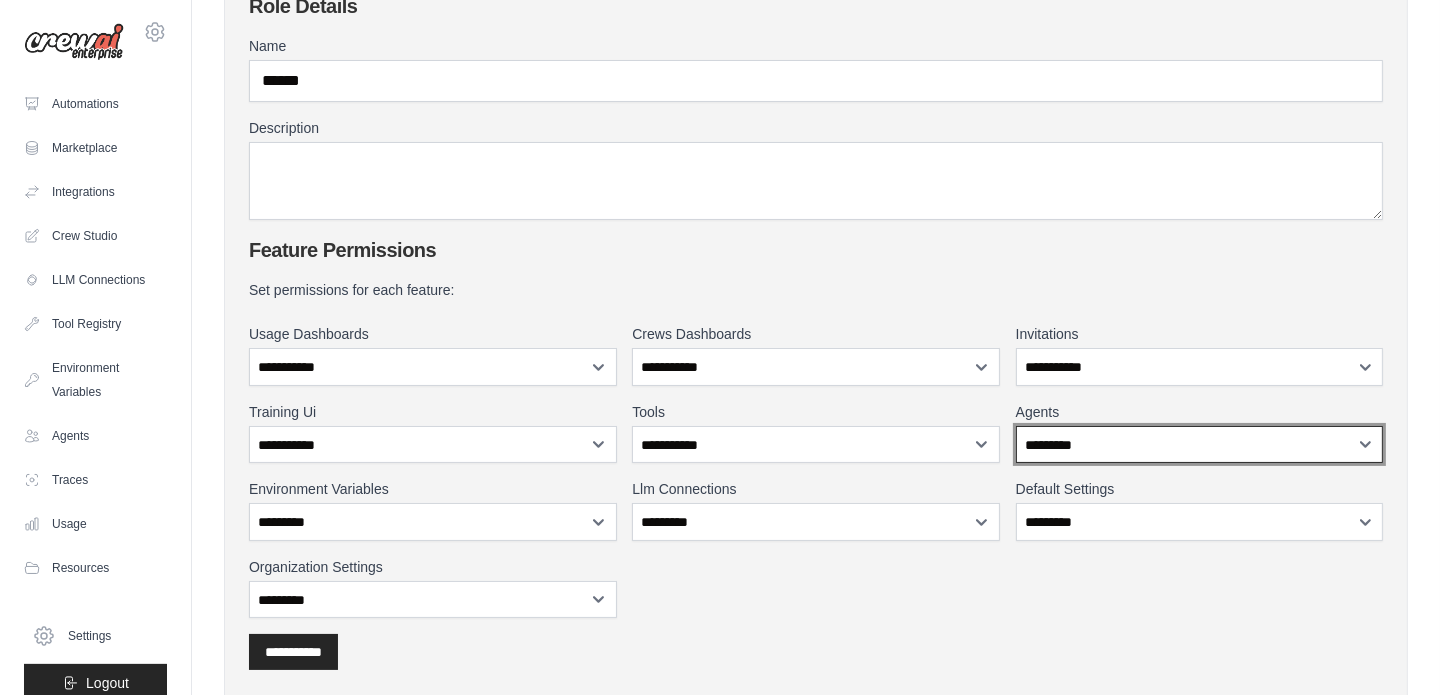click on "**********" at bounding box center (1200, 445) 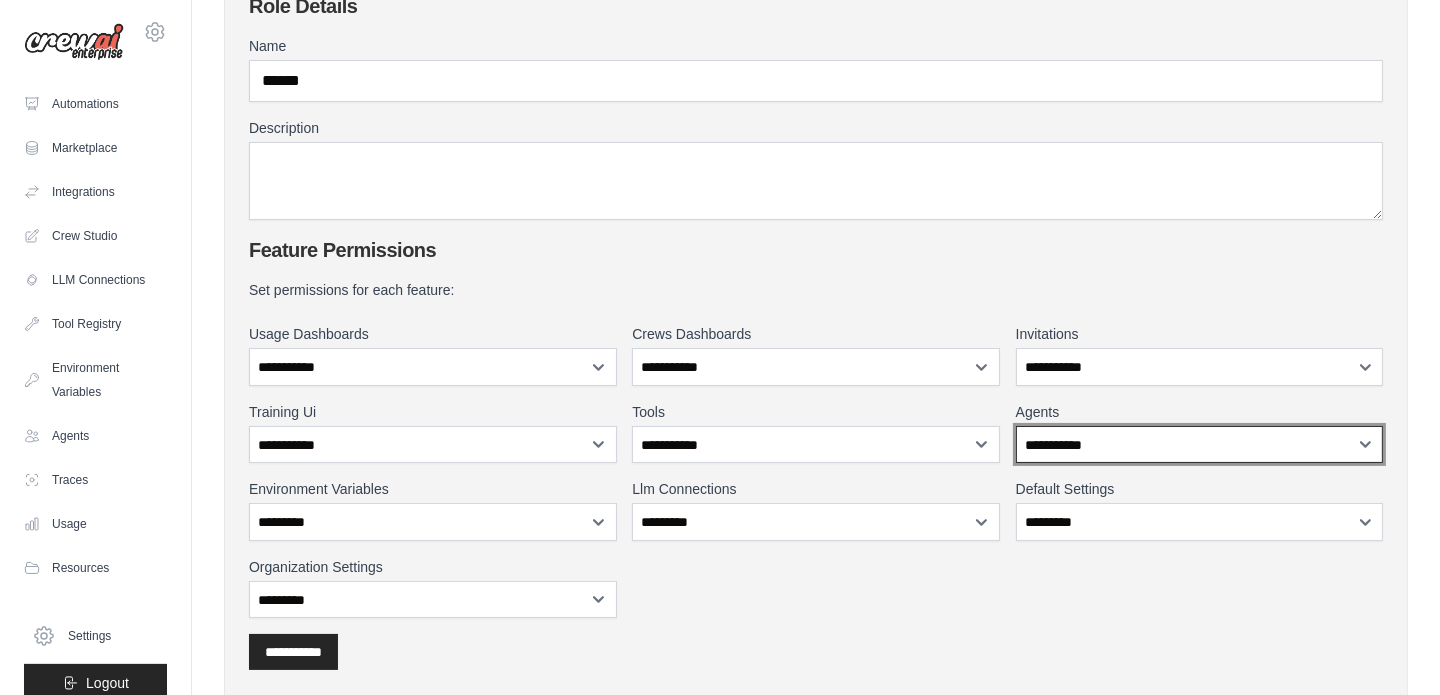 click on "**********" at bounding box center [1200, 445] 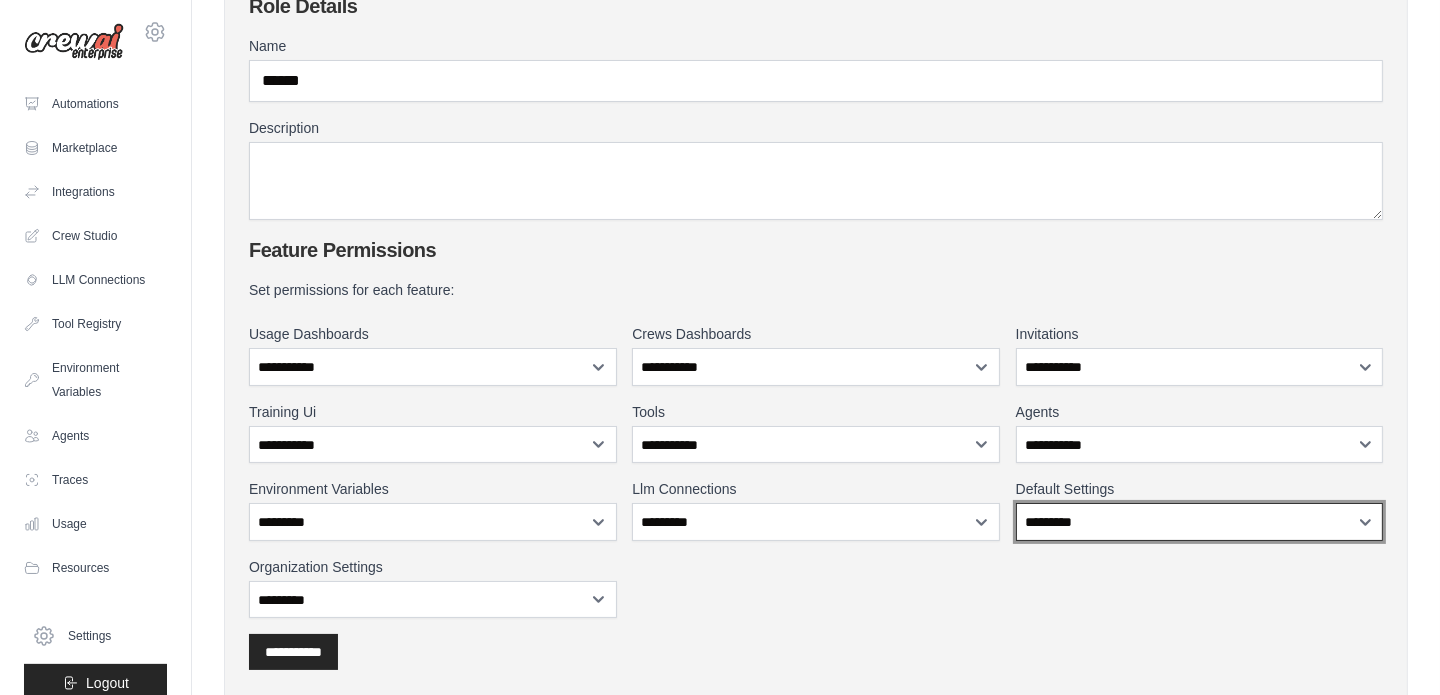 click on "**********" at bounding box center [1200, 522] 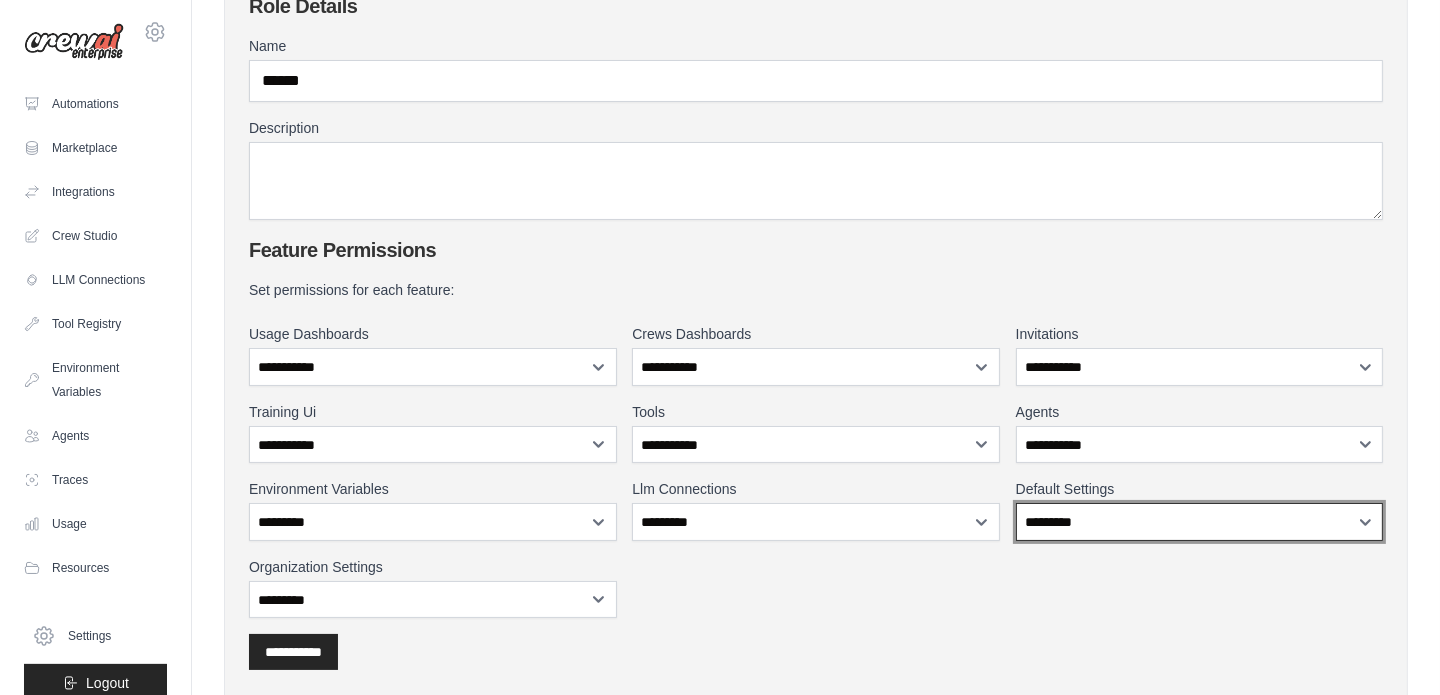 select on "****" 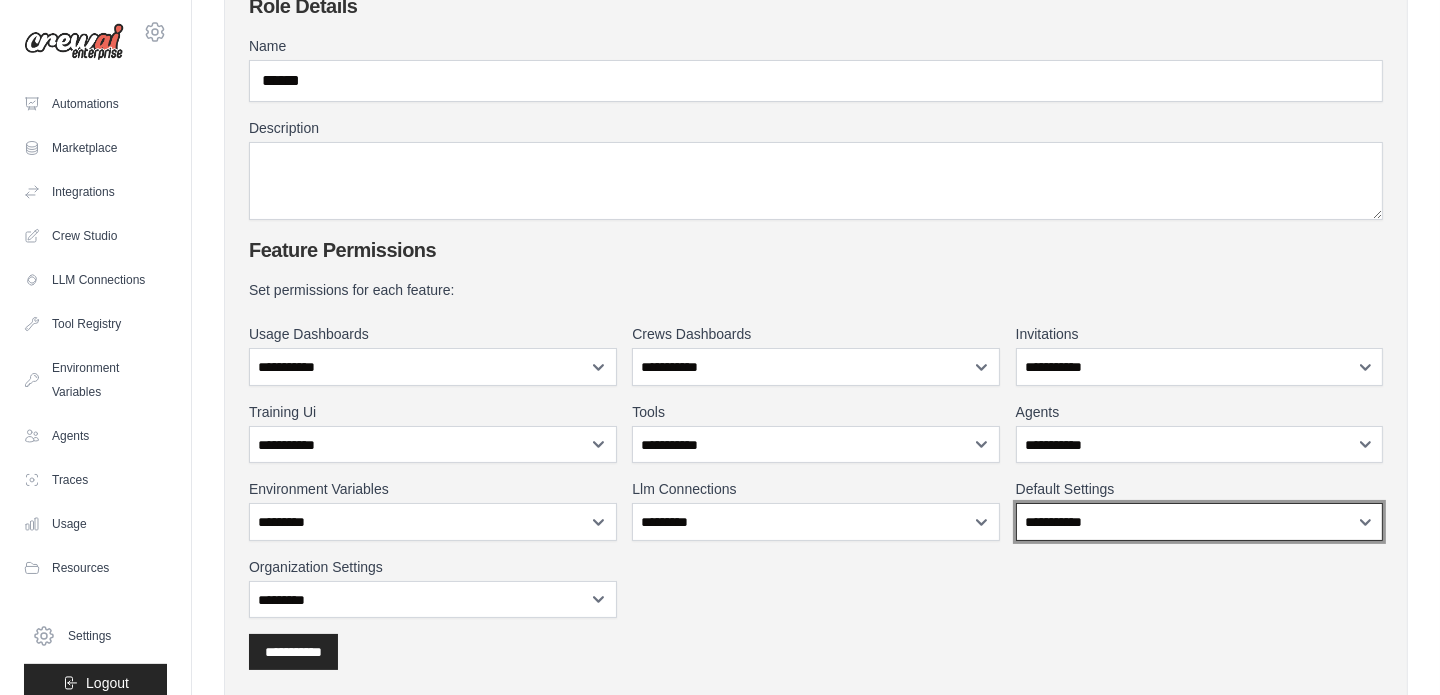 click on "**********" at bounding box center [1200, 522] 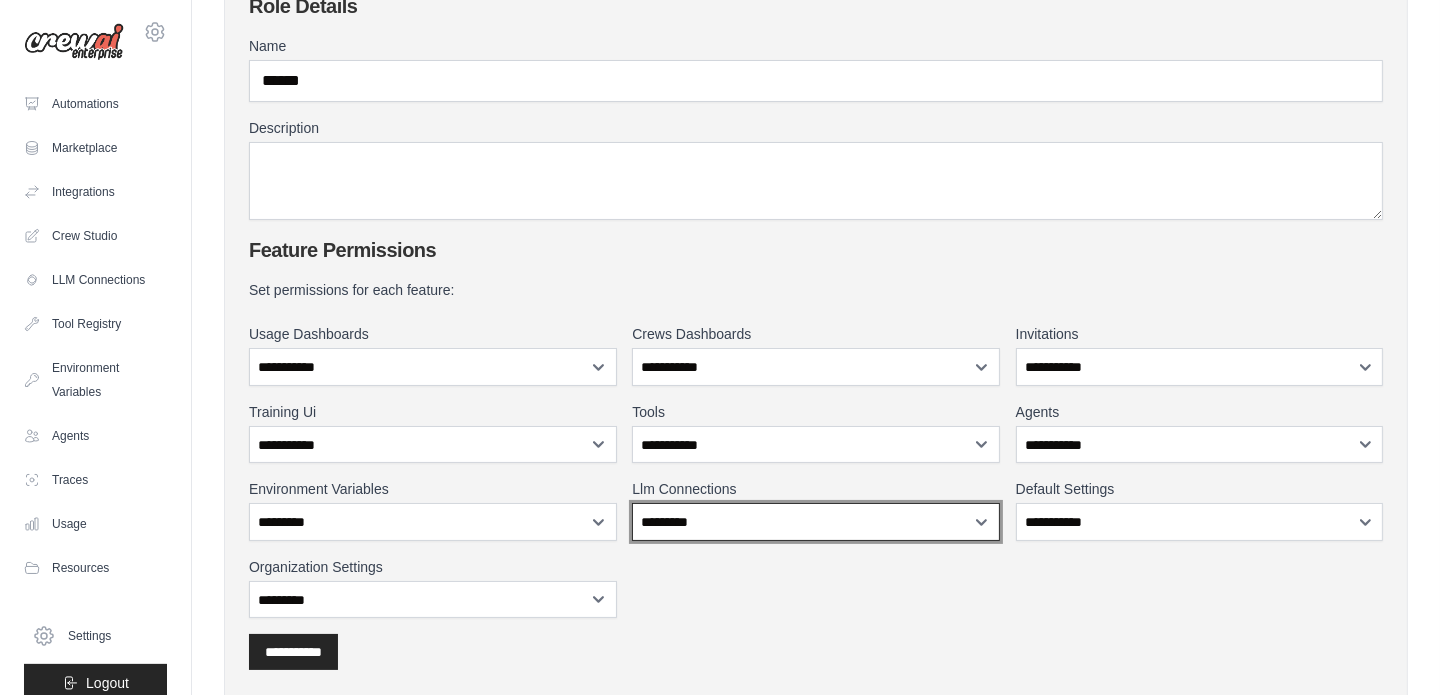 click on "**********" at bounding box center (816, 522) 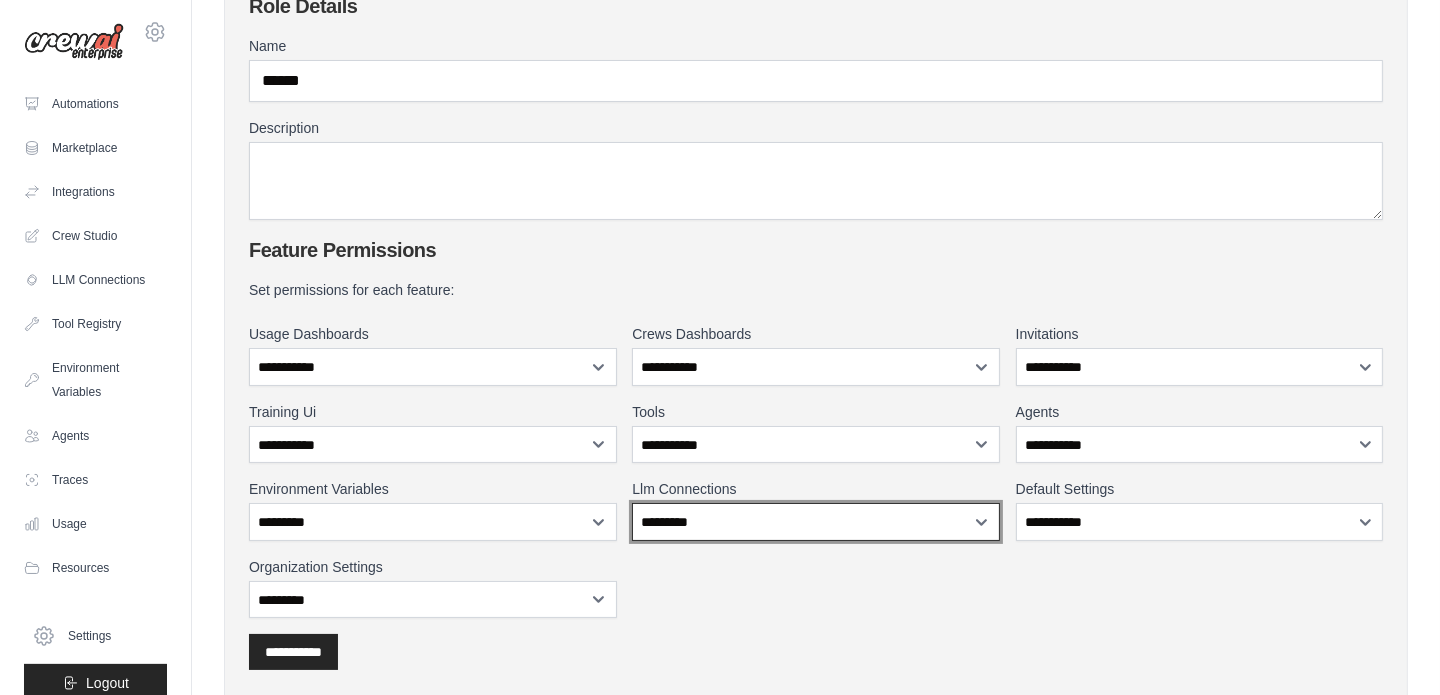 select on "****" 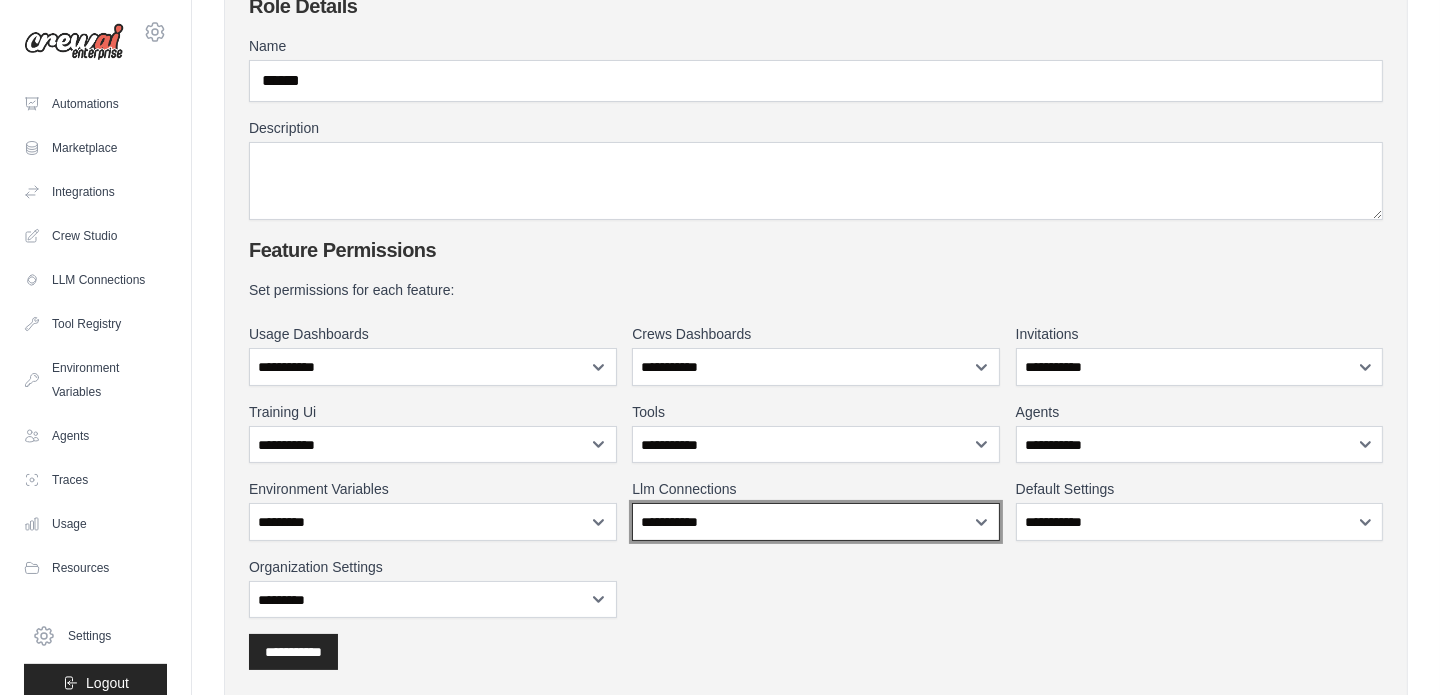 click on "**********" at bounding box center (816, 522) 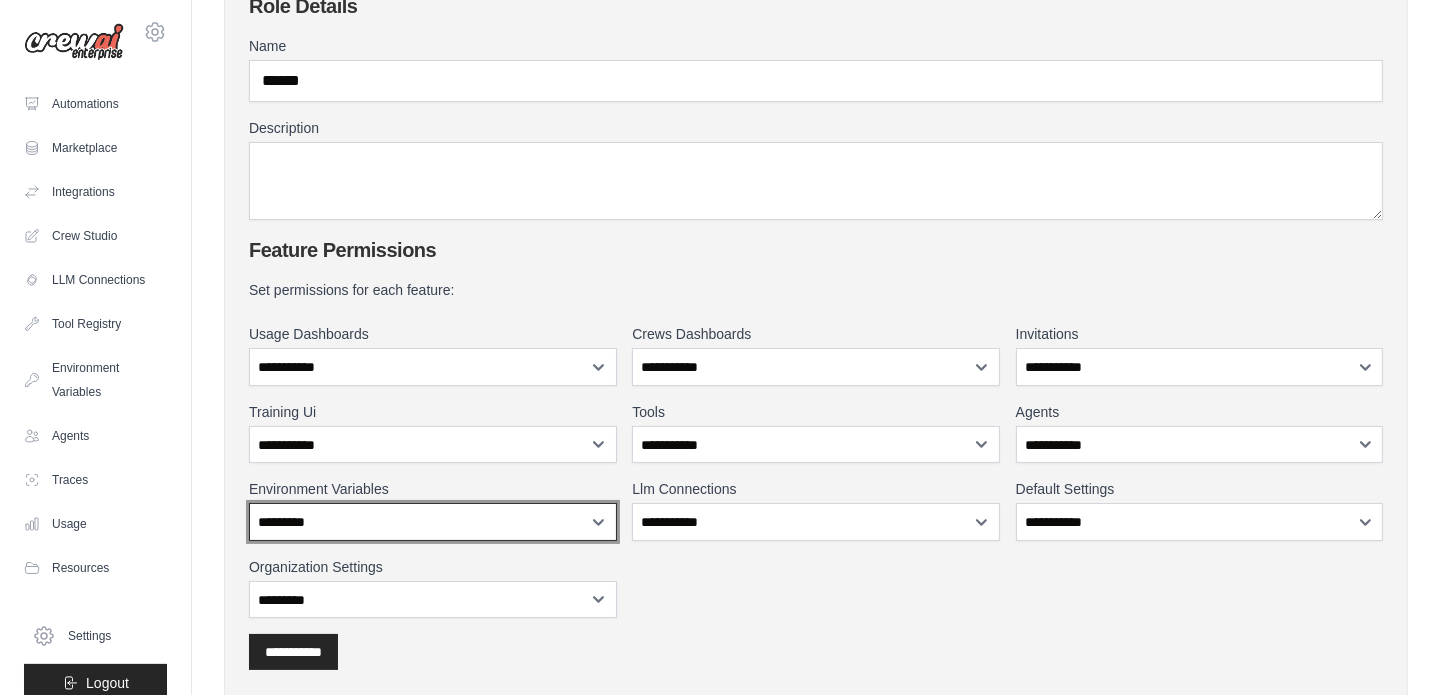 click on "**********" at bounding box center (433, 522) 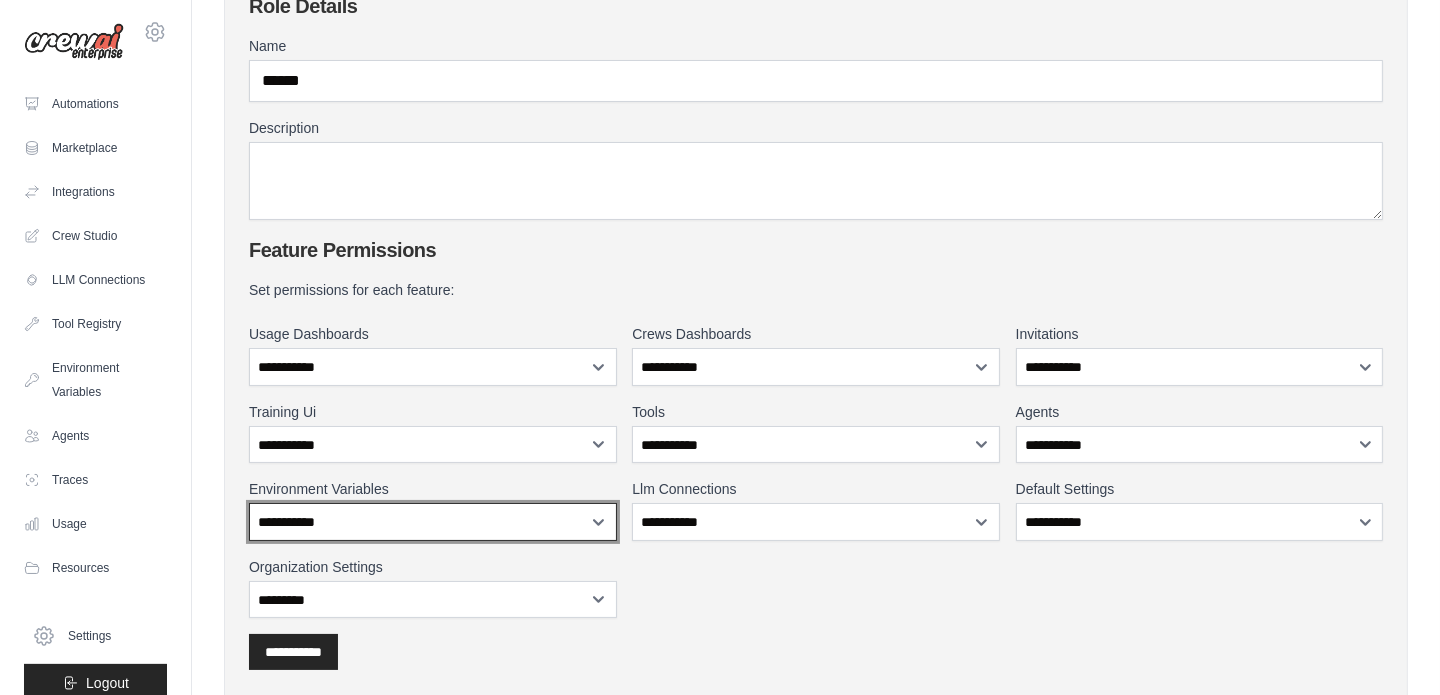 click on "**********" at bounding box center (433, 522) 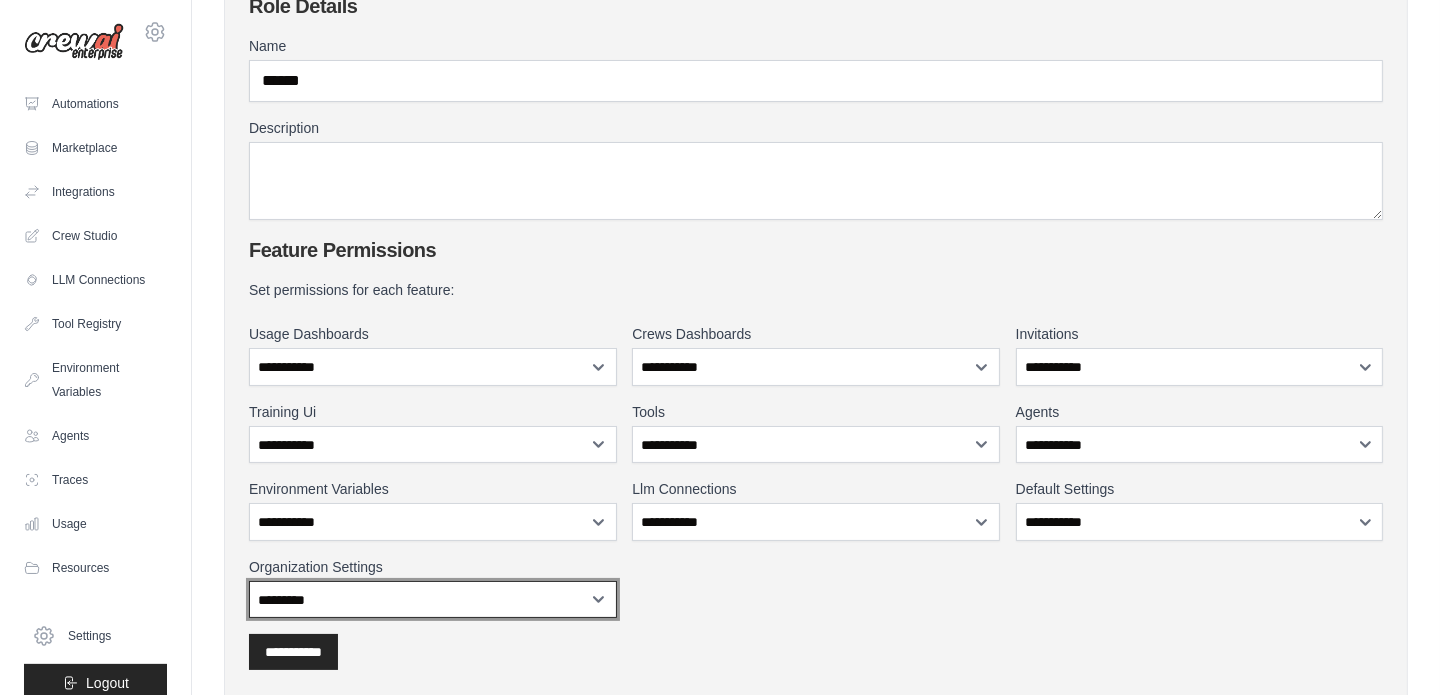 click on "**********" at bounding box center [433, 600] 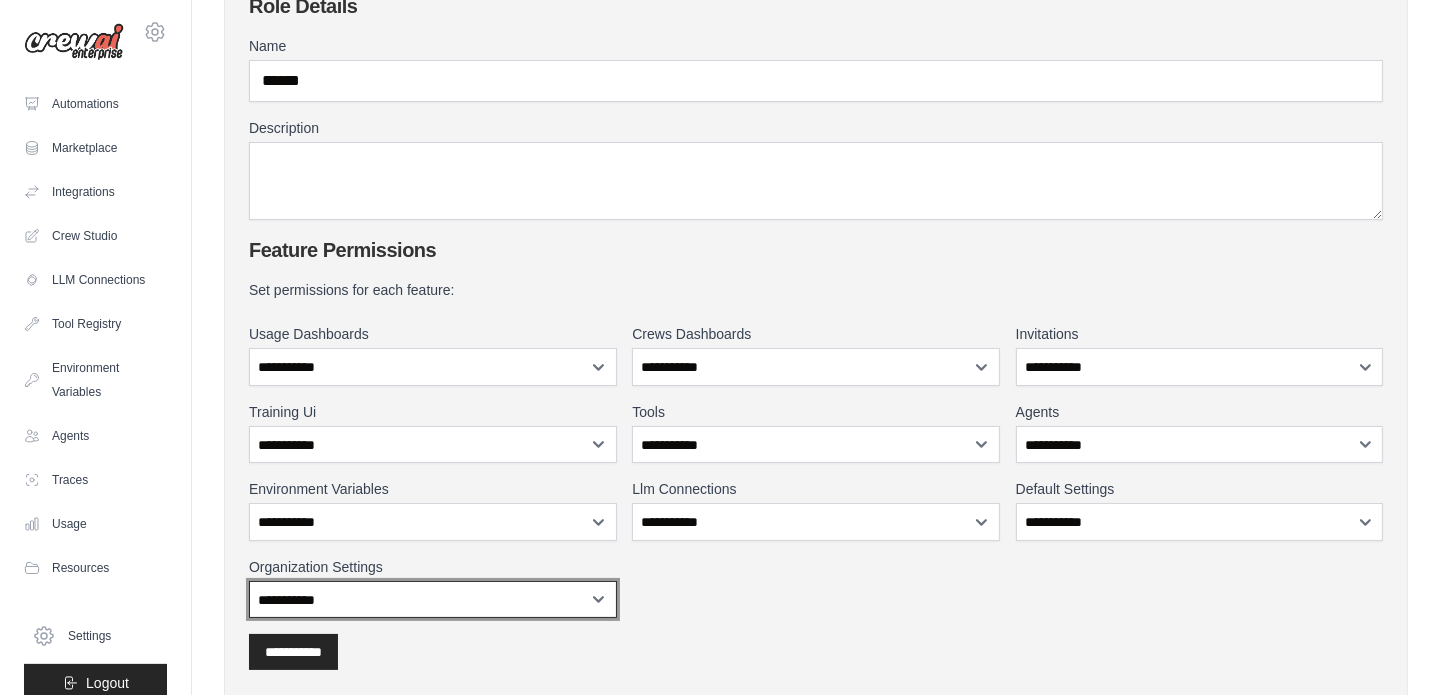 click on "**********" at bounding box center (433, 600) 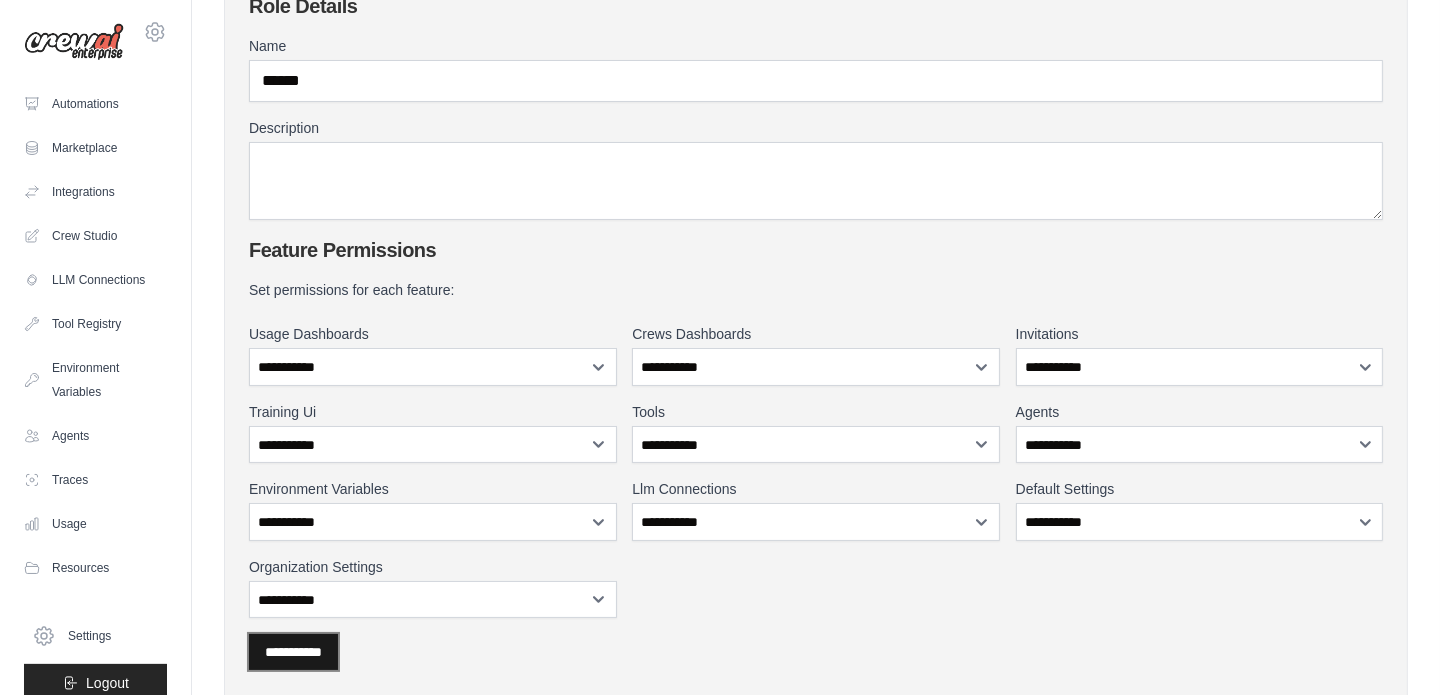 click on "**********" at bounding box center (293, 652) 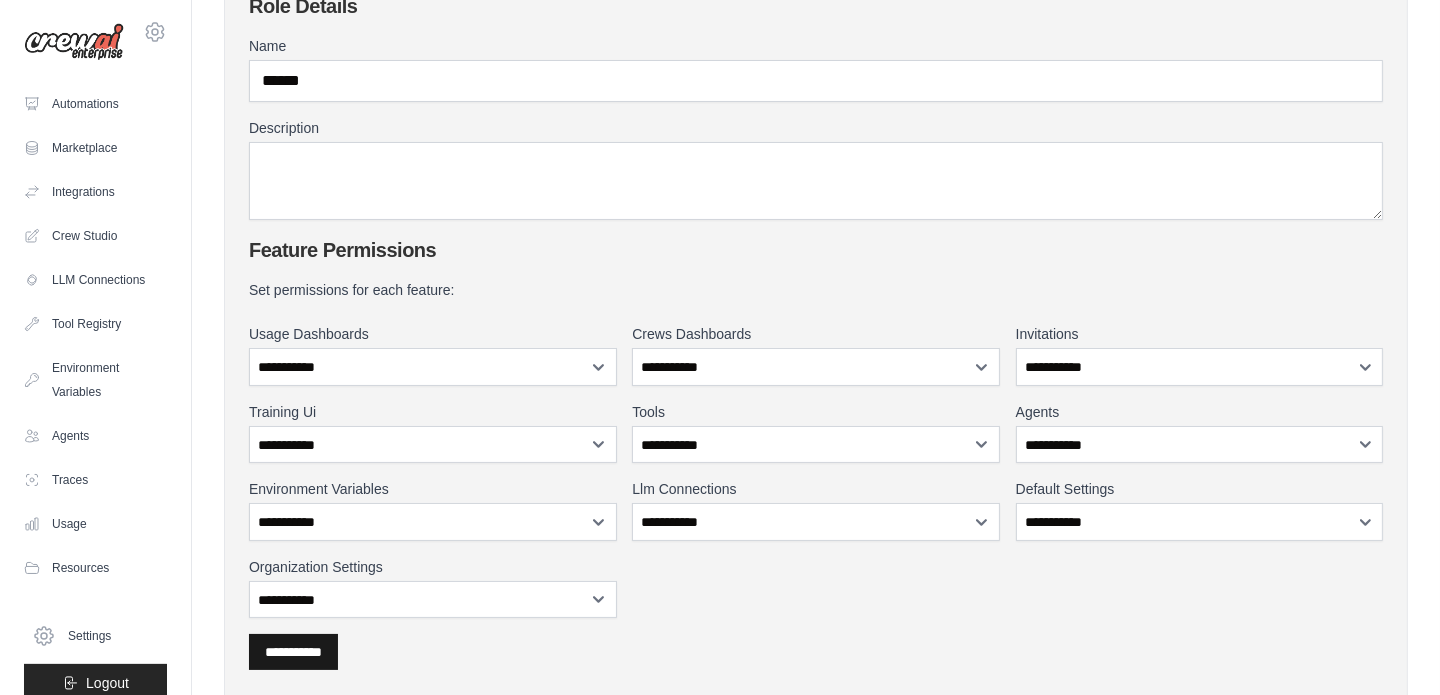 scroll, scrollTop: 0, scrollLeft: 0, axis: both 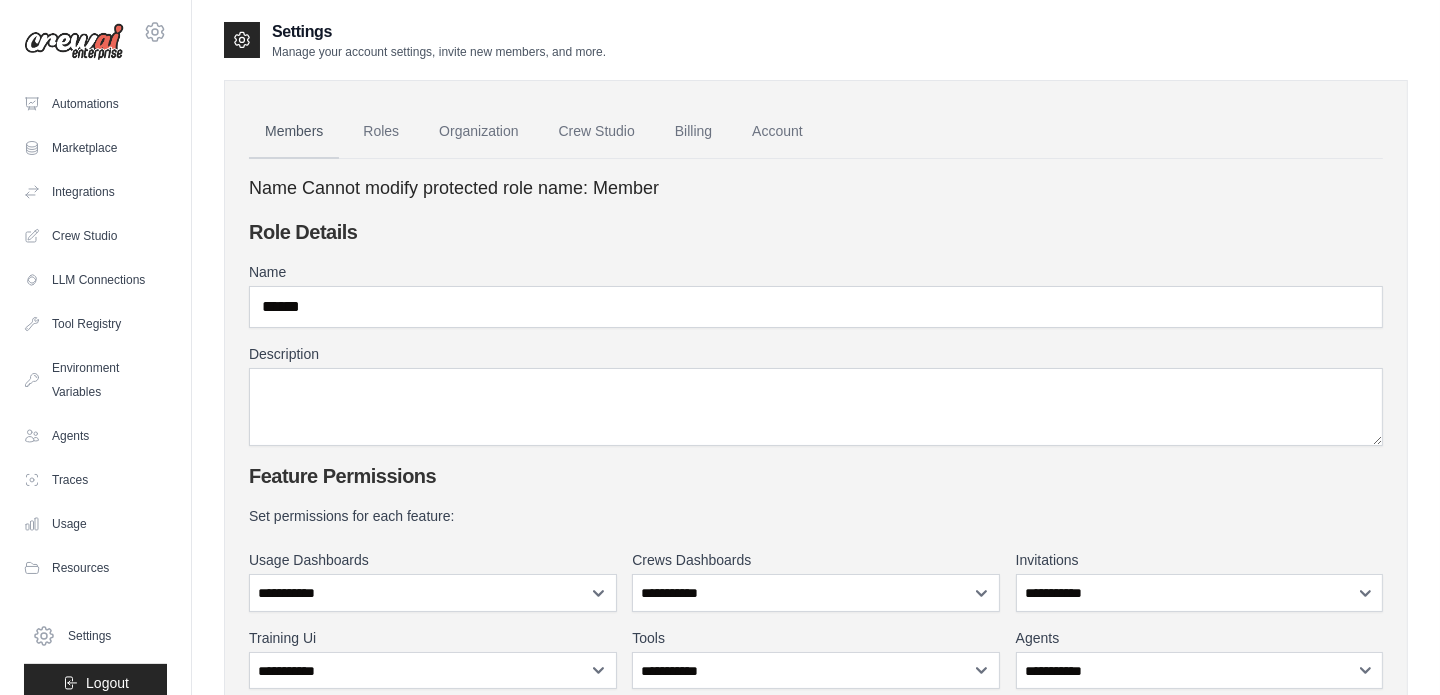 click on "Members" at bounding box center [294, 132] 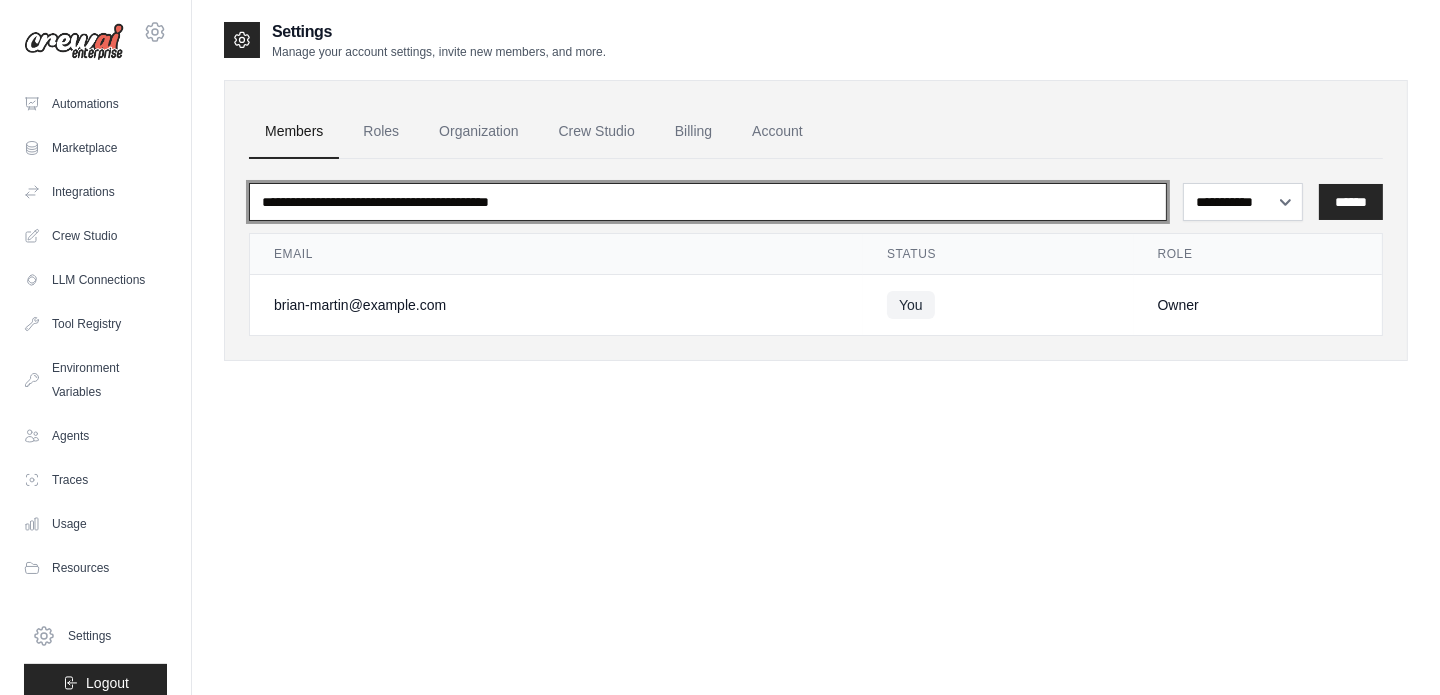 click at bounding box center [708, 202] 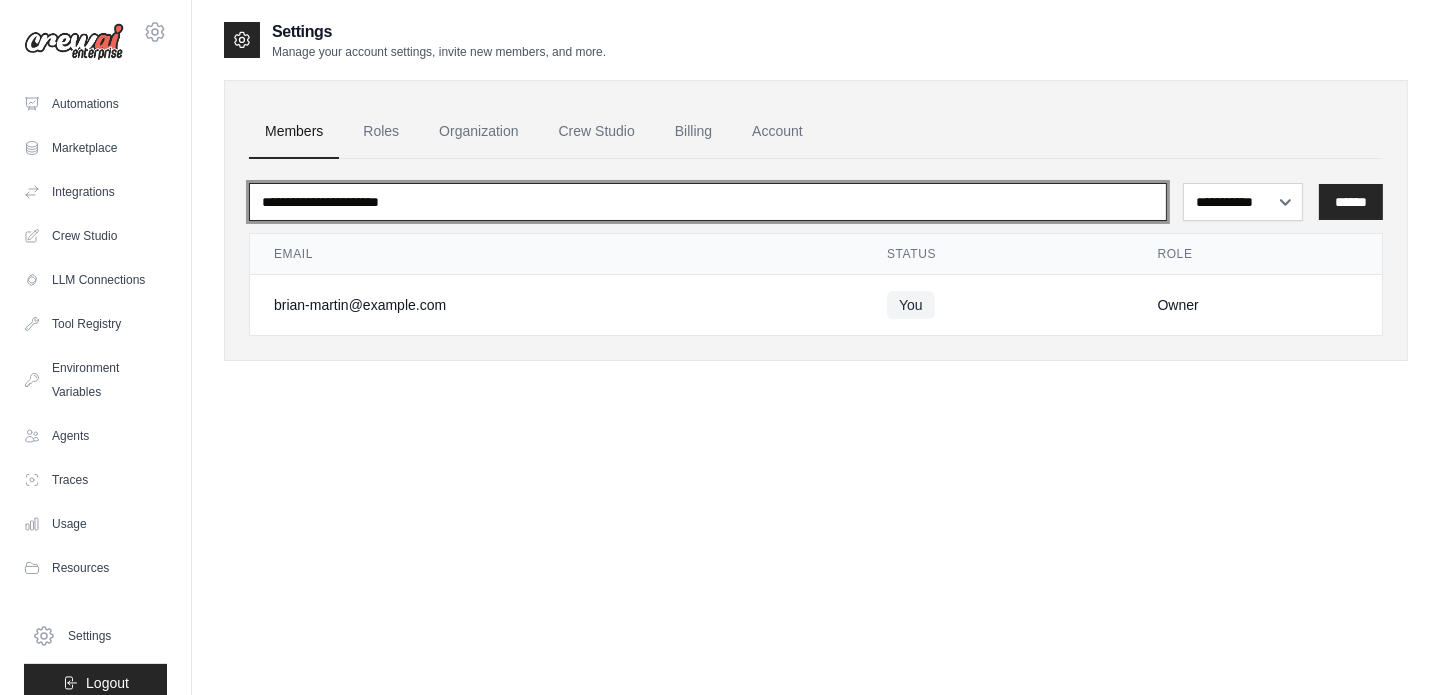 type on "**********" 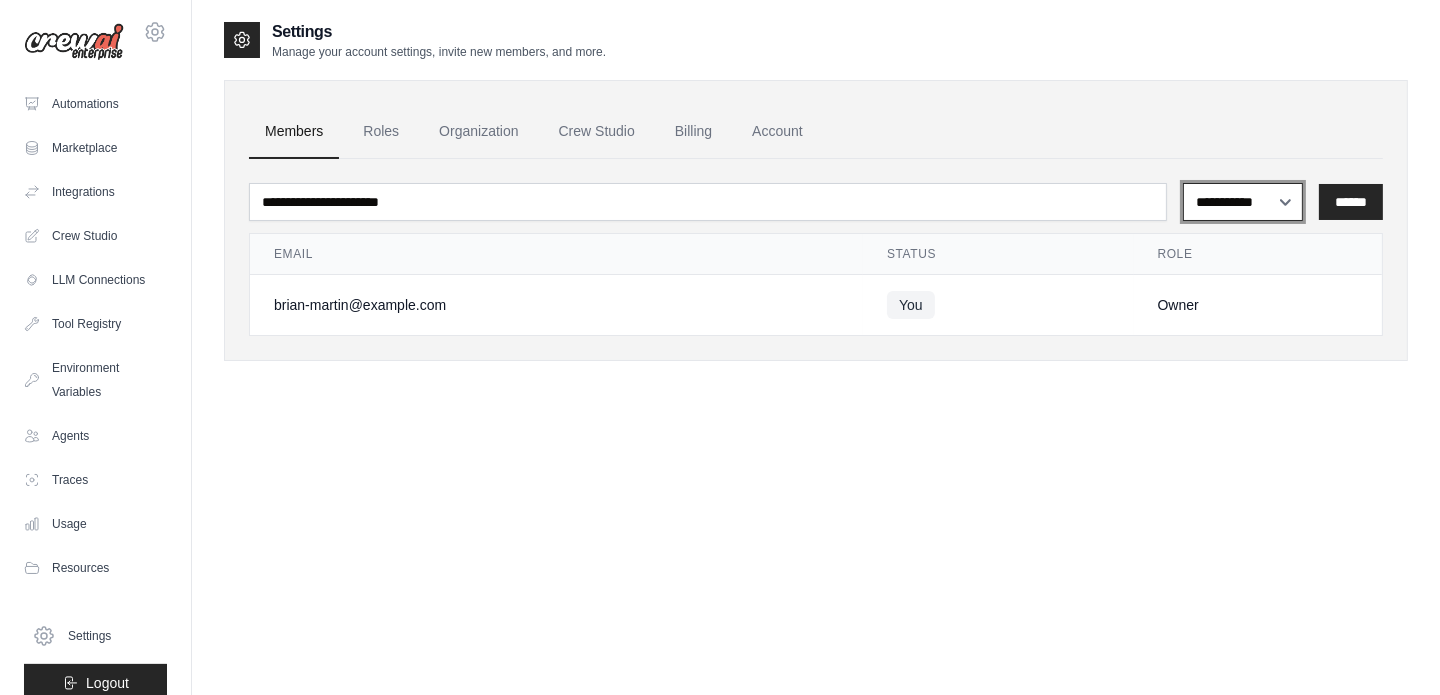 click on "**********" at bounding box center [1243, 202] 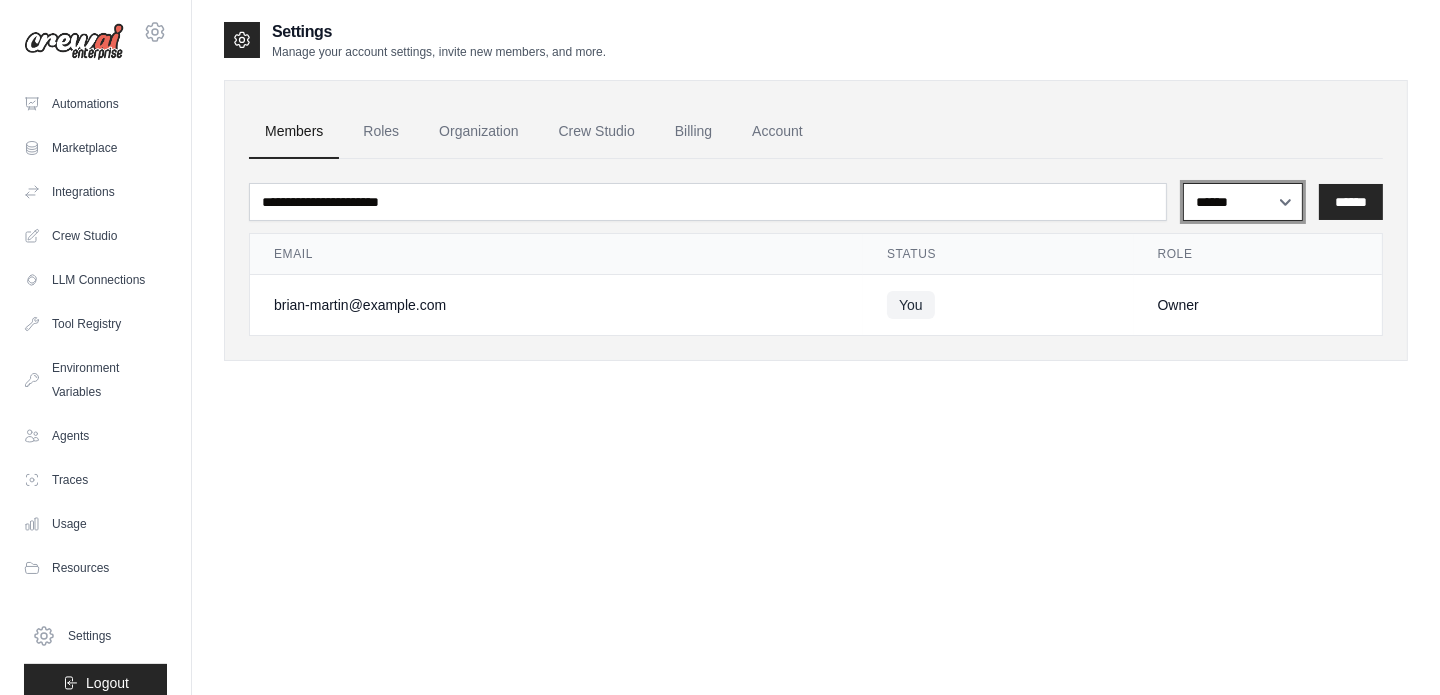 click on "**********" at bounding box center [1243, 202] 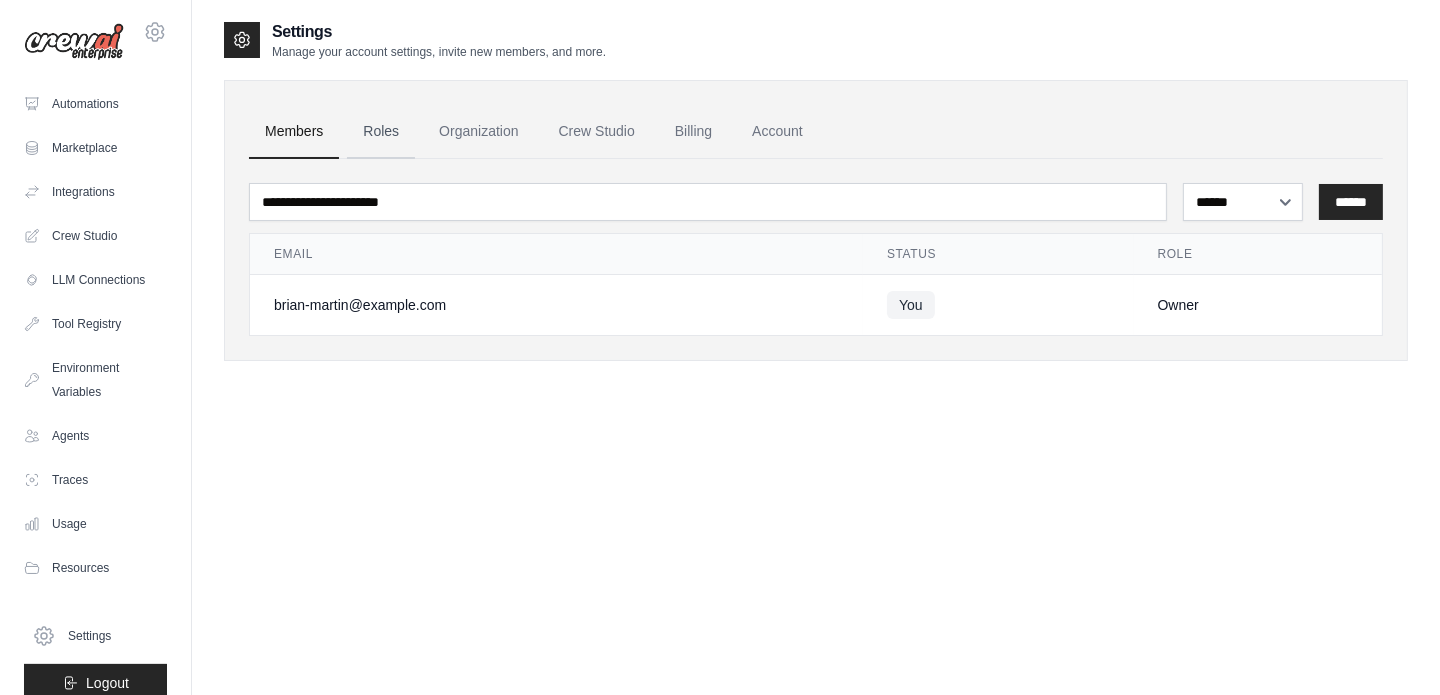 click on "Roles" at bounding box center [381, 132] 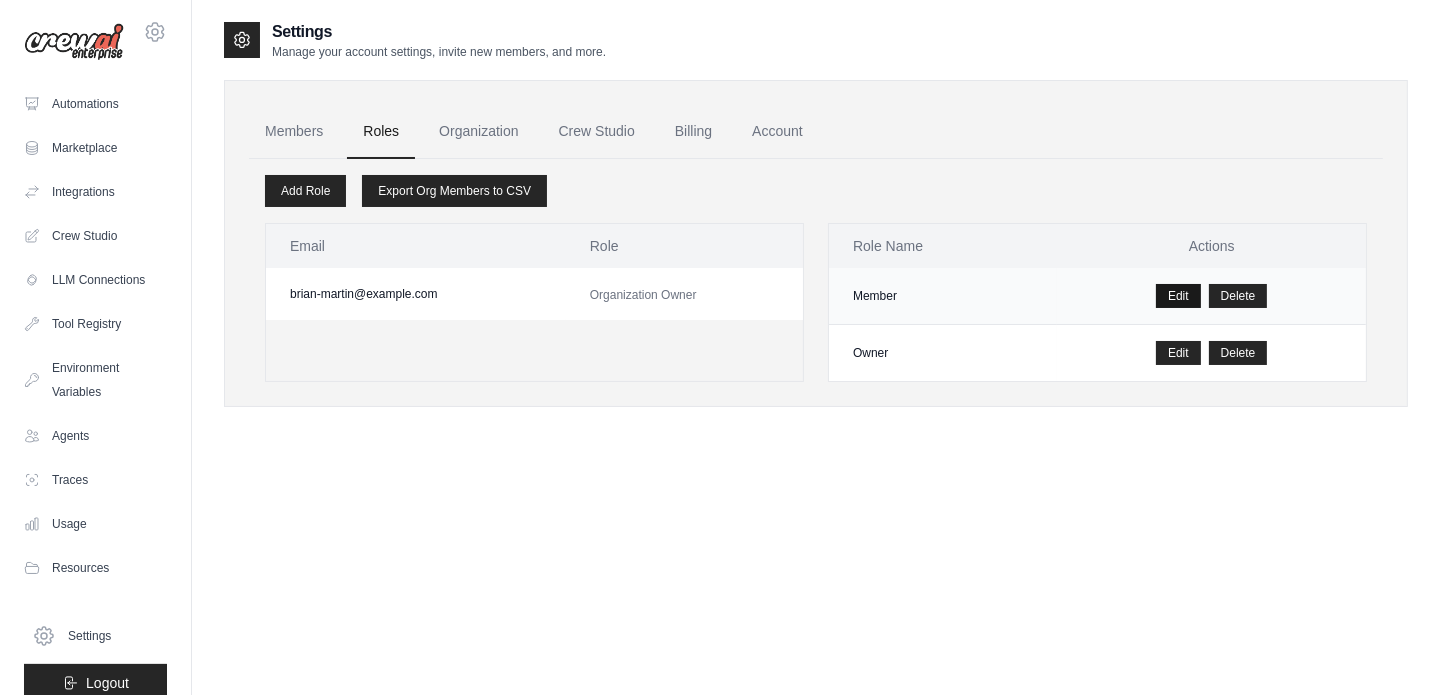 click on "Edit" at bounding box center (1178, 296) 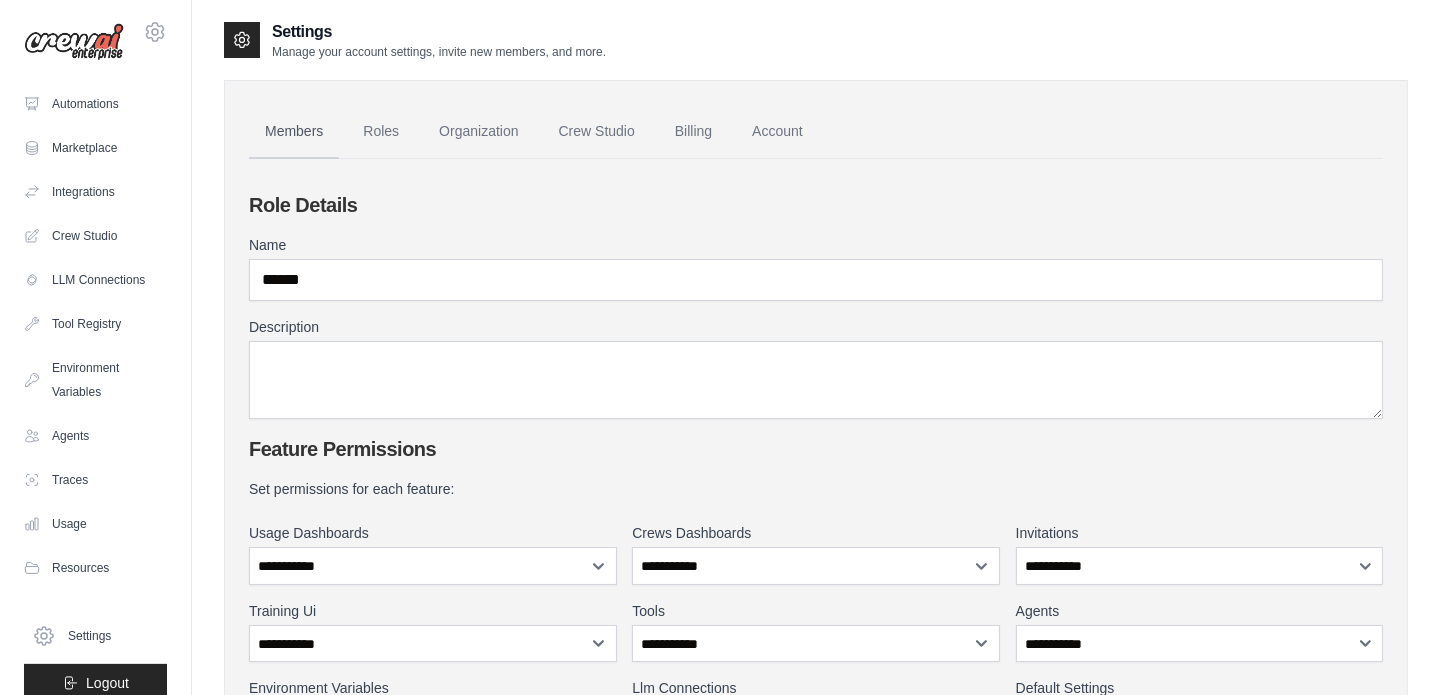 click on "Members" at bounding box center [294, 132] 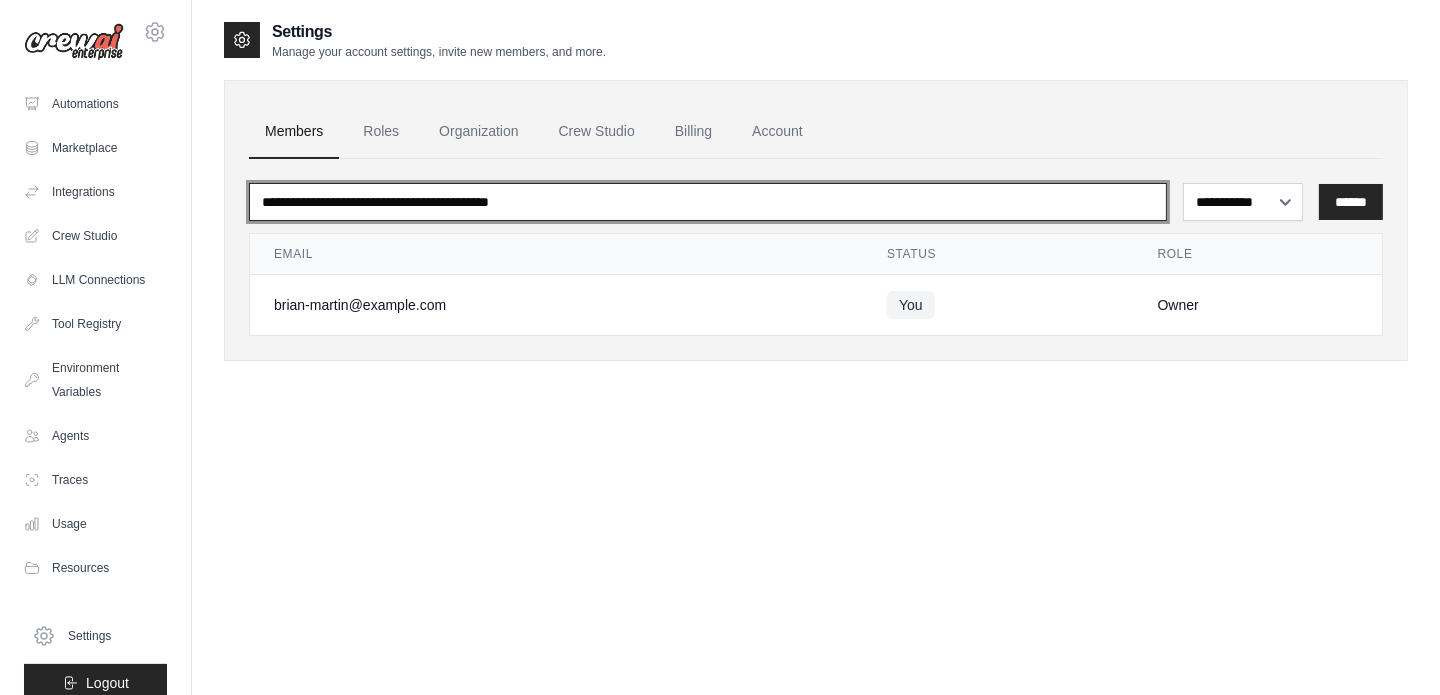 click at bounding box center [708, 202] 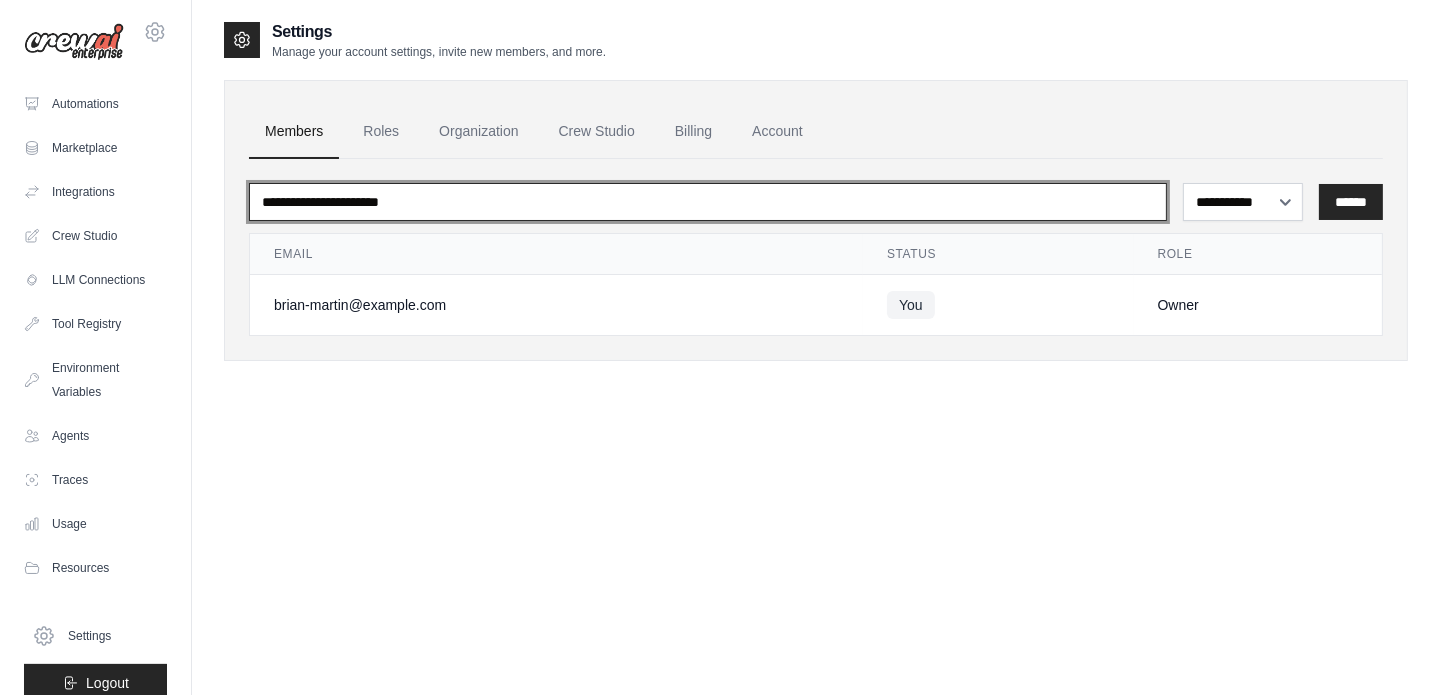 type on "**********" 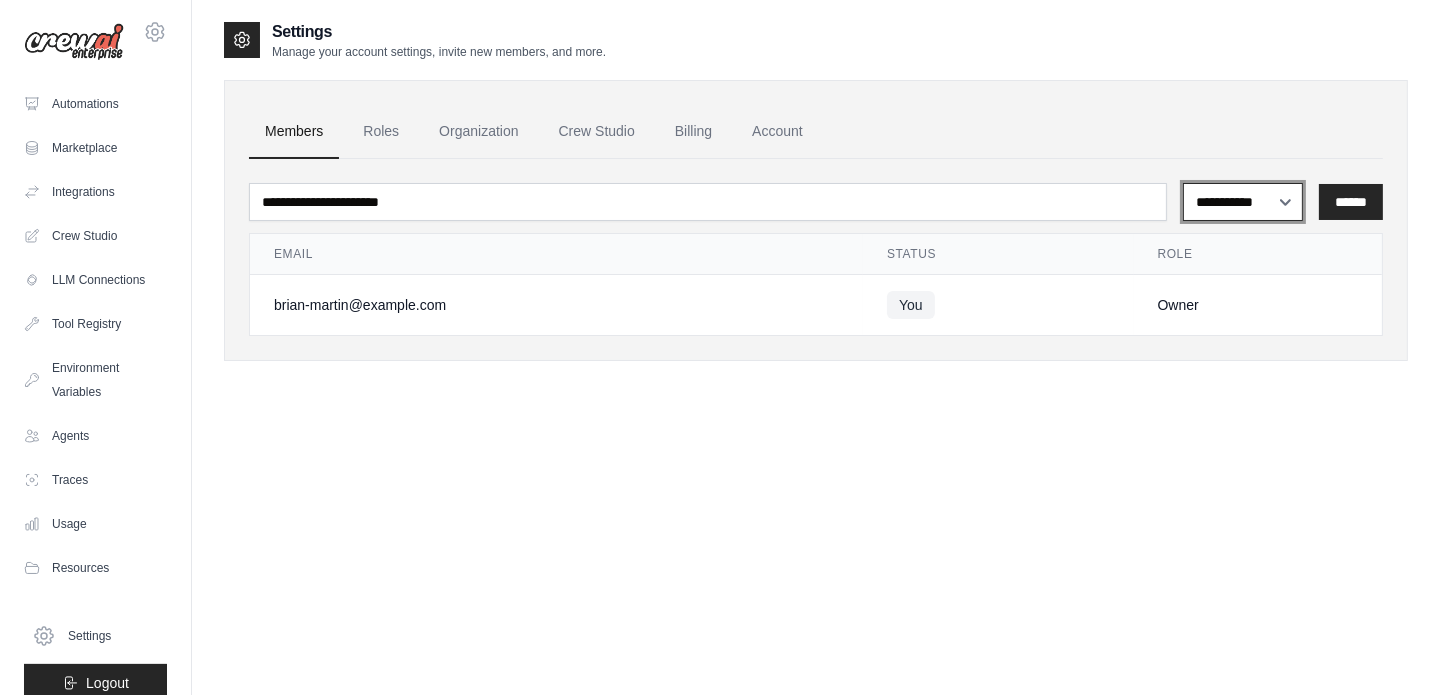 click on "**********" at bounding box center (1243, 202) 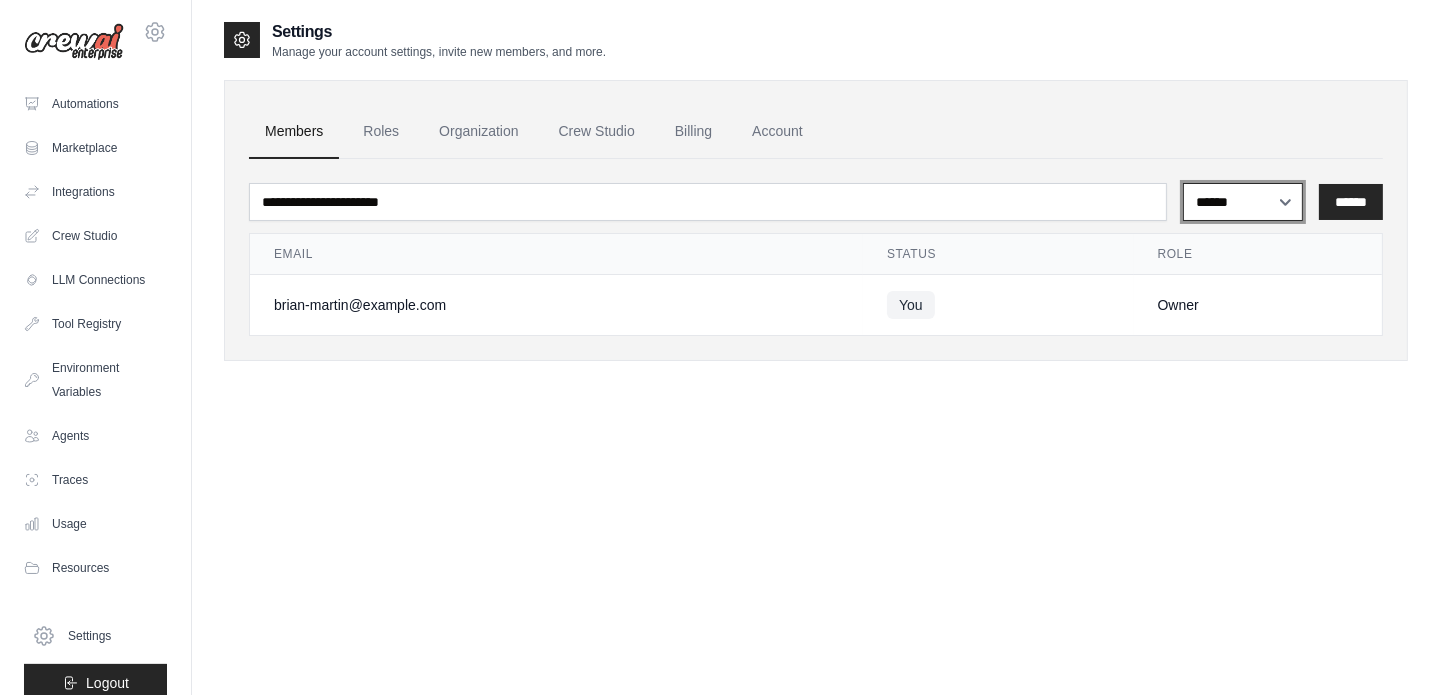 click on "**********" at bounding box center [1243, 202] 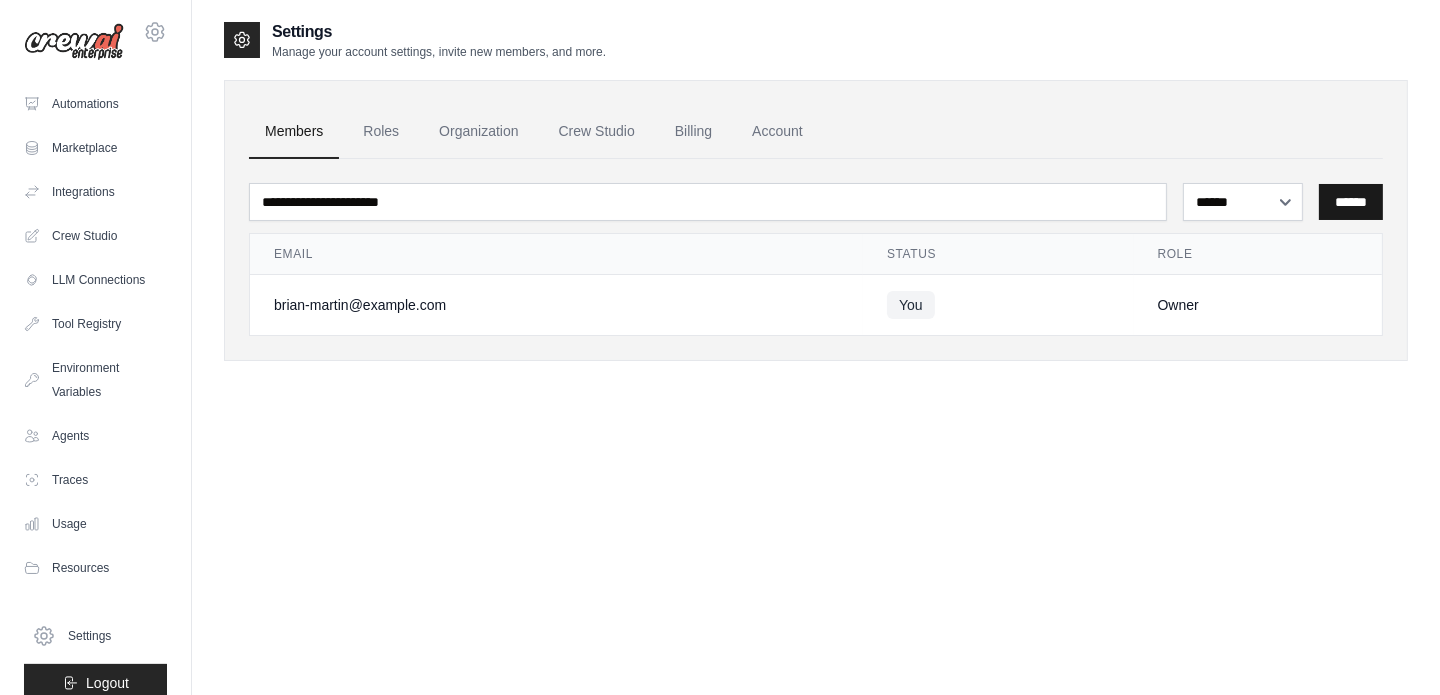 click on "******" at bounding box center [1351, 202] 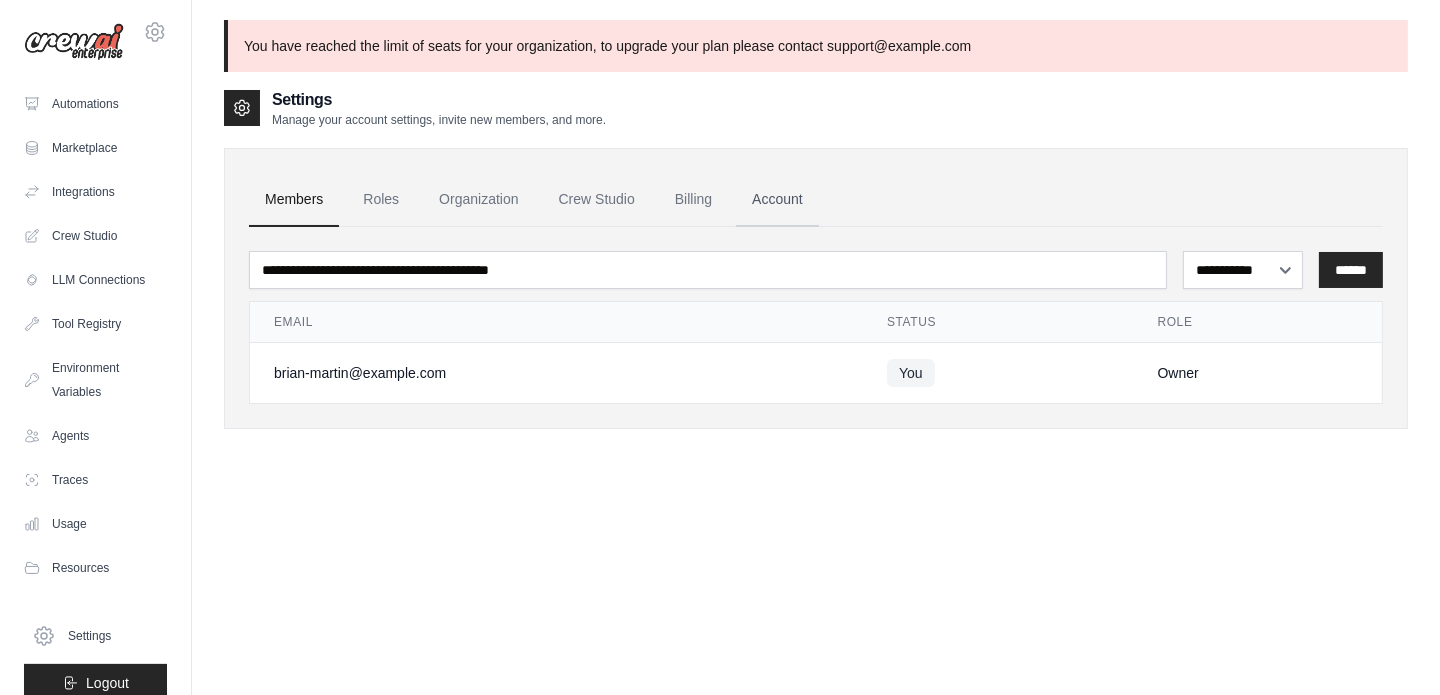 click on "Account" at bounding box center [777, 200] 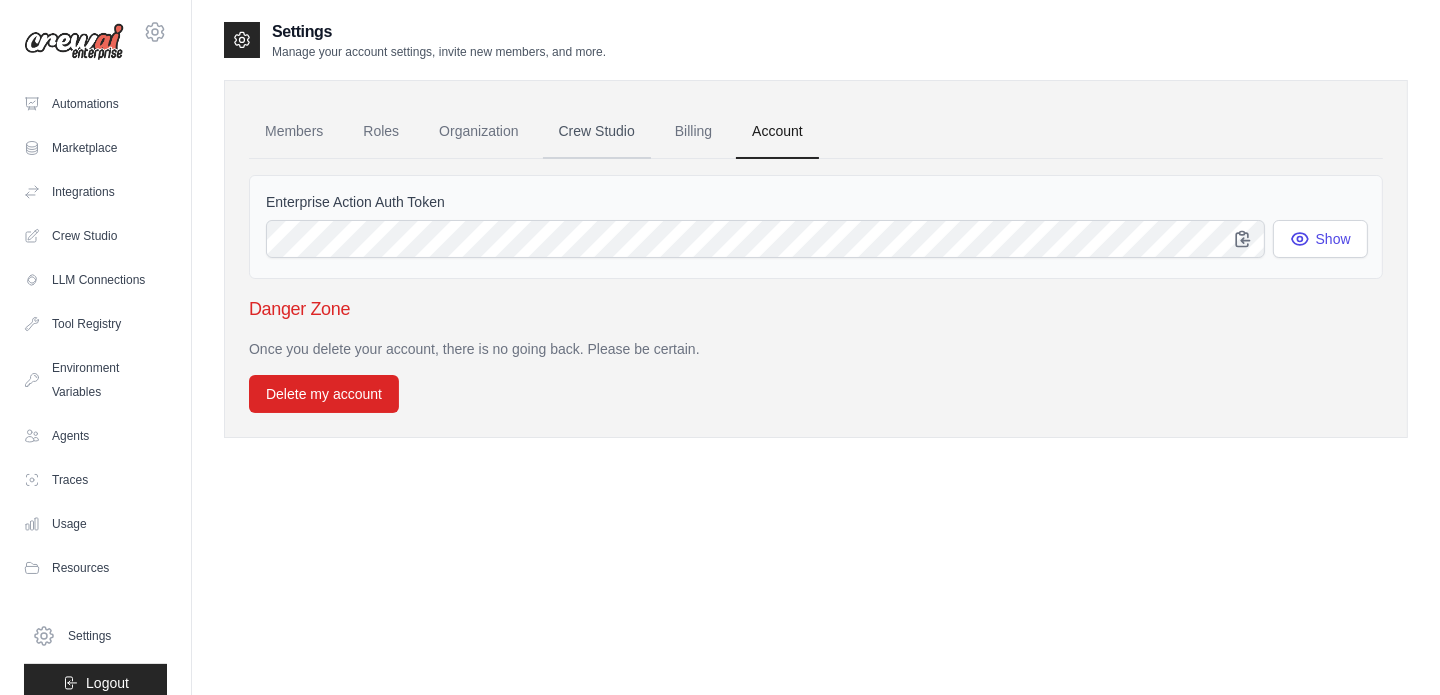 click on "Crew Studio" at bounding box center [597, 132] 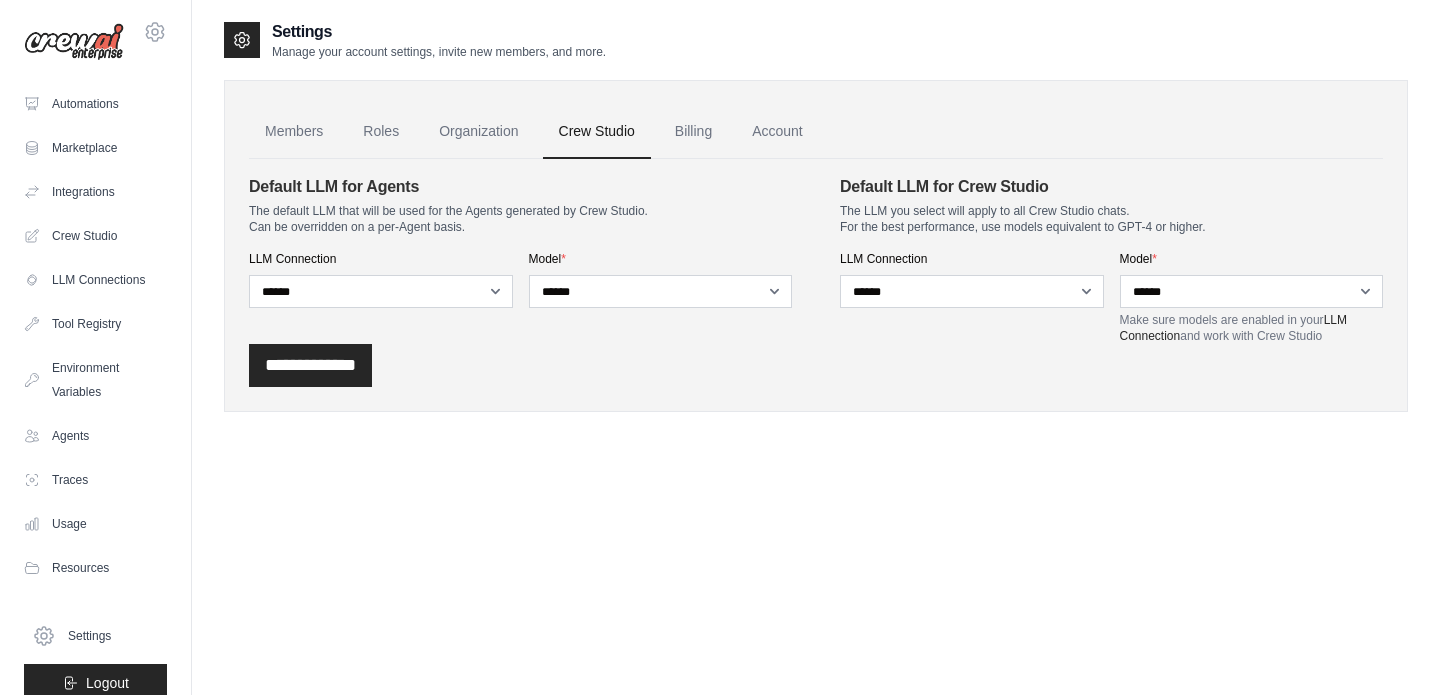 scroll, scrollTop: 0, scrollLeft: 0, axis: both 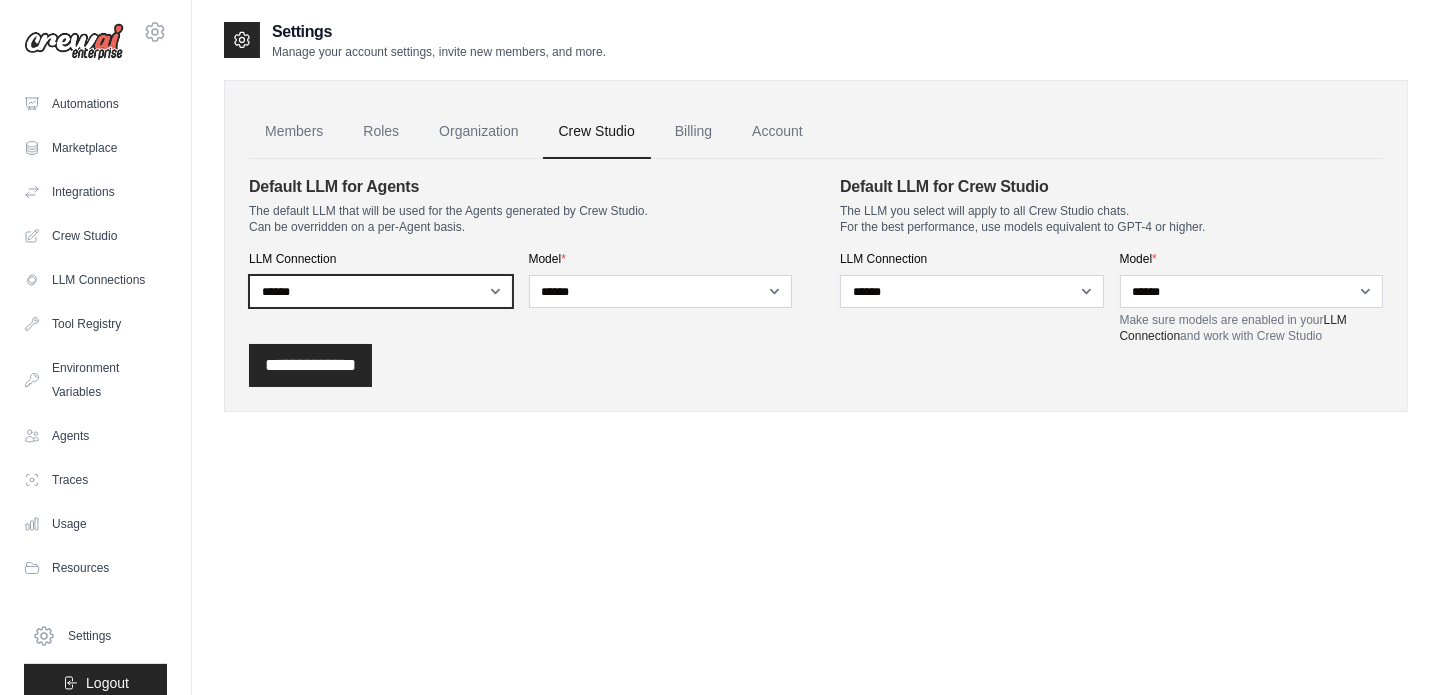 click on "**********" at bounding box center (381, 291) 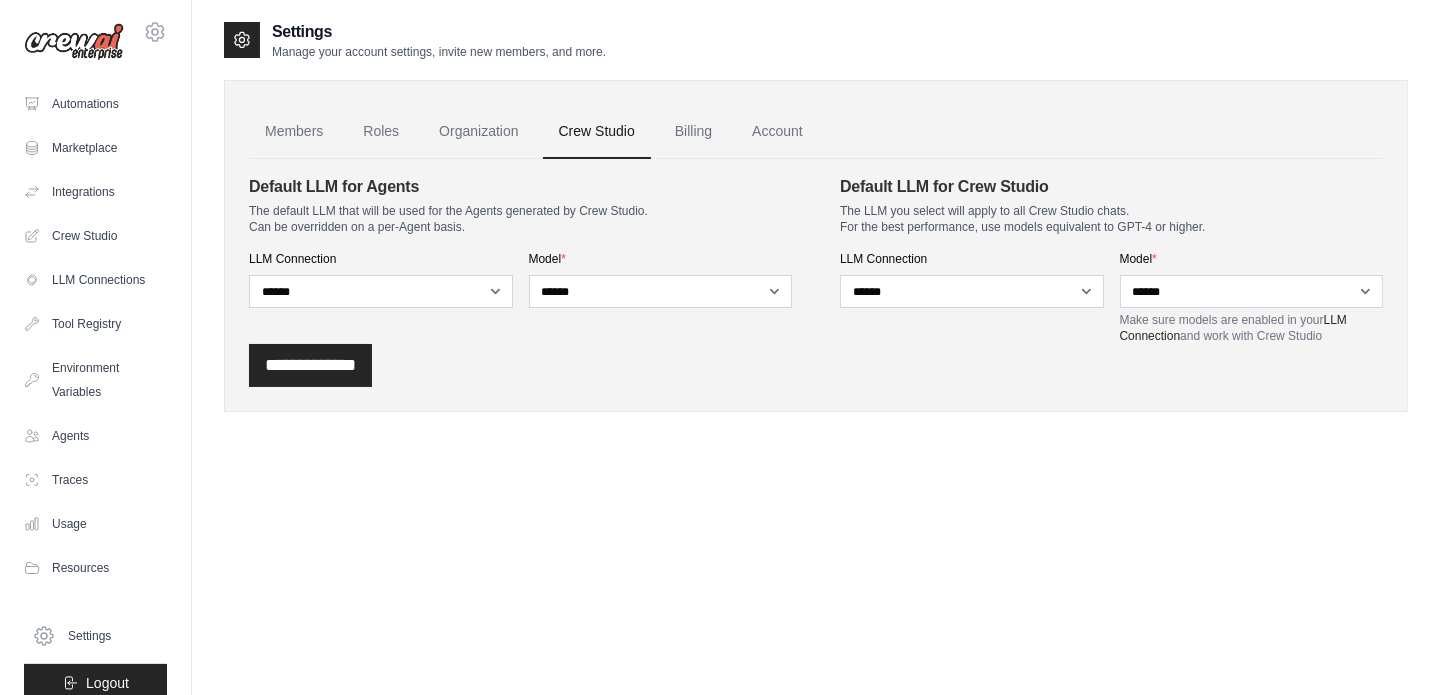 click on "The default LLM that will be used for the Agents generated by
Crew Studio.
Can be overridden on a per-Agent basis." at bounding box center (520, 219) 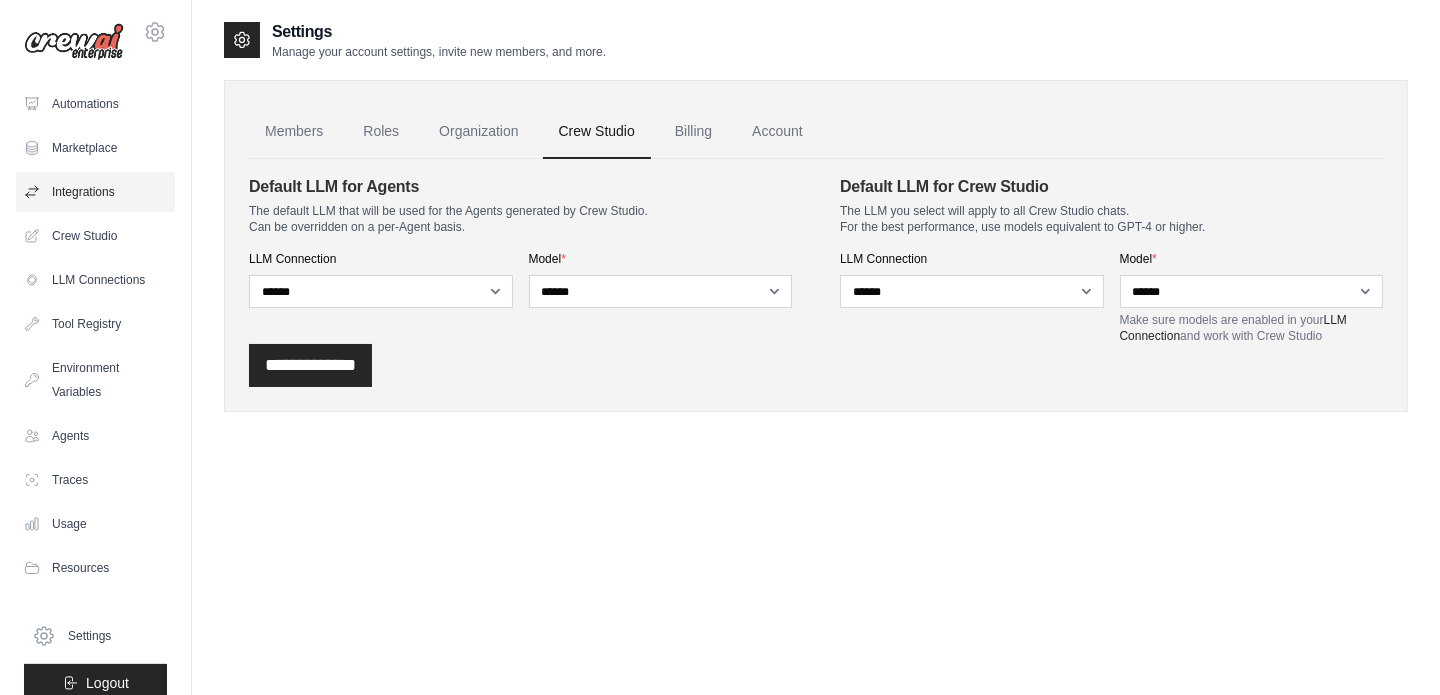 click on "Integrations" at bounding box center [95, 192] 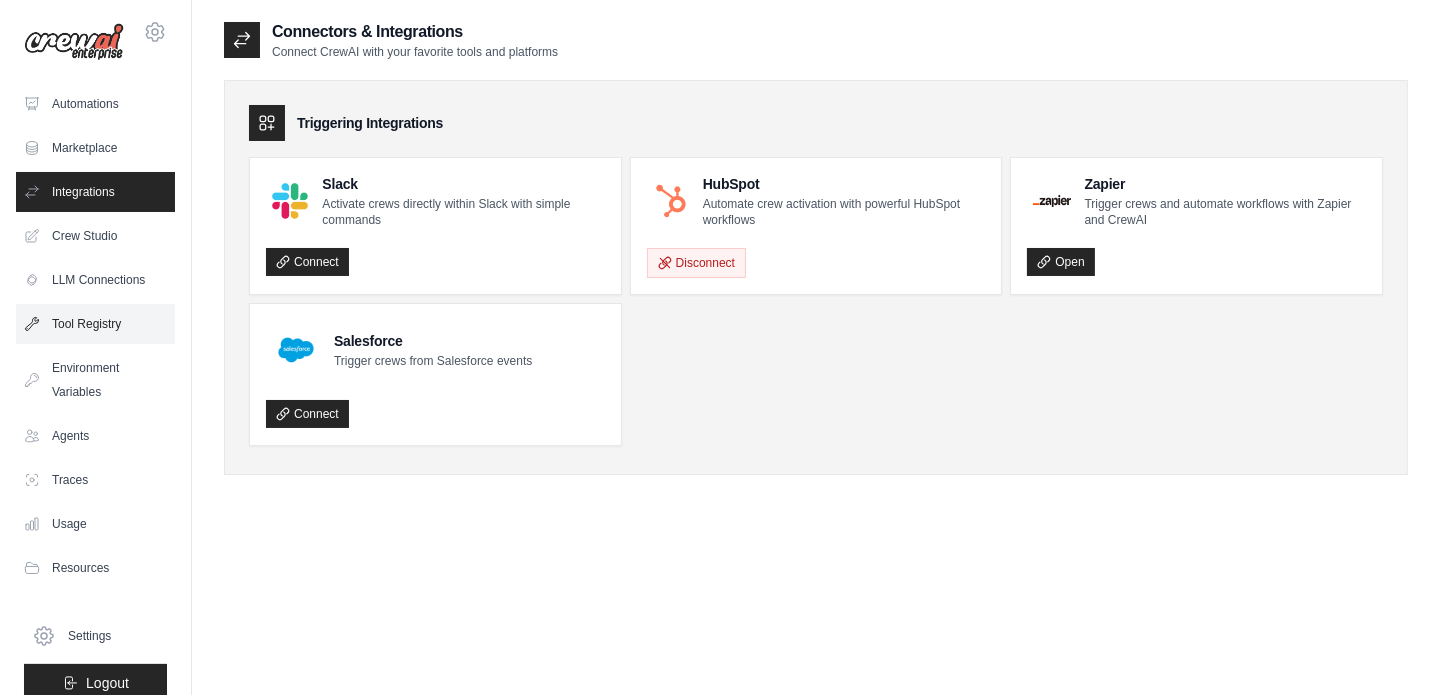 click on "Tool Registry" at bounding box center (95, 324) 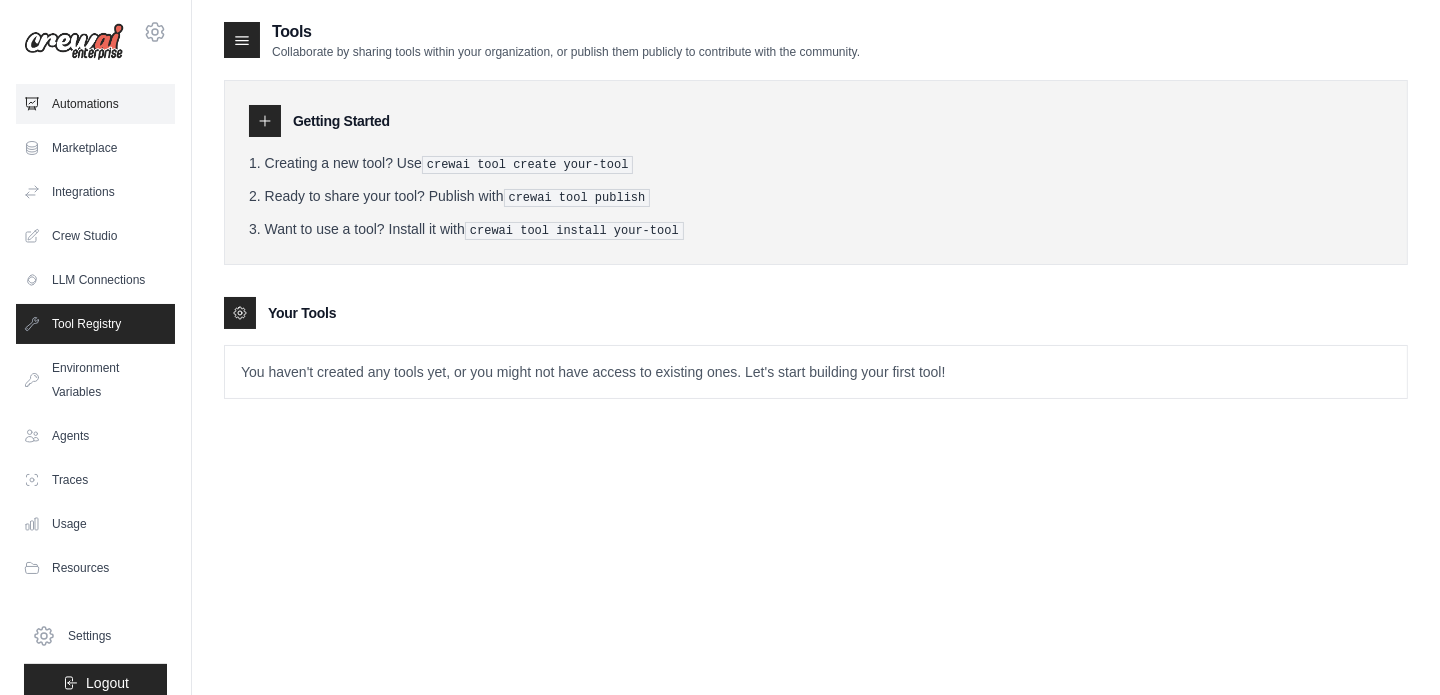 click on "Automations" at bounding box center (95, 104) 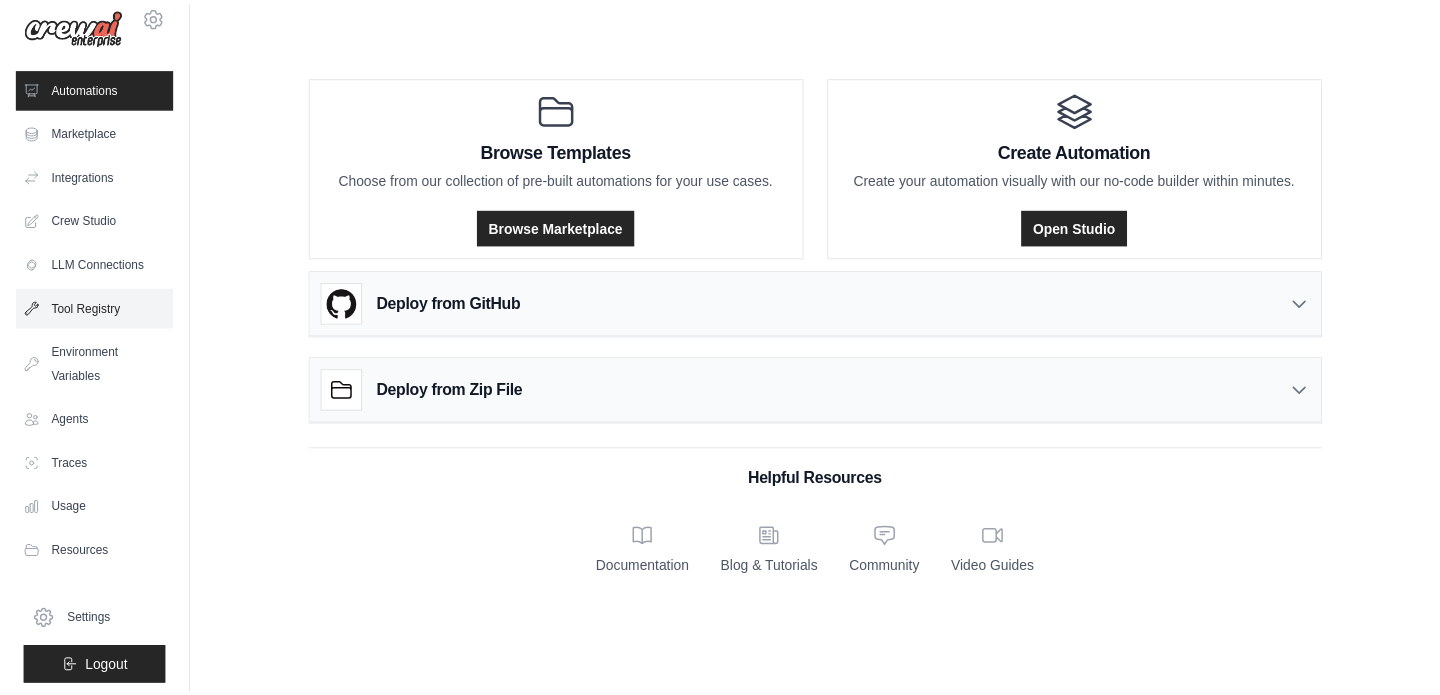scroll, scrollTop: 21, scrollLeft: 0, axis: vertical 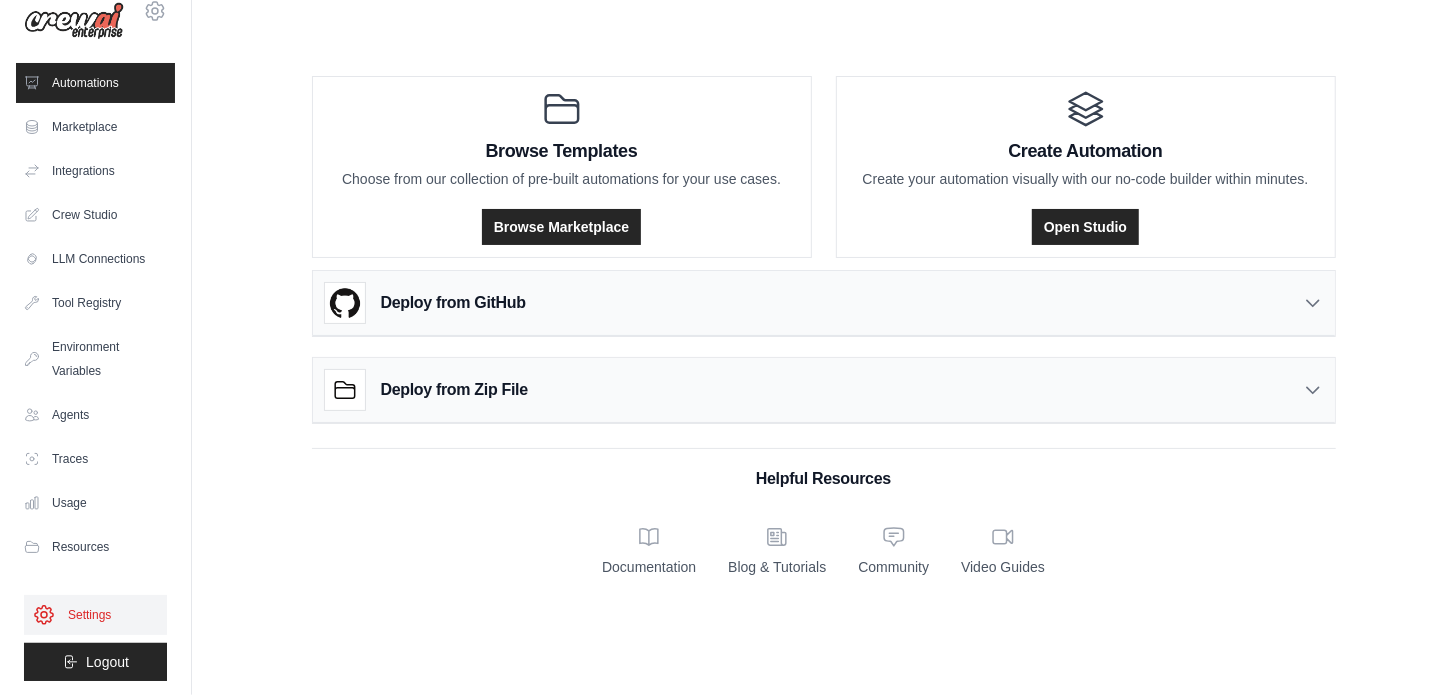 click on "Settings" at bounding box center (95, 615) 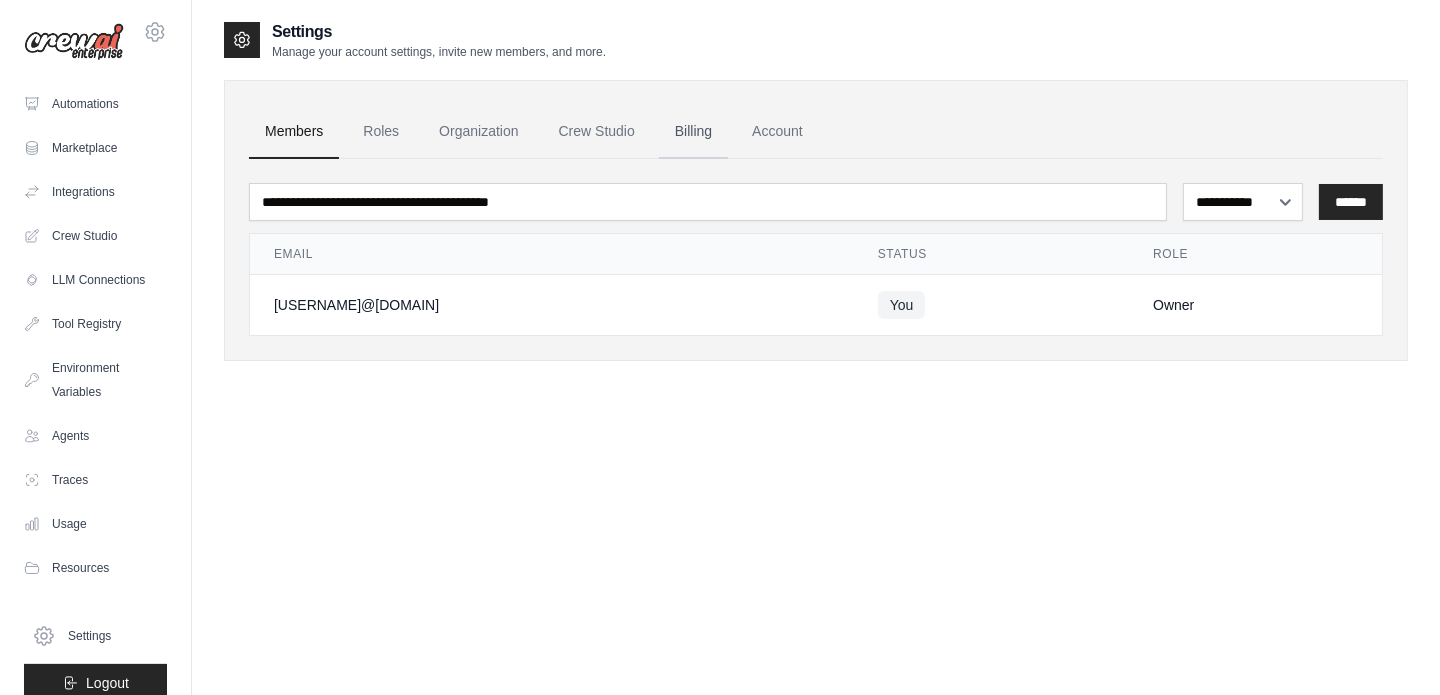 click on "Billing" at bounding box center (693, 132) 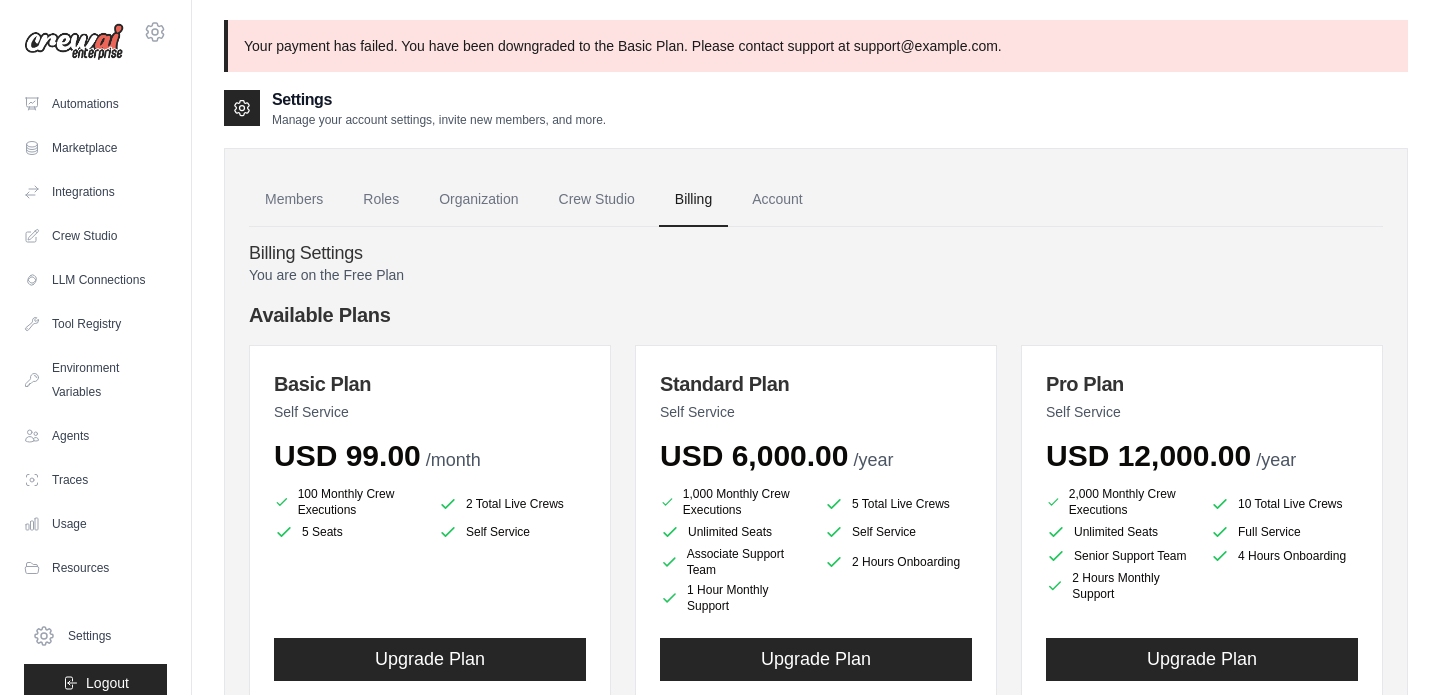 scroll, scrollTop: 0, scrollLeft: 0, axis: both 